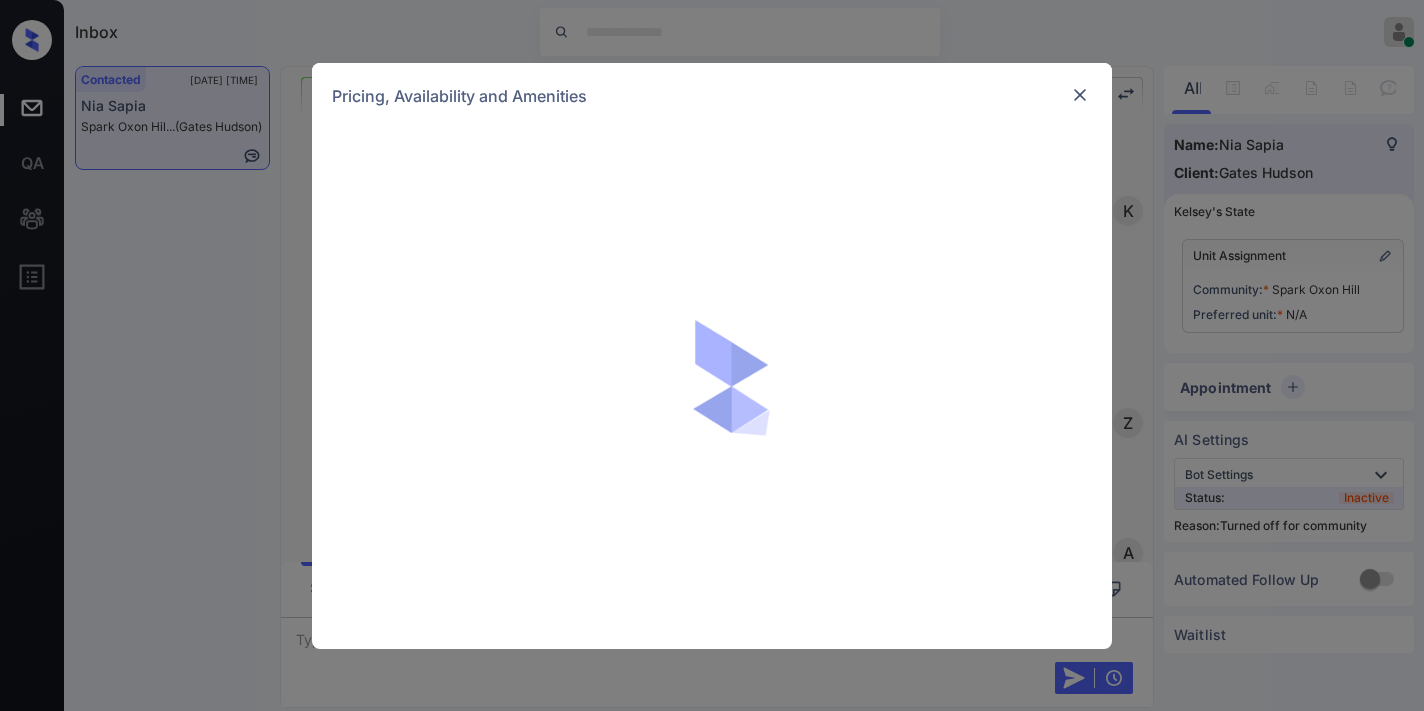 scroll, scrollTop: 0, scrollLeft: 0, axis: both 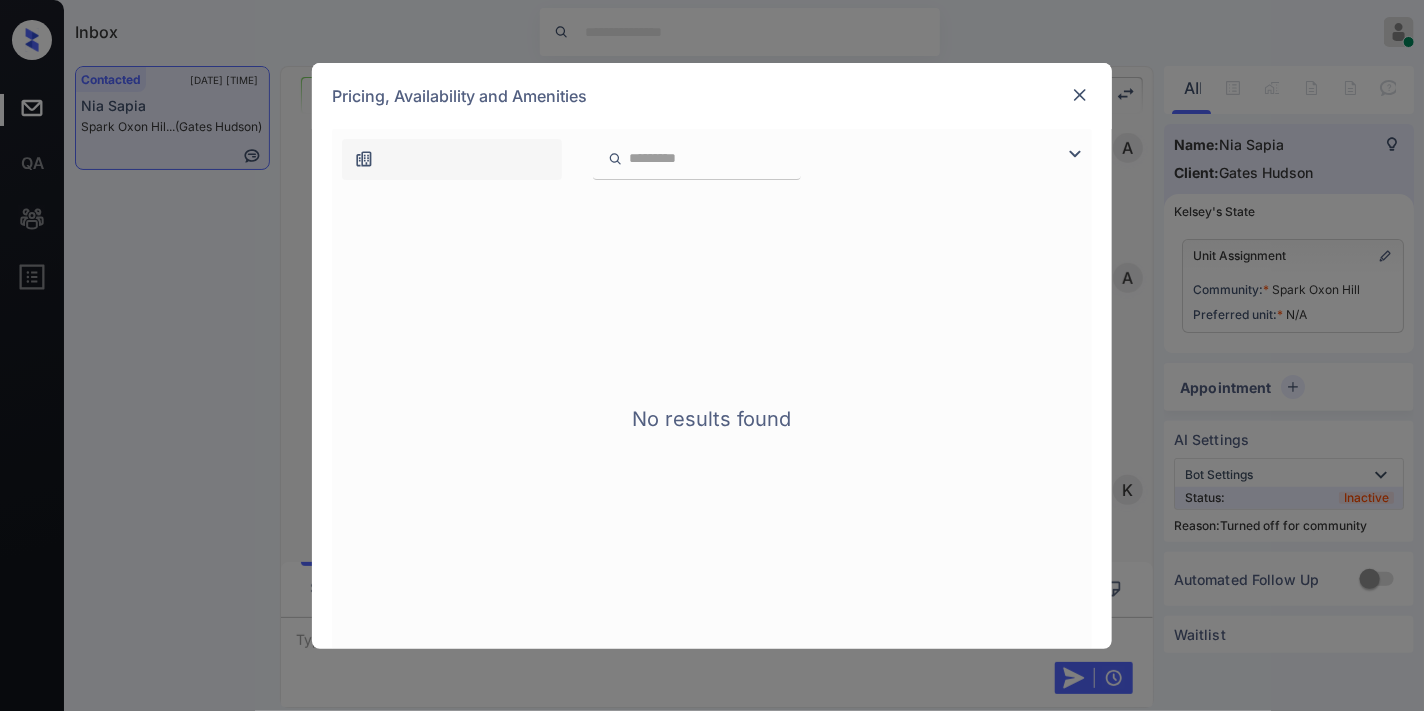 click at bounding box center (1080, 95) 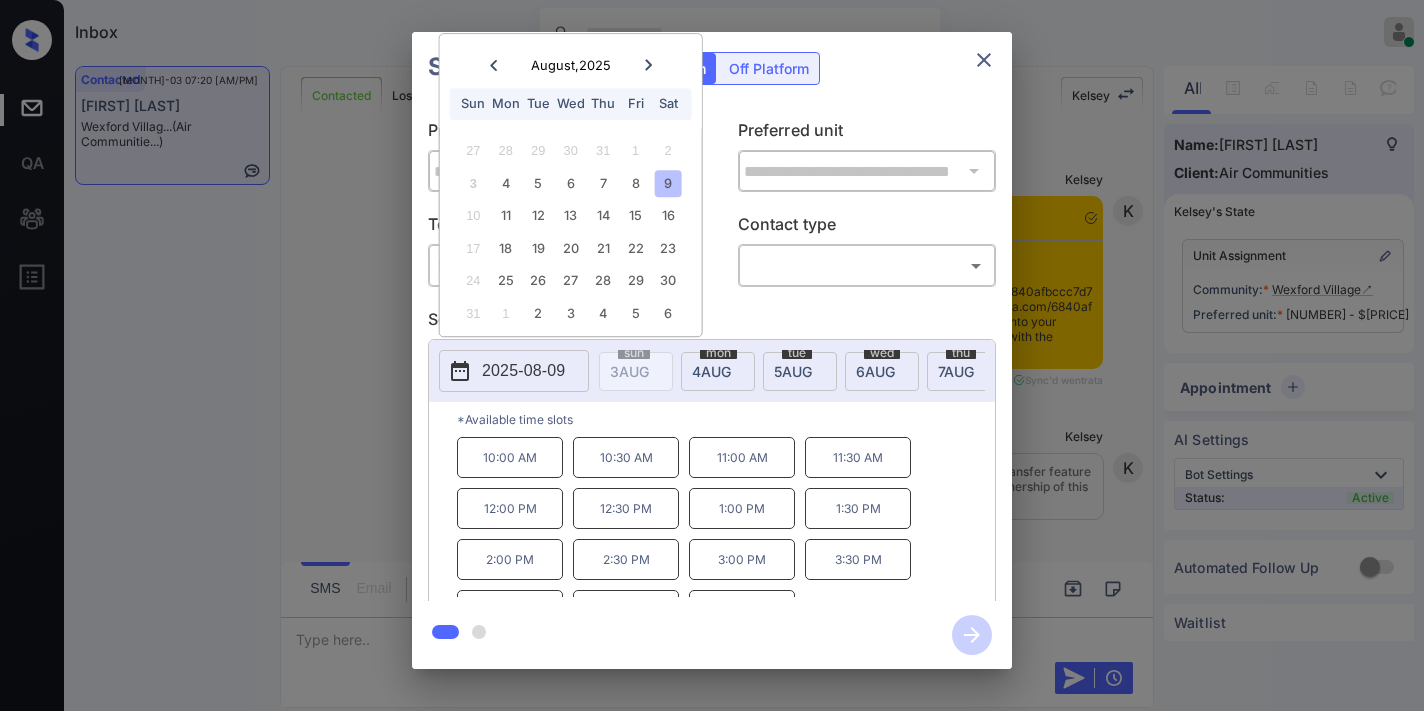 scroll, scrollTop: 0, scrollLeft: 0, axis: both 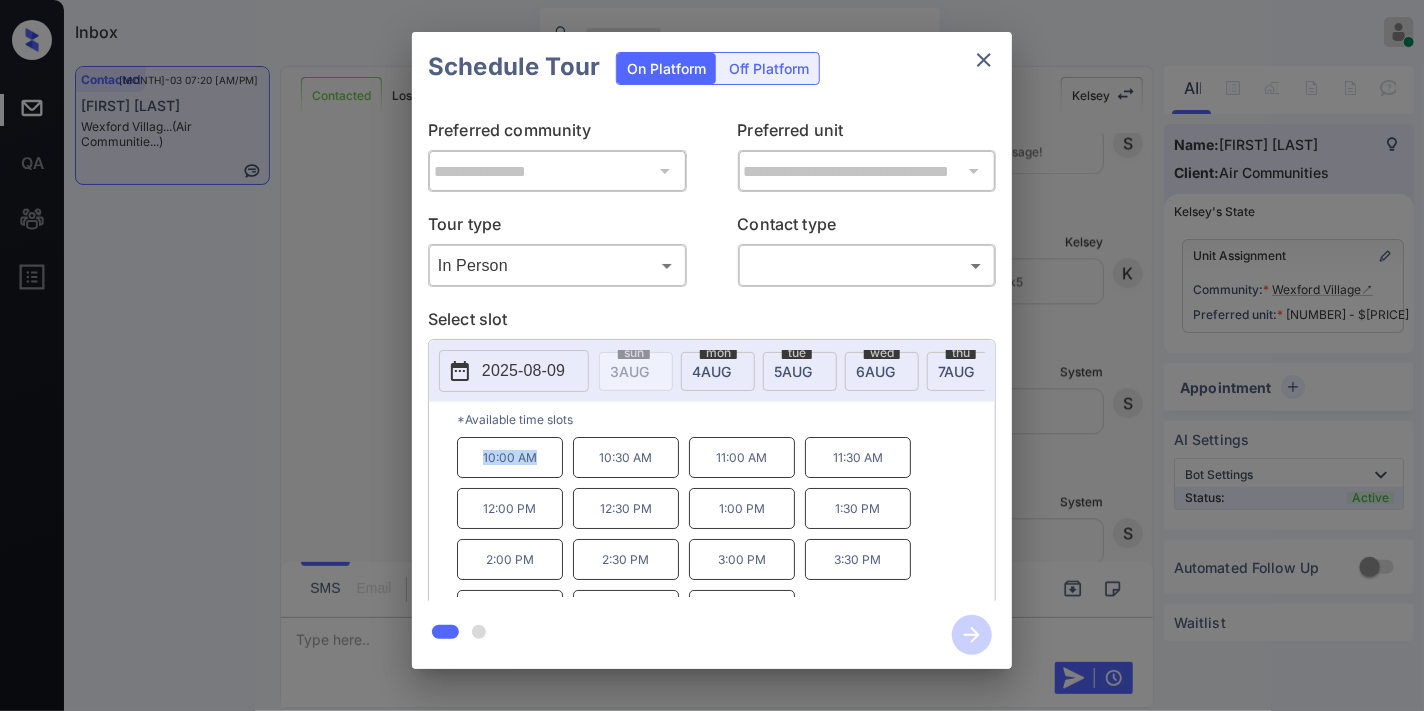 drag, startPoint x: 552, startPoint y: 461, endPoint x: 471, endPoint y: 456, distance: 81.154175 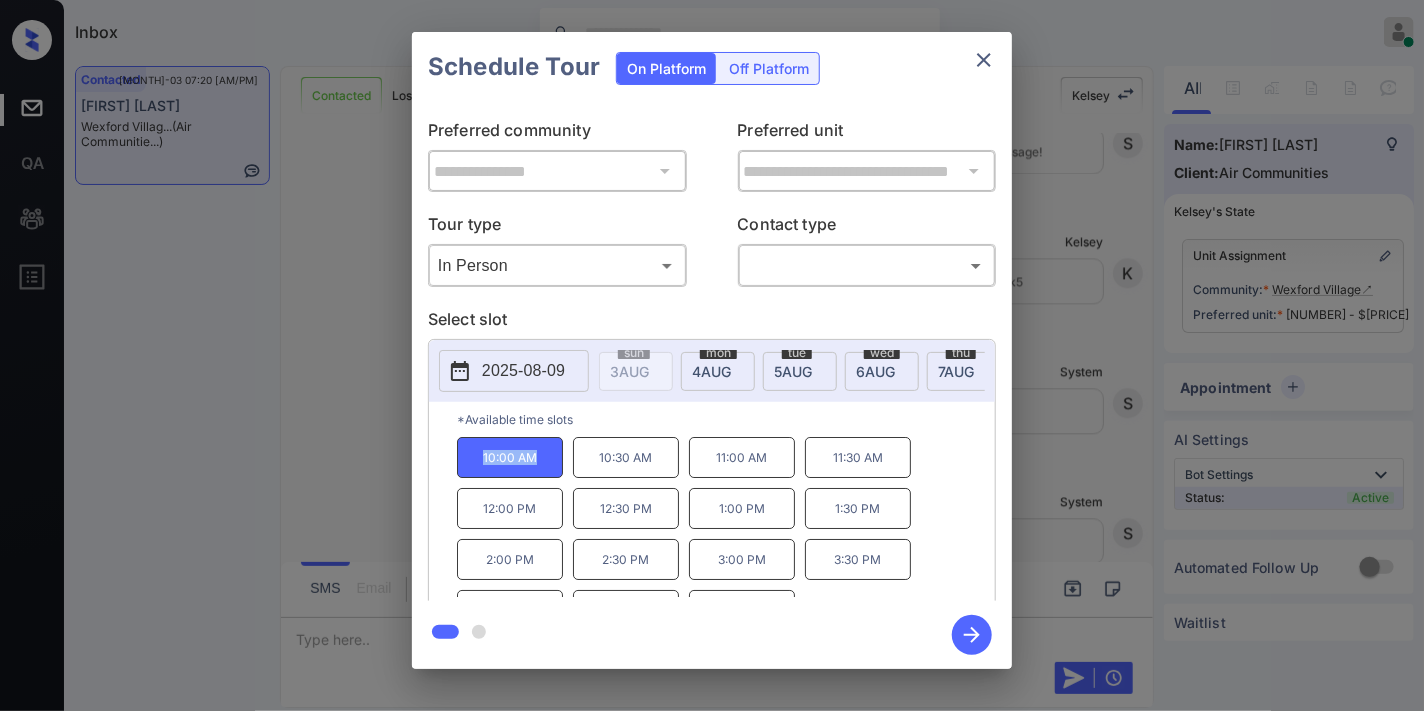 copy on "10:00 AM" 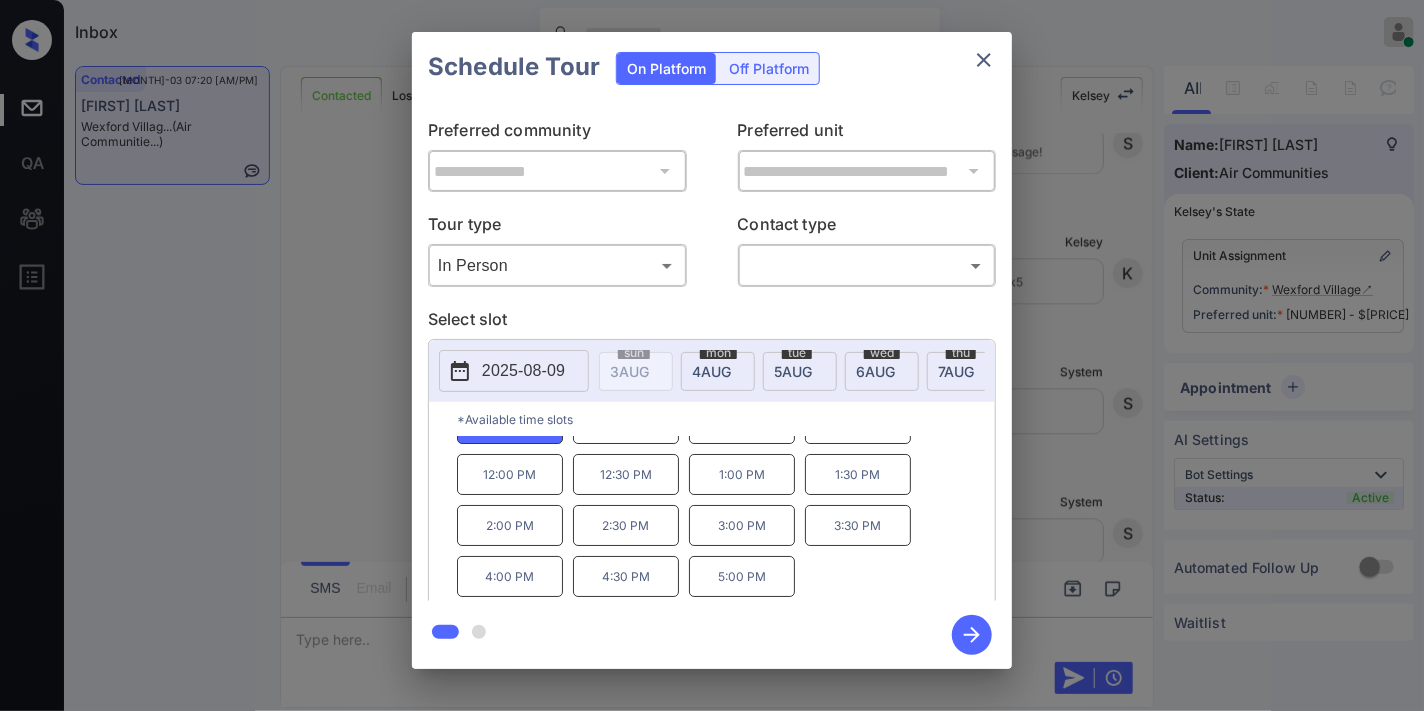 click 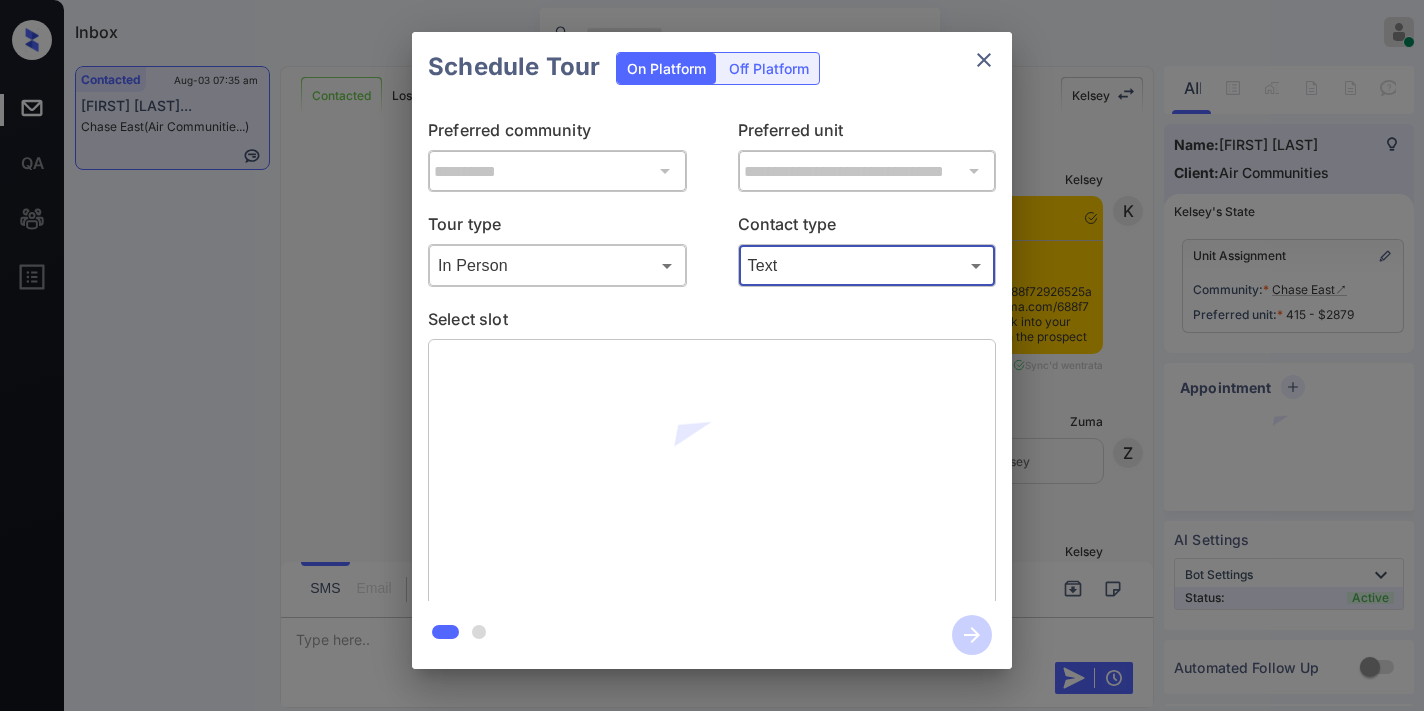 scroll, scrollTop: 0, scrollLeft: 0, axis: both 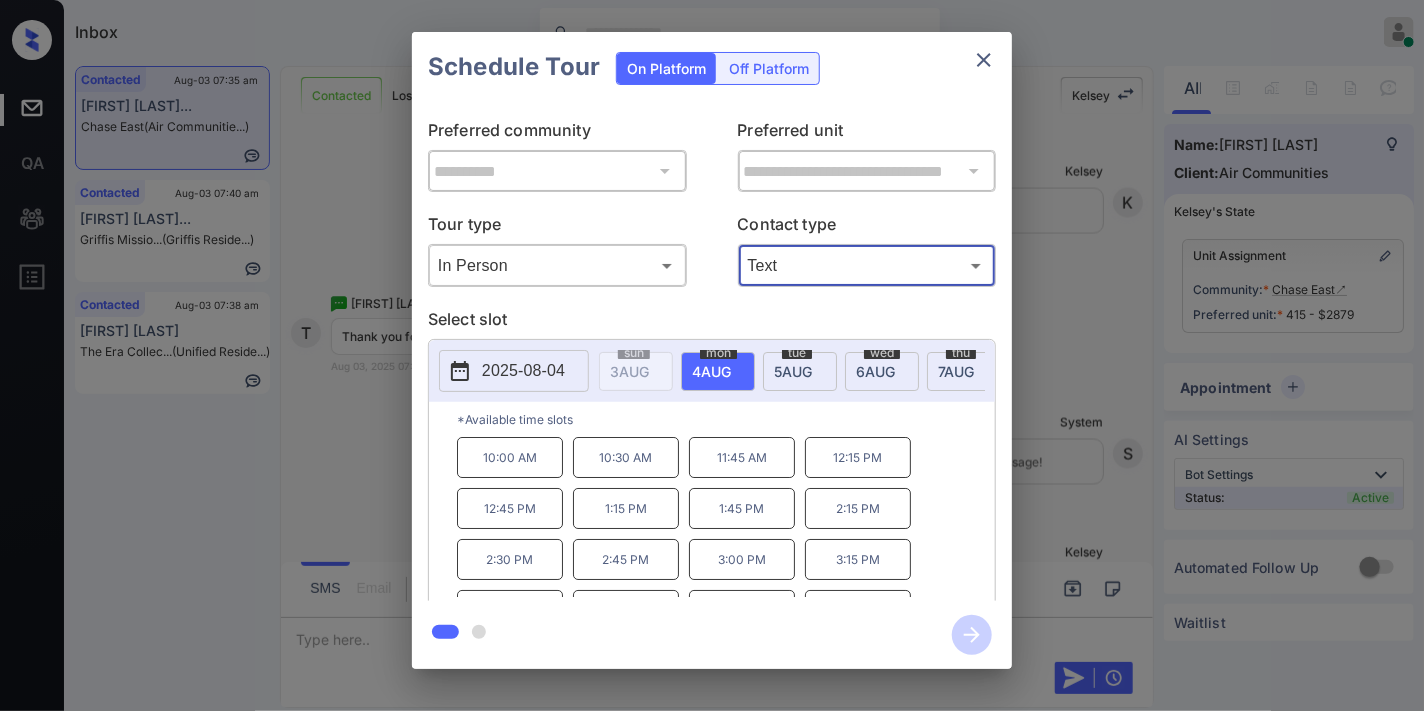 click on "**********" at bounding box center [712, 350] 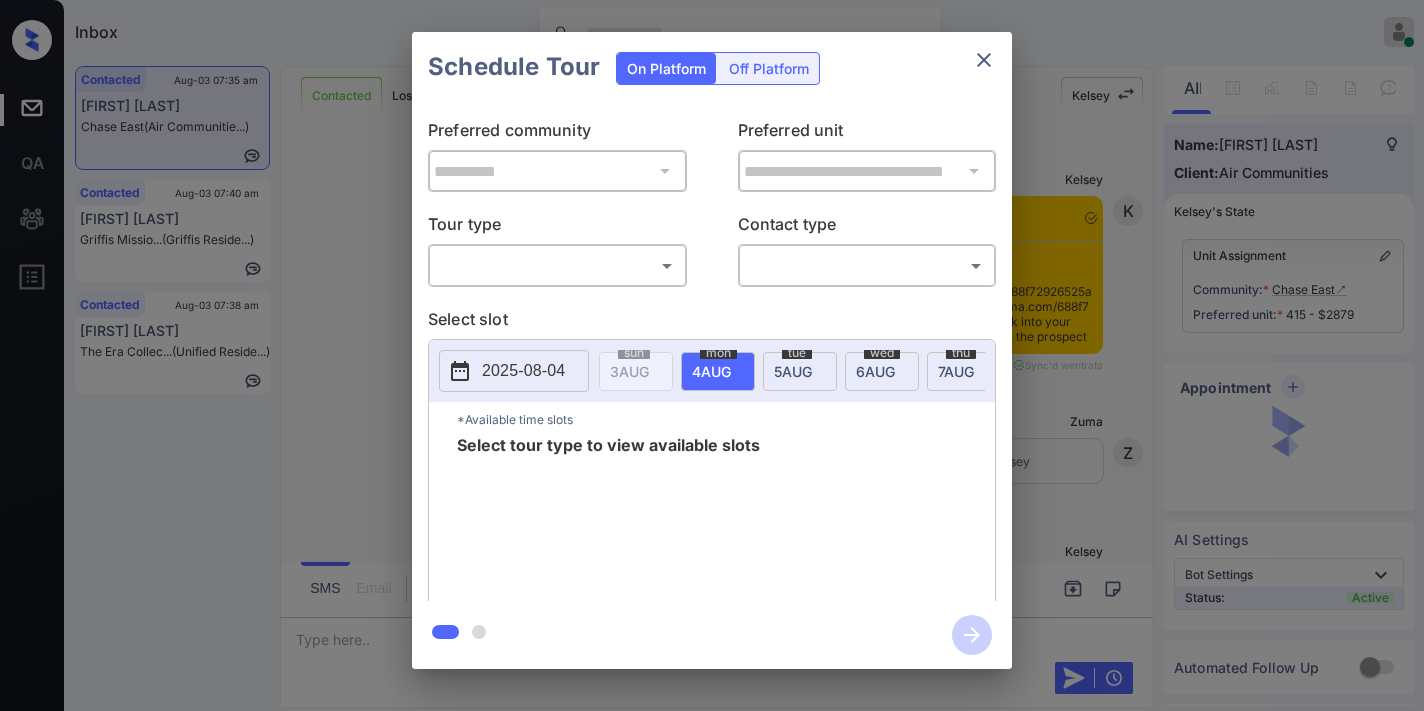 scroll, scrollTop: 0, scrollLeft: 0, axis: both 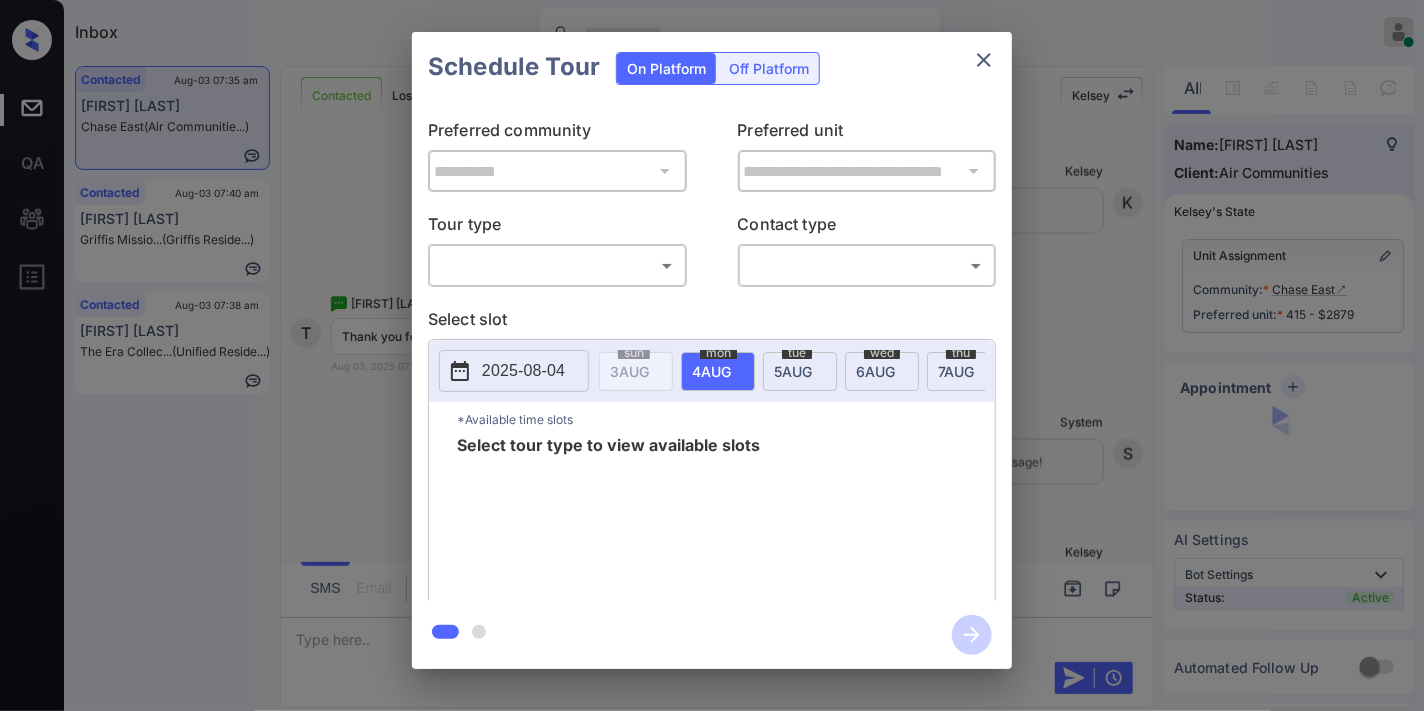 click on "Inbox Samantha Soliven Online Set yourself   offline Set yourself   on break Profile Switch to  dark  mode Sign out Contacted Aug-03 07:35 am   Tarona Armstro... Chase East  (Air Communitie...) Contacted Aug-03 07:40 am   Alexandra Rami... Griffis Missio...  (Griffis Reside...) Contacted Aug-03 07:38 am   Chloe Garland The Era Collec...  (Unified Reside...) Contacted Lost Lead Sentiment: Angry Upon sliding the acknowledgement:  Lead will move to lost stage. * ​ SMS and call option will be set to opt out. AFM will be turned off for the lead. Kelsey New Message Kelsey Notes Note: <a href="https://conversation.getzuma.com/688f72926525a43b08261170">https://conversation.getzuma.com/688f72926525a43b08261170</a> - Paste this link into your browser to view Kelsey’s conversation with the prospect Aug 03, 2025 07:30 am  Sync'd w  entrata K New Message Zuma Lead transferred to leasing agent: kelsey Aug 03, 2025 07:30 am Z New Message Kelsey Aug 03, 2025 07:30 am K New Message Agent Aug 03, 2025 07:30 am A Agent A A" at bounding box center [712, 355] 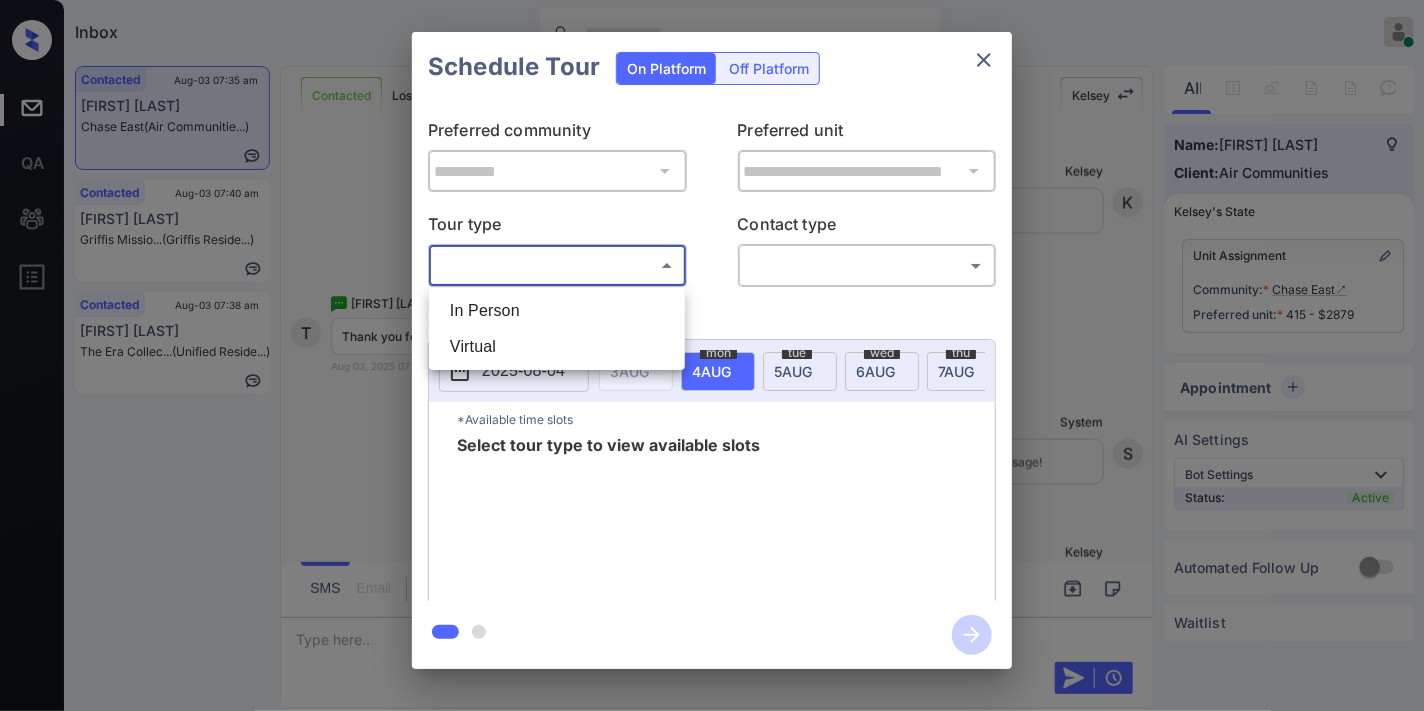 click on "In Person" at bounding box center [557, 311] 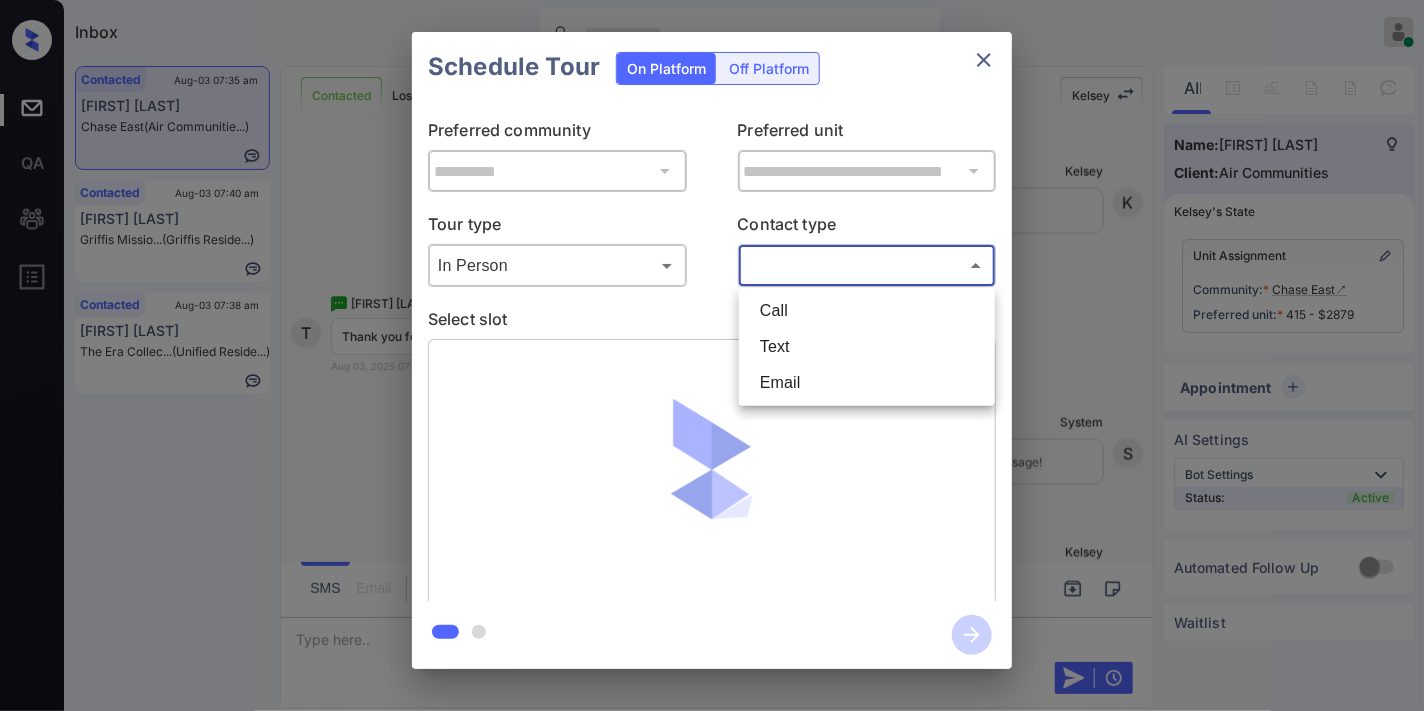 click on "Inbox Samantha Soliven Online Set yourself   offline Set yourself   on break Profile Switch to  dark  mode Sign out Contacted Aug-03 07:35 am   Tarona Armstro... Chase East  (Air Communitie...) Contacted Aug-03 07:40 am   Alexandra Rami... Griffis Missio...  (Griffis Reside...) Contacted Aug-03 07:38 am   Chloe Garland The Era Collec...  (Unified Reside...) Contacted Lost Lead Sentiment: Angry Upon sliding the acknowledgement:  Lead will move to lost stage. * ​ SMS and call option will be set to opt out. AFM will be turned off for the lead. Kelsey New Message Kelsey Notes Note: <a href="https://conversation.getzuma.com/688f72926525a43b08261170">https://conversation.getzuma.com/688f72926525a43b08261170</a> - Paste this link into your browser to view Kelsey’s conversation with the prospect Aug 03, 2025 07:30 am  Sync'd w  entrata K New Message Zuma Lead transferred to leasing agent: kelsey Aug 03, 2025 07:30 am Z New Message Kelsey Aug 03, 2025 07:30 am K New Message Agent Aug 03, 2025 07:30 am A Agent A A" at bounding box center (712, 355) 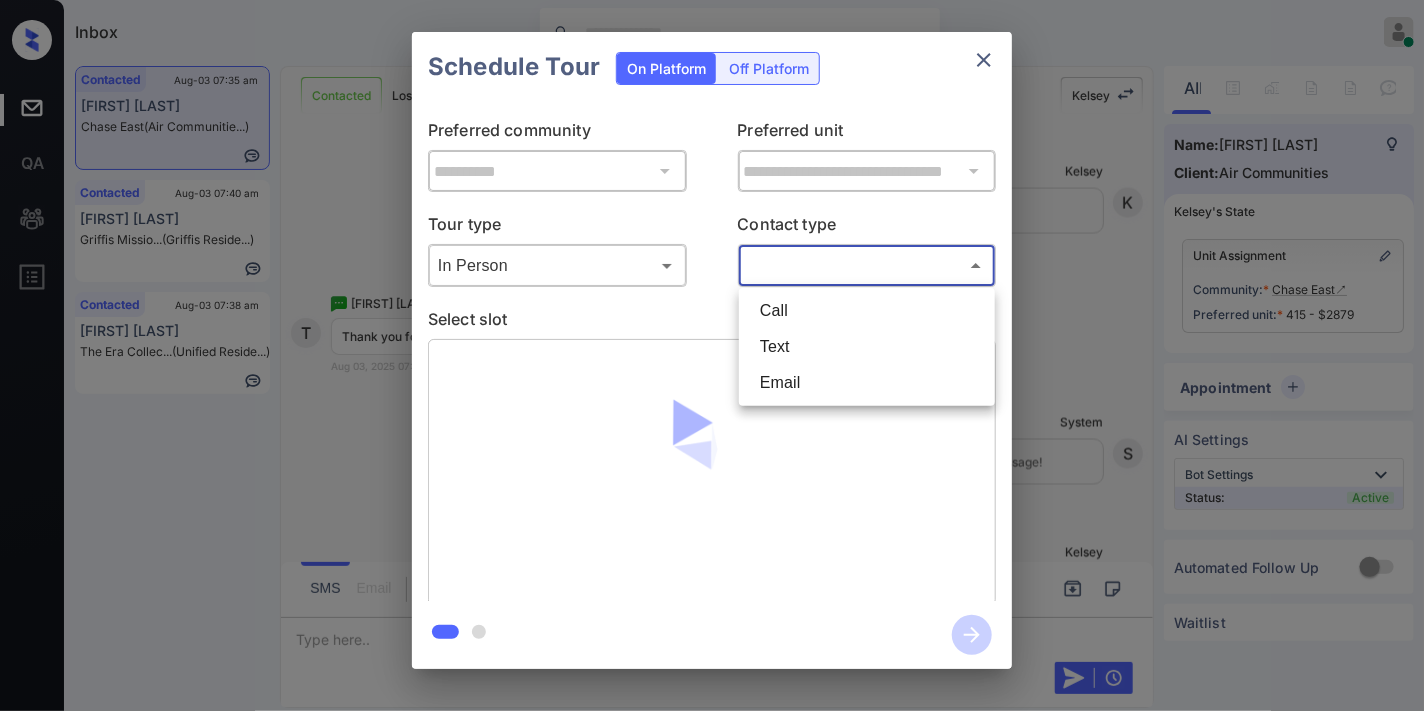 click on "Text" at bounding box center [867, 347] 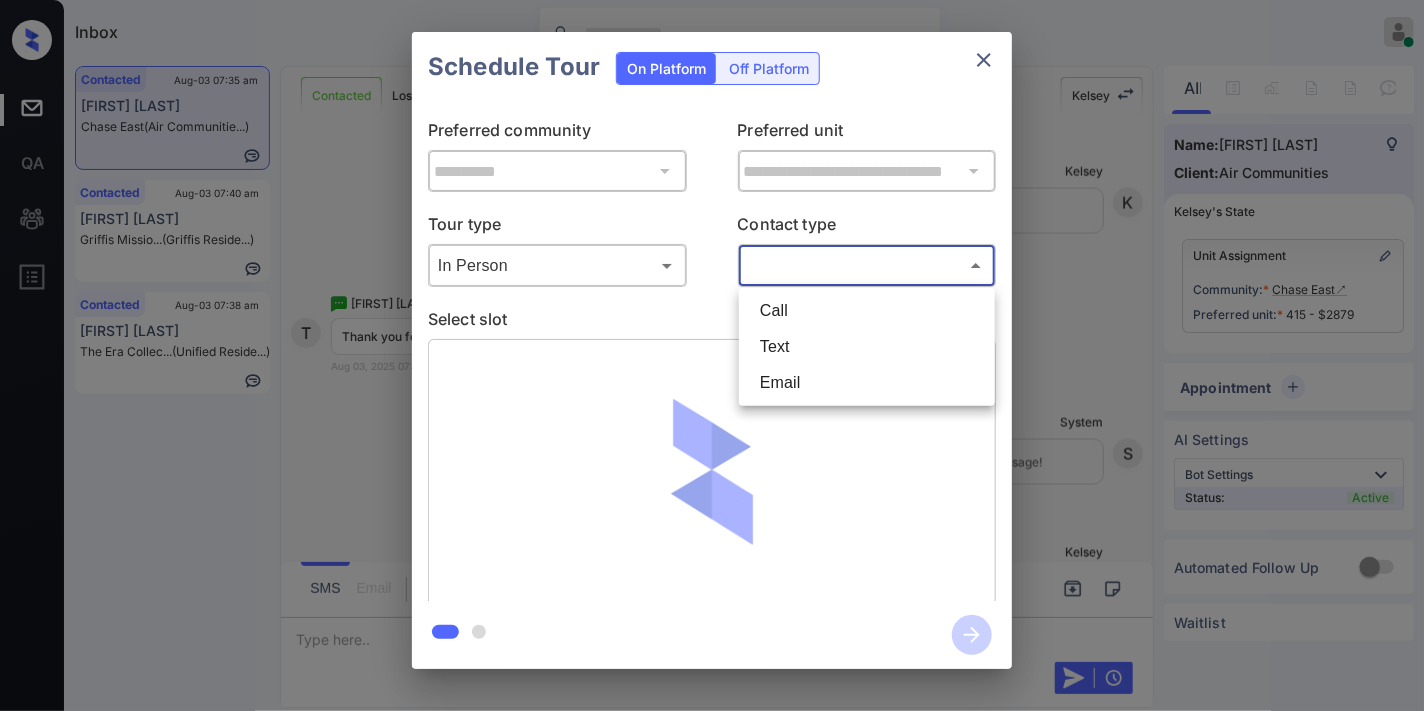 type on "****" 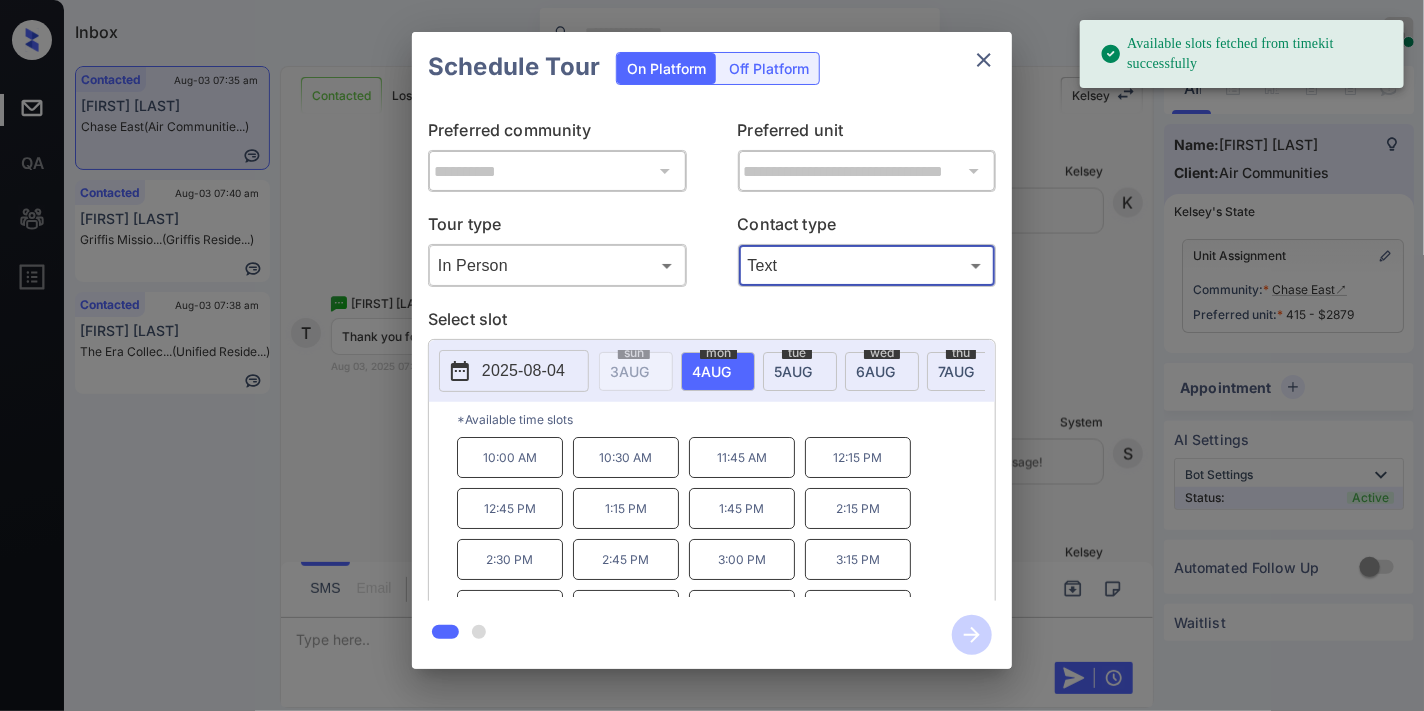 click on "2025-08-04" at bounding box center (523, 371) 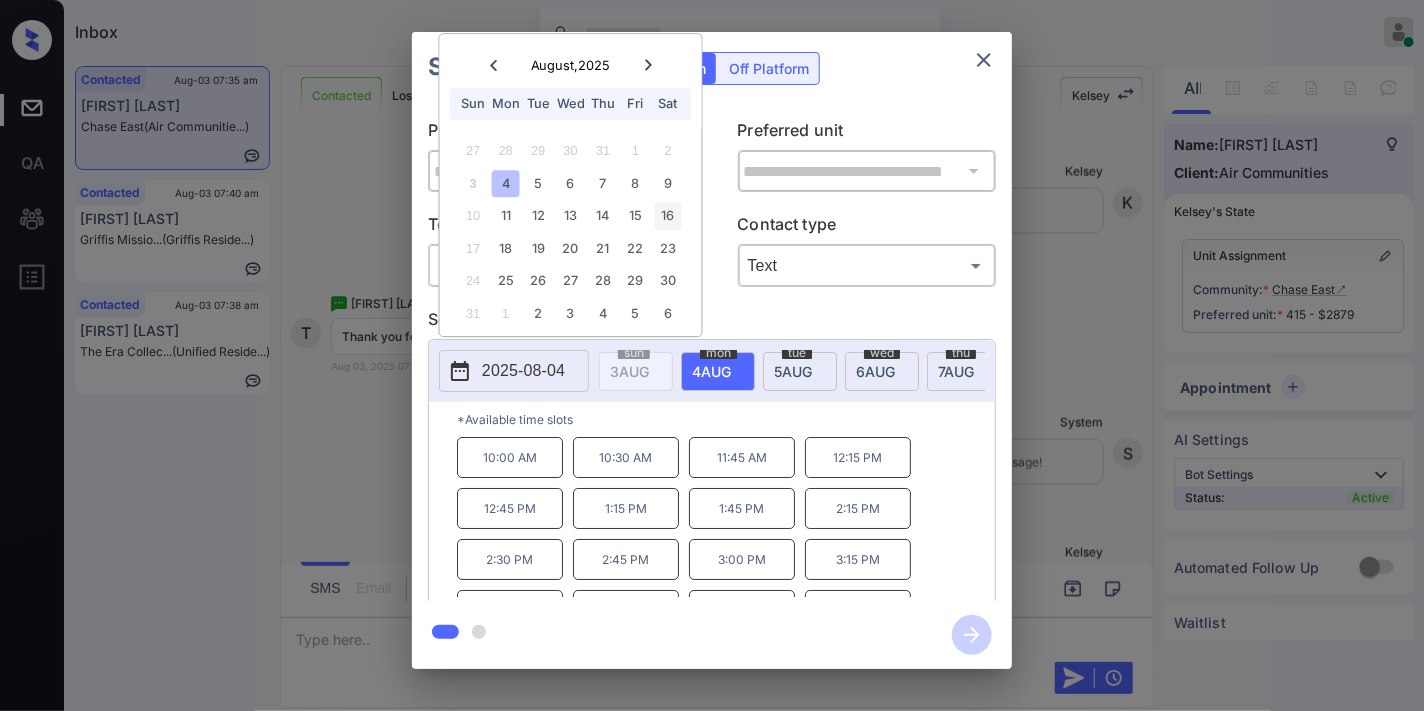 click on "16" at bounding box center (667, 216) 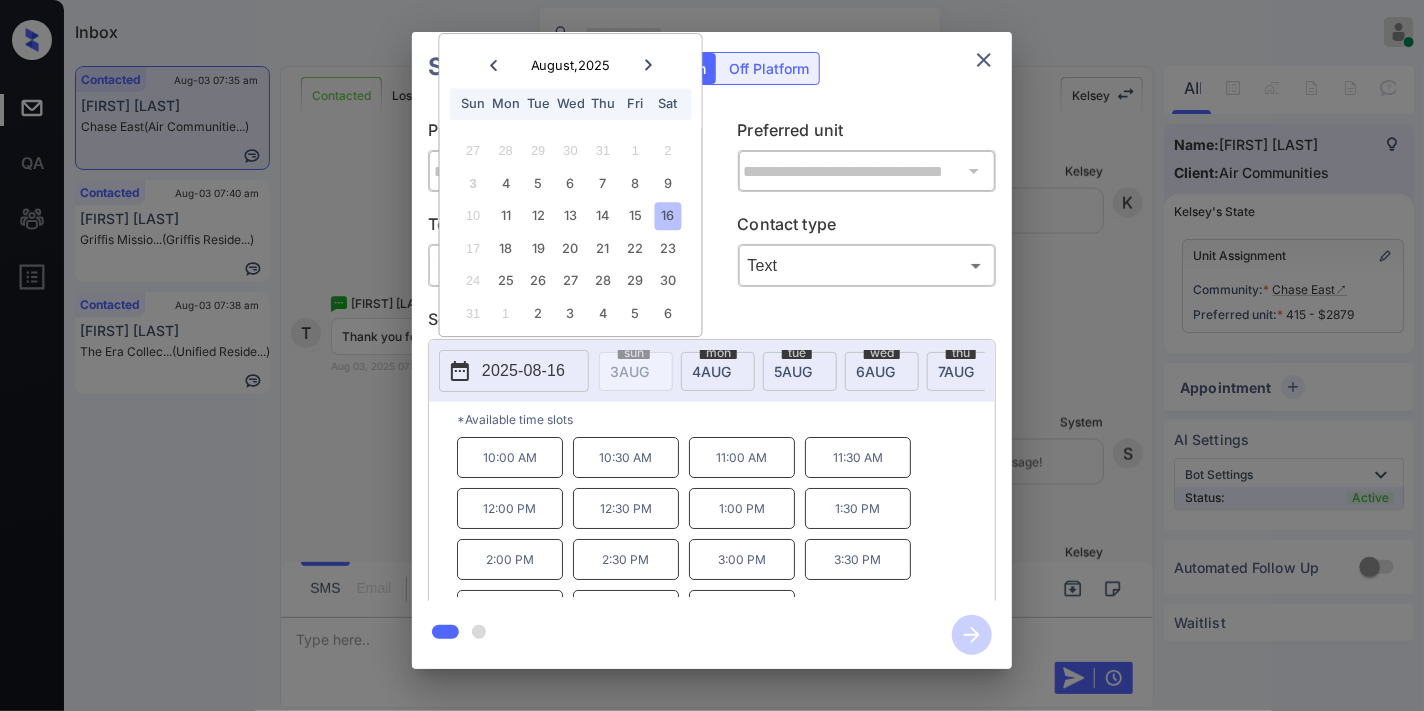 click on "11:00 AM" at bounding box center (742, 457) 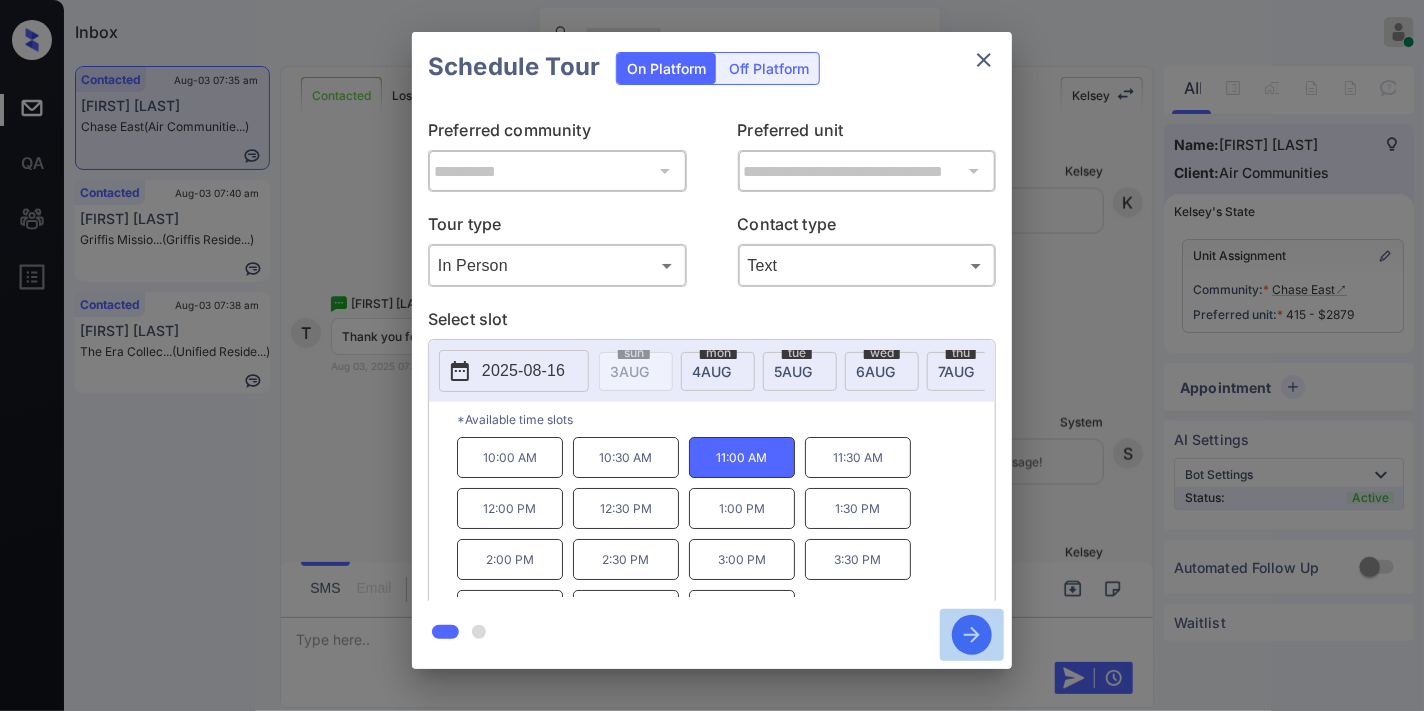 click 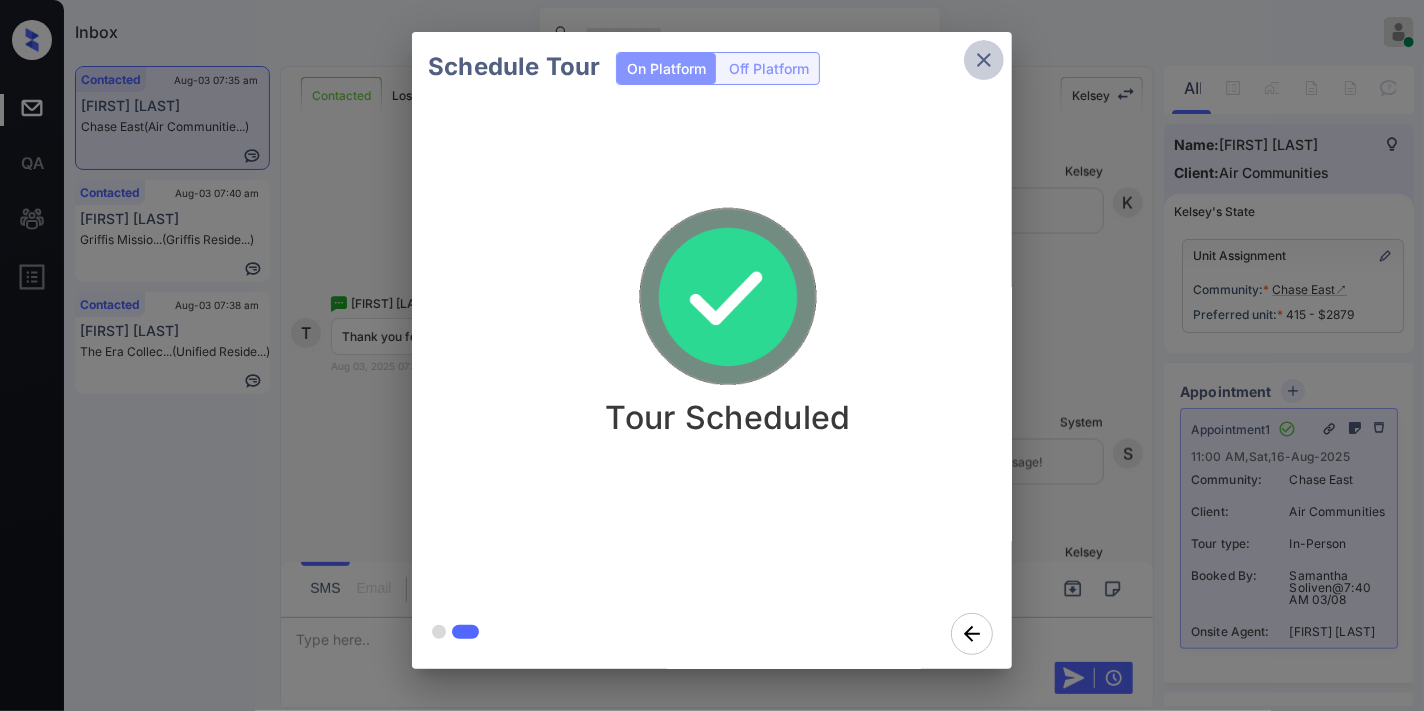 click 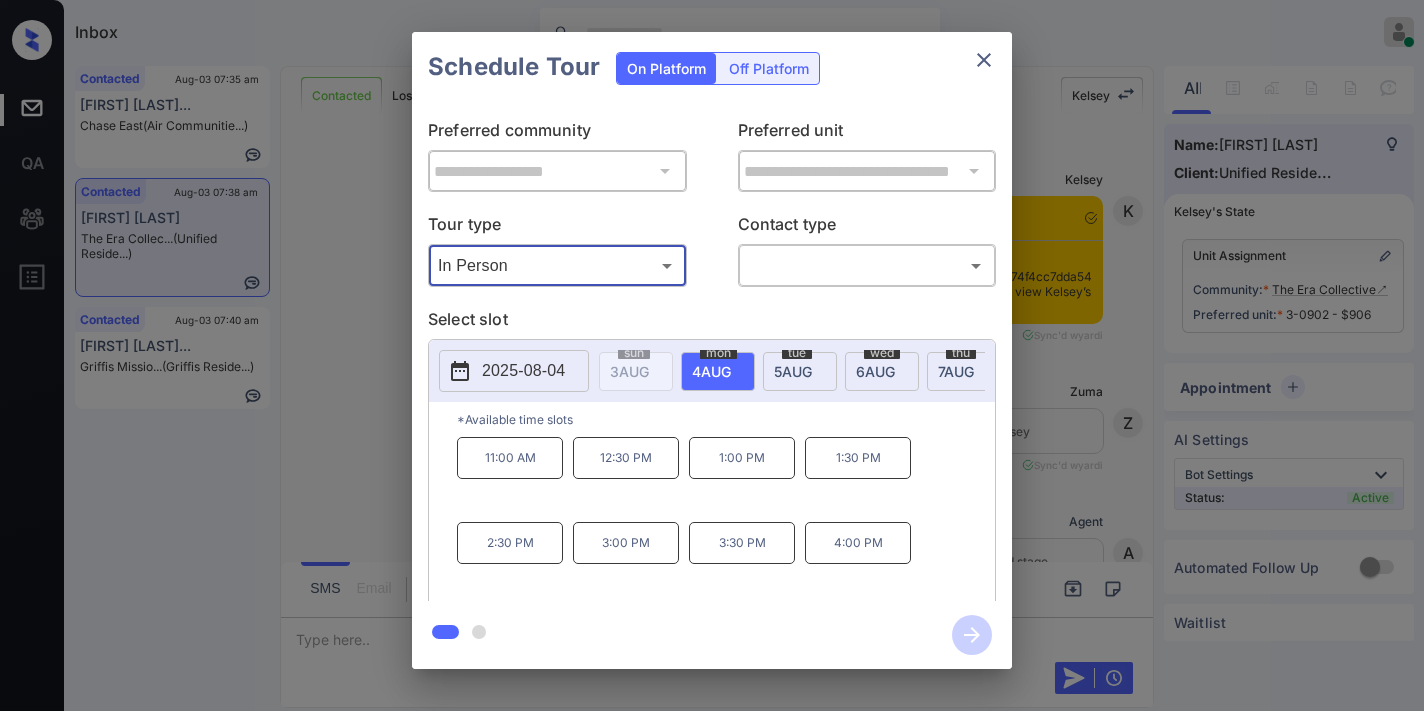 scroll, scrollTop: 0, scrollLeft: 0, axis: both 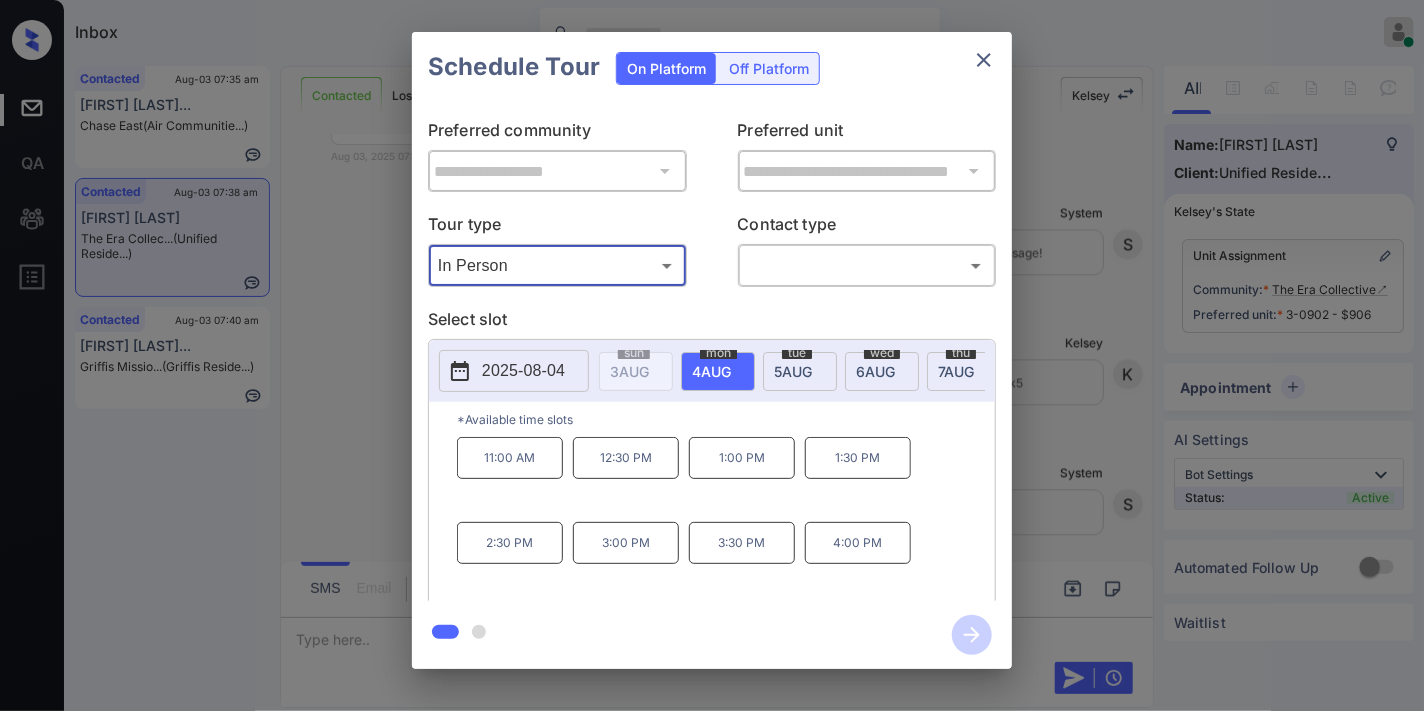 click on "2025-08-04" at bounding box center (523, 371) 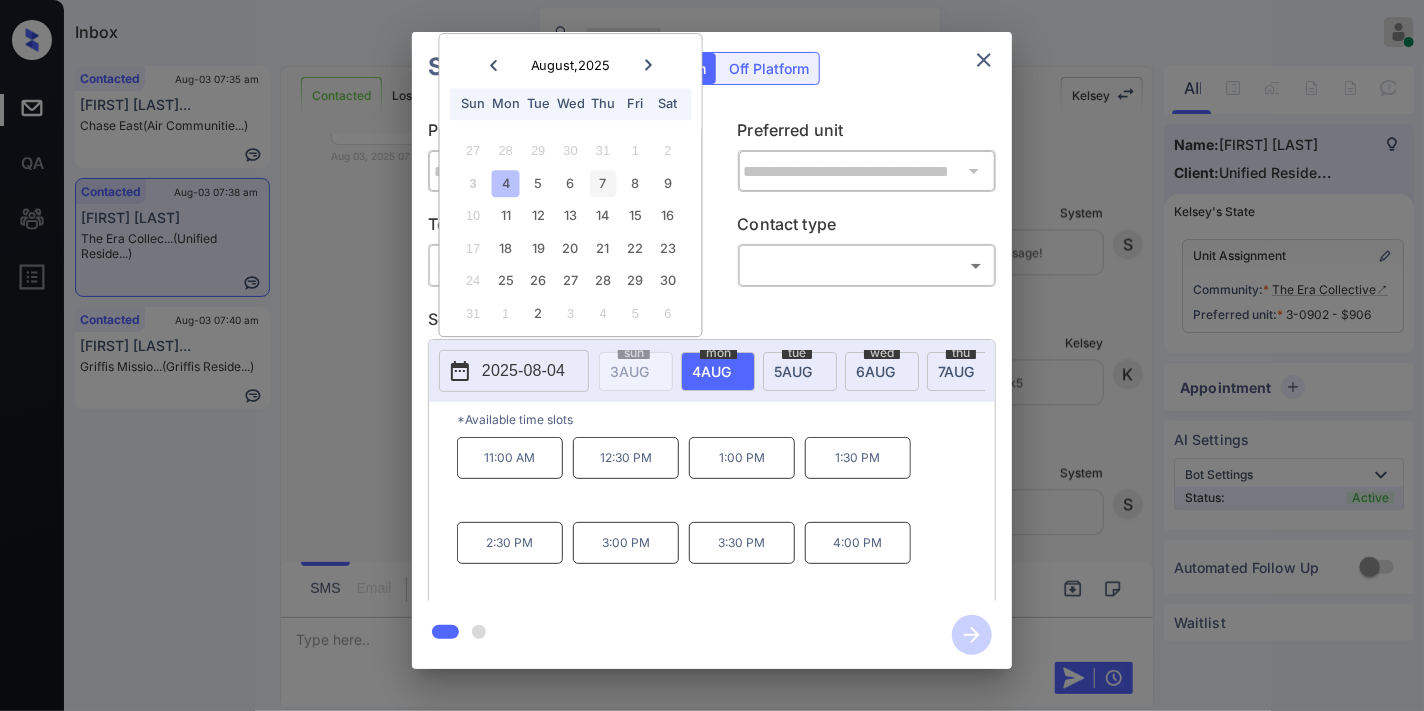 click on "7" at bounding box center [603, 183] 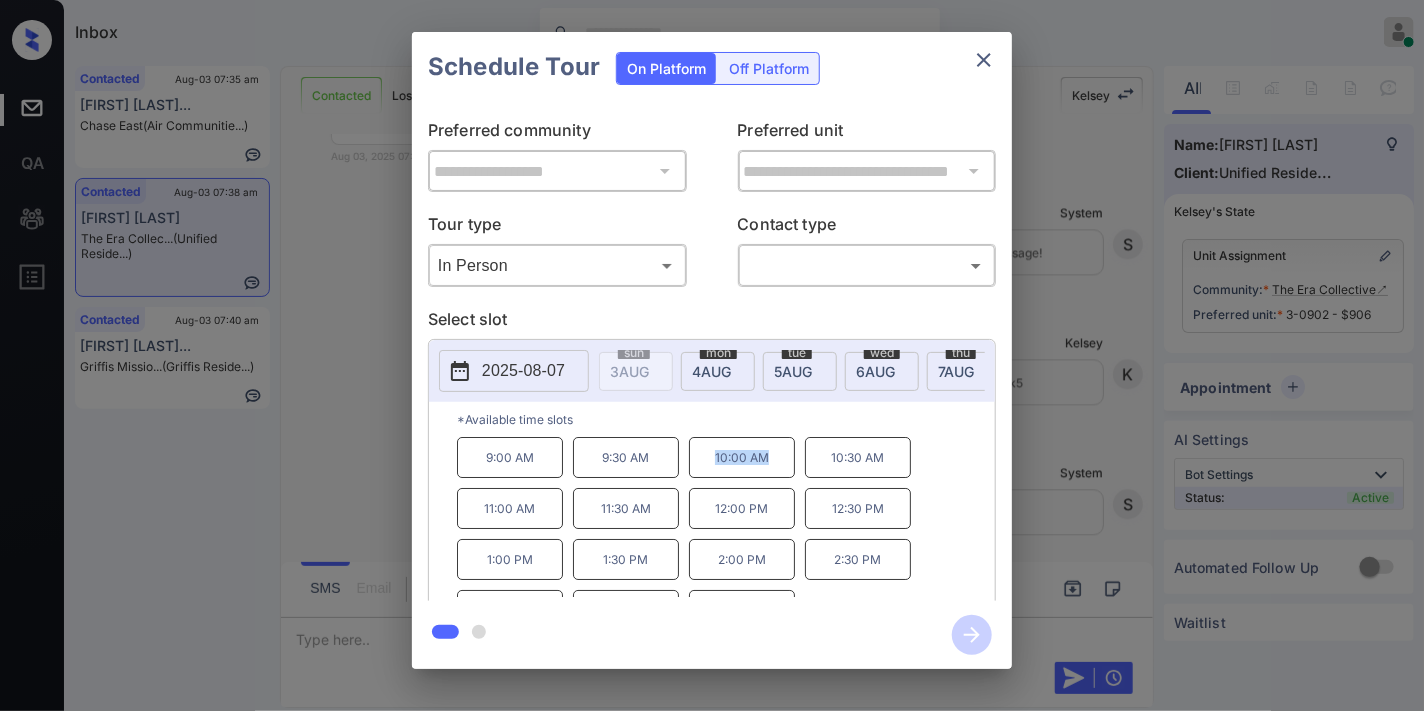 drag, startPoint x: 773, startPoint y: 472, endPoint x: 695, endPoint y: 461, distance: 78.77182 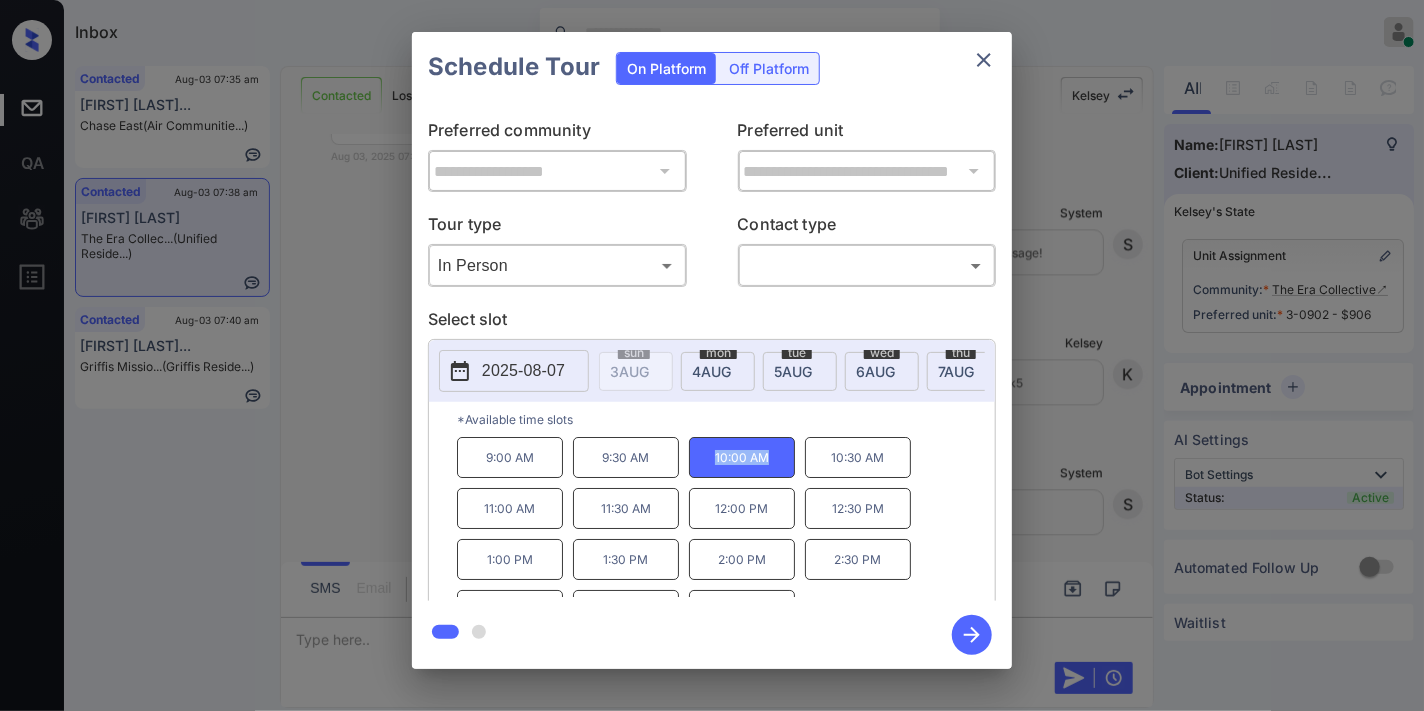 copy on "10:00 AM" 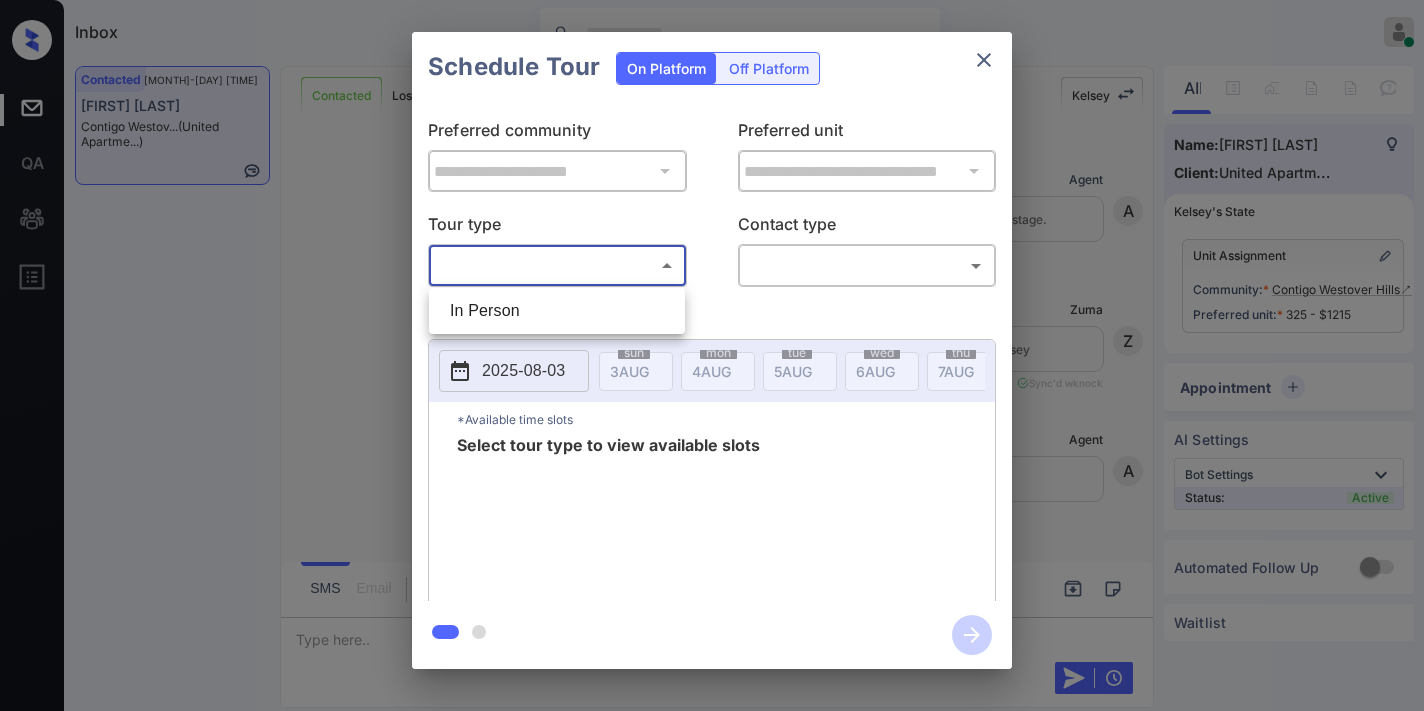 scroll, scrollTop: 0, scrollLeft: 0, axis: both 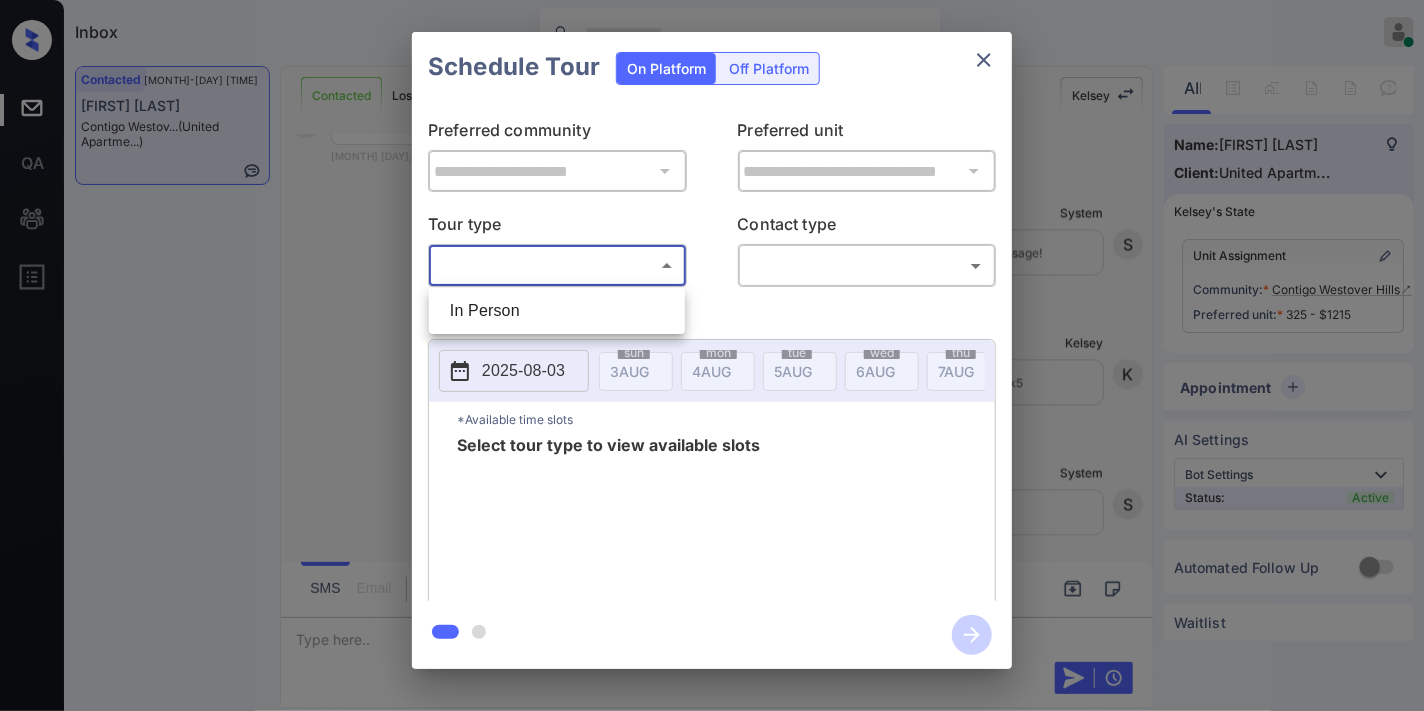 click on "In Person" at bounding box center [557, 311] 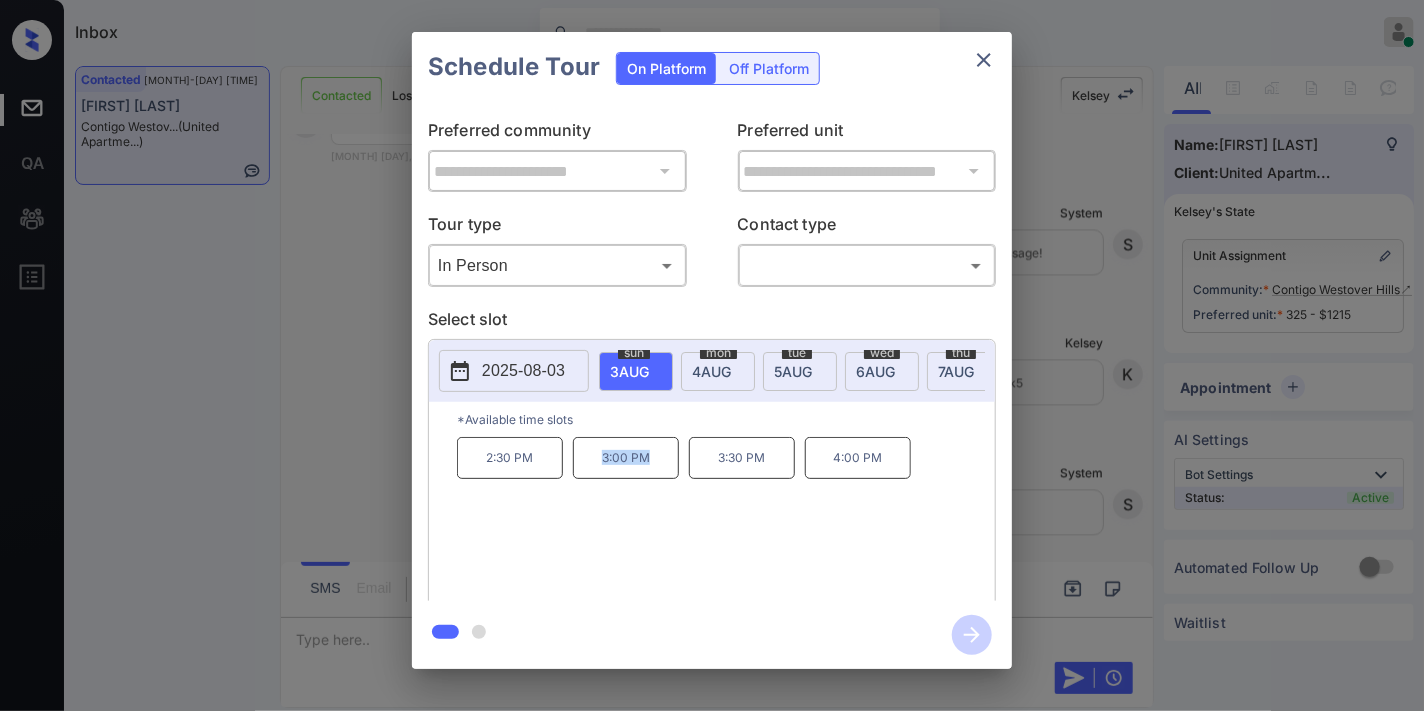 drag, startPoint x: 671, startPoint y: 466, endPoint x: 594, endPoint y: 476, distance: 77.64664 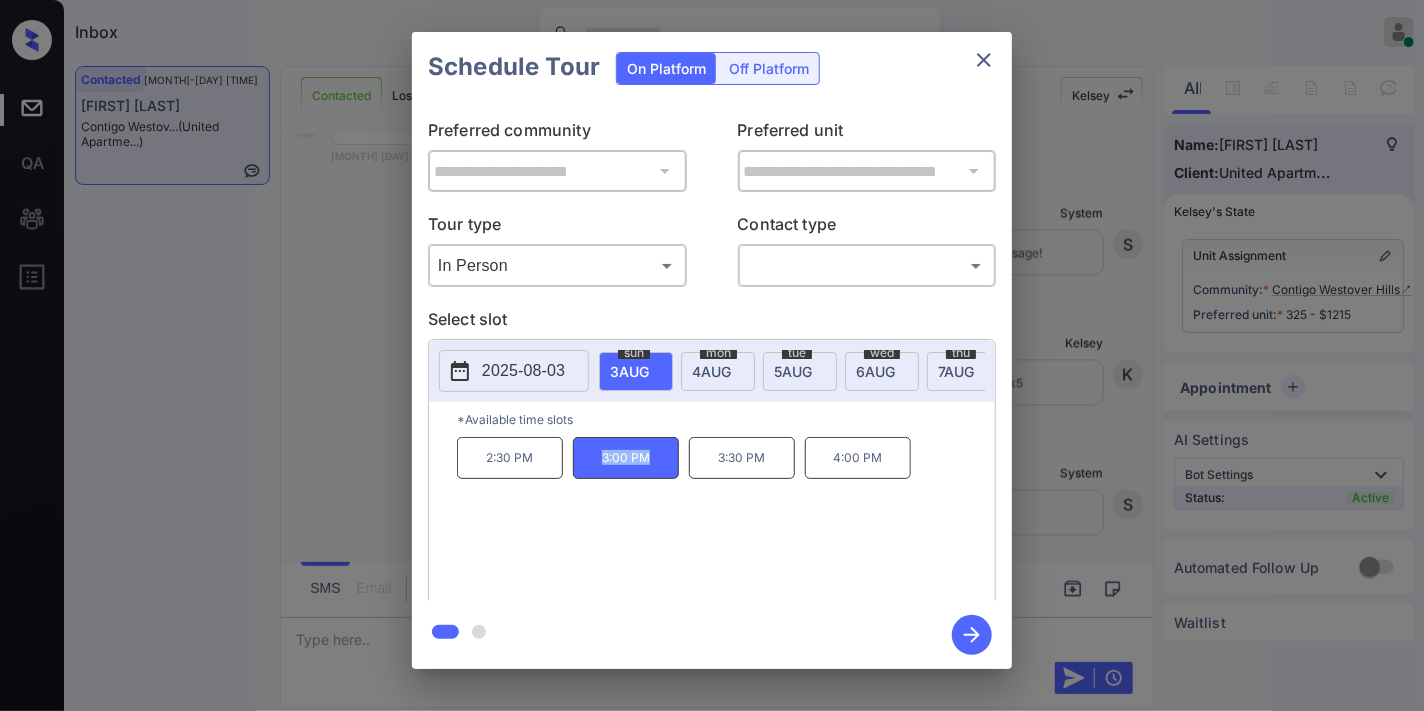 copy on "3:00 PM" 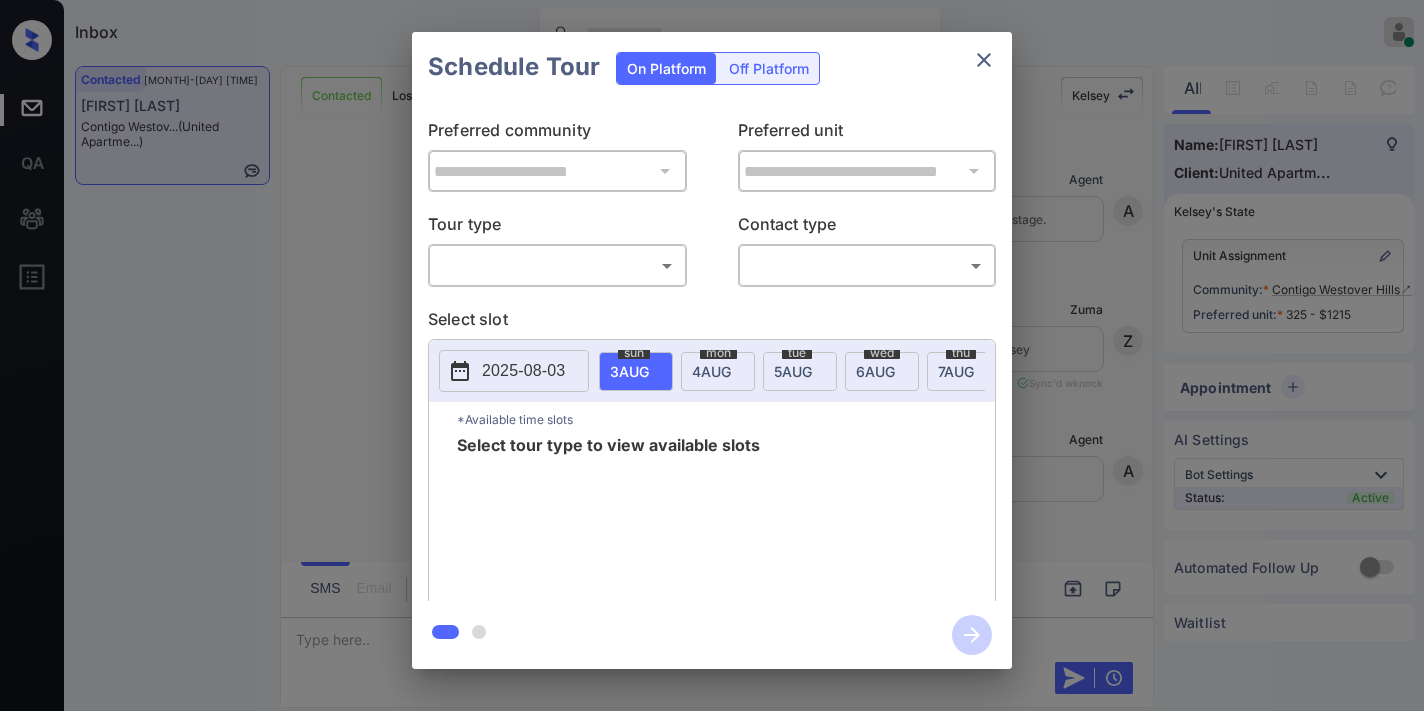 scroll, scrollTop: 0, scrollLeft: 0, axis: both 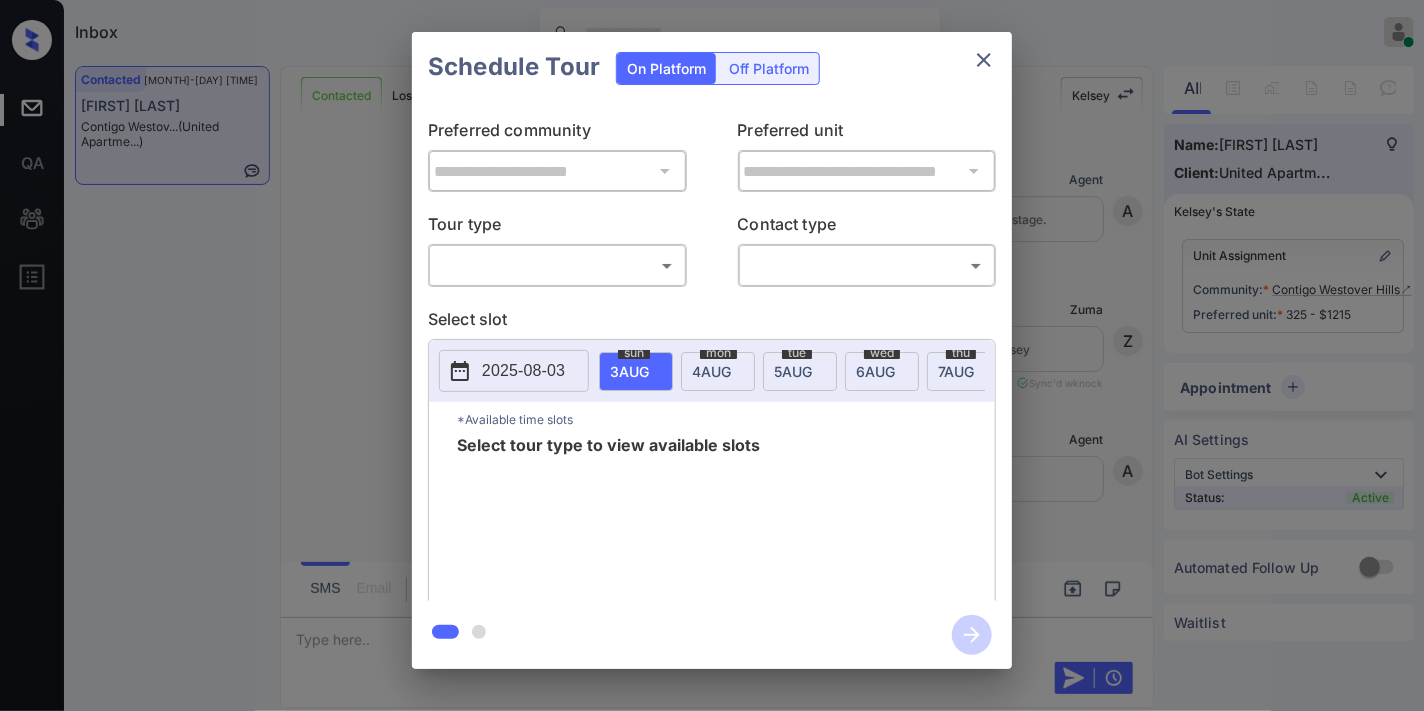 click on "Inbox Samantha Soliven Online Set yourself   offline Set yourself   on break Profile Switch to  dark  mode Sign out Contacted Aug-03 07:54 am   Mercedes Rios Contigo Westov...  (United Apartme...) Contacted Lost Lead Sentiment: Angry Upon sliding the acknowledgement:  Lead will move to lost stage. * ​ SMS and call option will be set to opt out. AFM will be turned off for the lead. Kelsey New Message Agent Lead created via webhook in Inbound stage. Aug 03, 2025 07:01 am A New Message Zuma Lead transferred to leasing agent: kelsey Aug 03, 2025 07:01 am  Sync'd w  knock Z New Message Agent AFM Request sent to Kelsey. Aug 03, 2025 07:01 am A New Message Agent Notes Note: Structured Note:
Move In Date: 2025-08-18
Aug 03, 2025 07:01 am A New Message Kelsey Hi Mercedes. This is Kelsey with Contigo Westover Hills. We’d love to have you come tour with us. What type of apartment are you looking for today? One bedroom or two bedroom? Aug 03, 2025 07:01 am   | TemplateAFMSms  Sync'd w  knock K New Message Kelsey K" at bounding box center (712, 355) 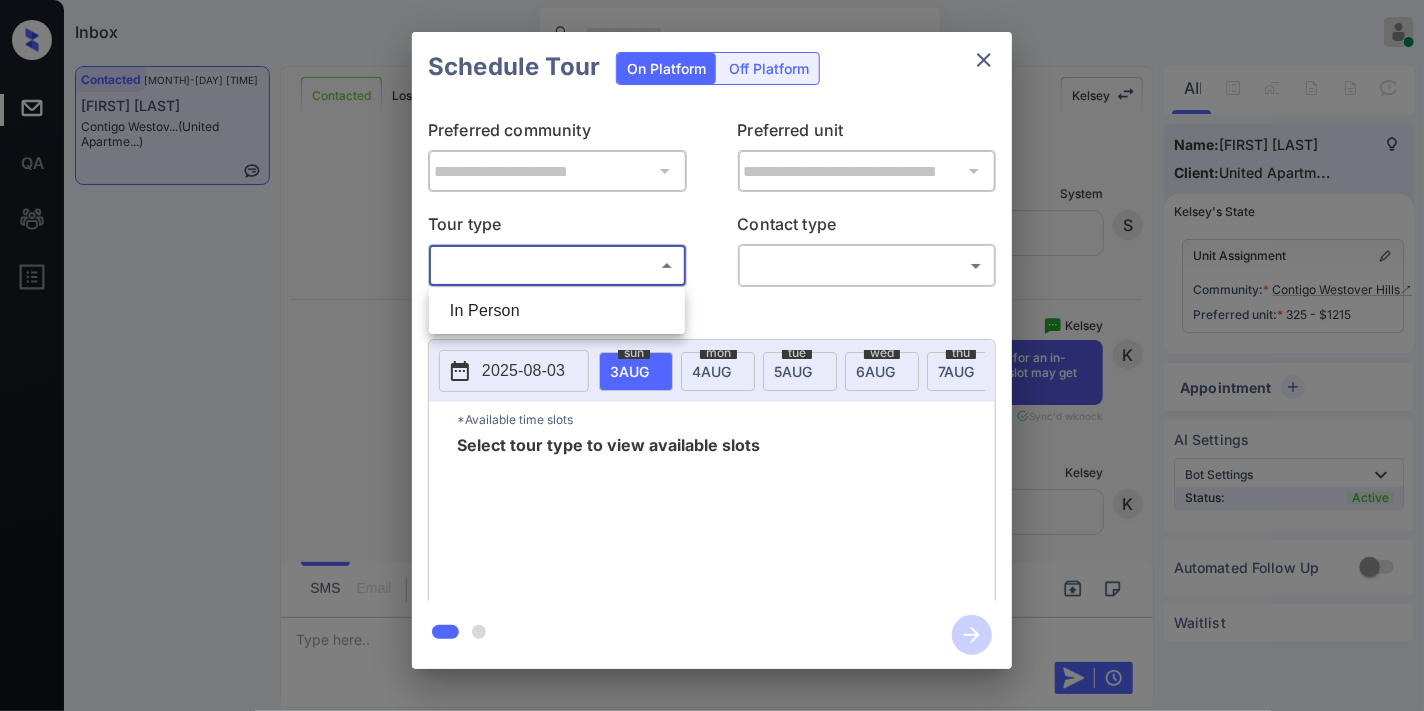 click on "In Person" at bounding box center (557, 311) 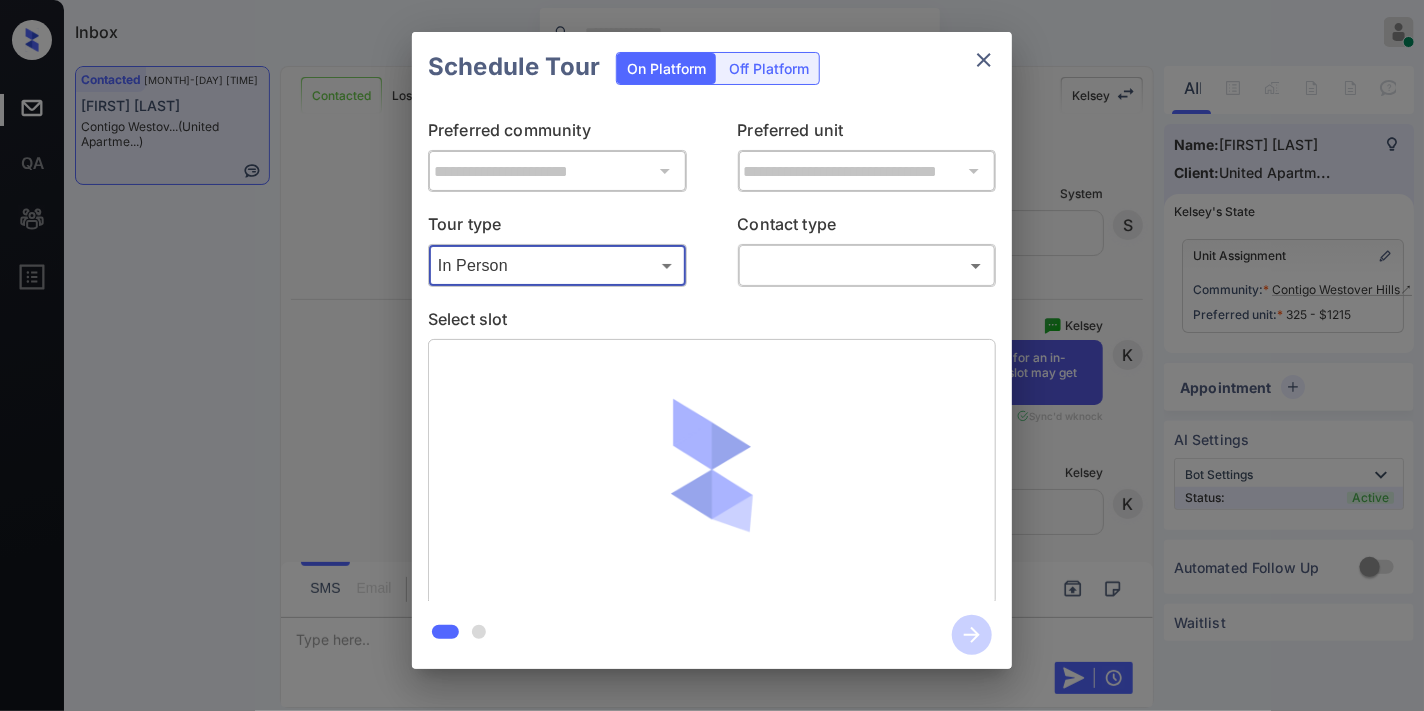 click on "Inbox Samantha Soliven Online Set yourself   offline Set yourself   on break Profile Switch to  dark  mode Sign out Contacted Aug-03 07:54 am   Mercedes Rios Contigo Westov...  (United Apartme...) Contacted Lost Lead Sentiment: Angry Upon sliding the acknowledgement:  Lead will move to lost stage. * ​ SMS and call option will be set to opt out. AFM will be turned off for the lead. Kelsey New Message Agent Lead created via webhook in Inbound stage. Aug 03, 2025 07:01 am A New Message Zuma Lead transferred to leasing agent: kelsey Aug 03, 2025 07:01 am  Sync'd w  knock Z New Message Agent AFM Request sent to Kelsey. Aug 03, 2025 07:01 am A New Message Agent Notes Note: Structured Note:
Move In Date: 2025-08-18
Aug 03, 2025 07:01 am A New Message Kelsey Hi Mercedes. This is Kelsey with Contigo Westover Hills. We’d love to have you come tour with us. What type of apartment are you looking for today? One bedroom or two bedroom? Aug 03, 2025 07:01 am   | TemplateAFMSms  Sync'd w  knock K New Message Kelsey K" at bounding box center [712, 355] 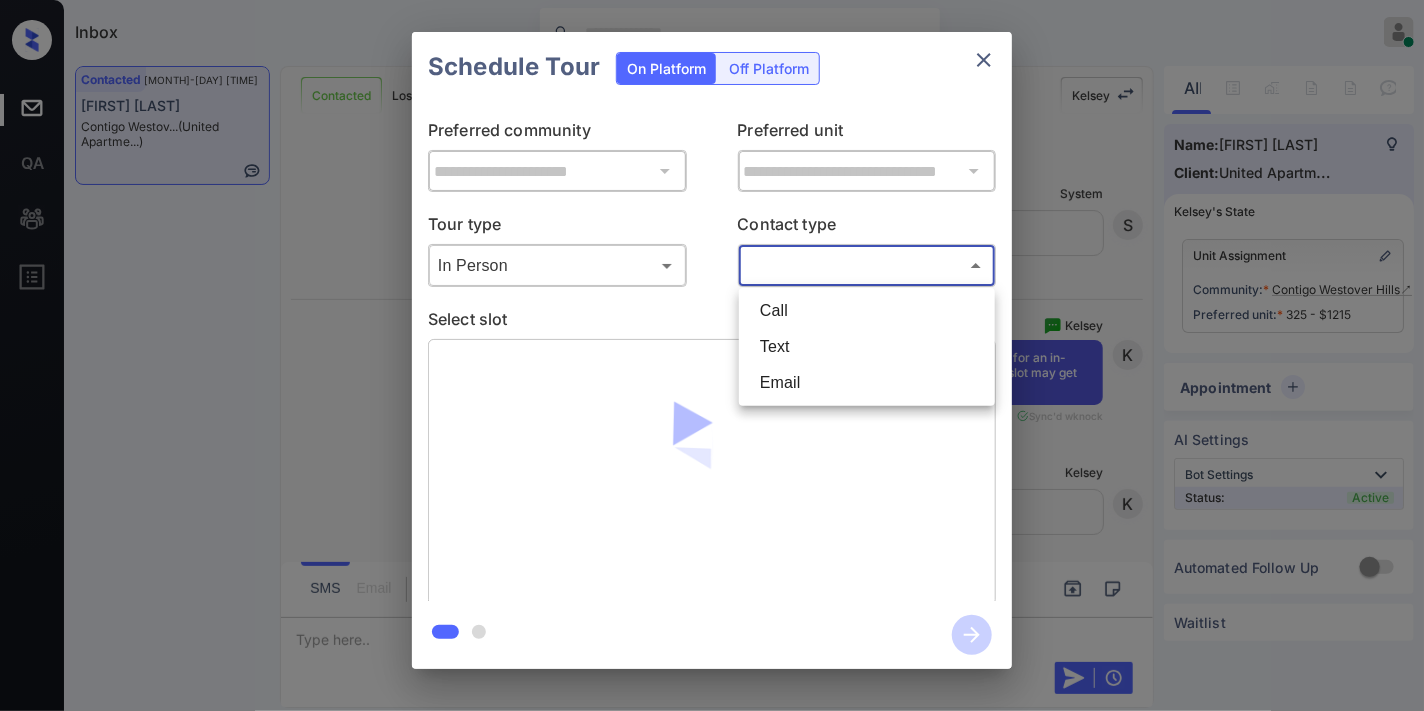 click on "Text" at bounding box center [867, 347] 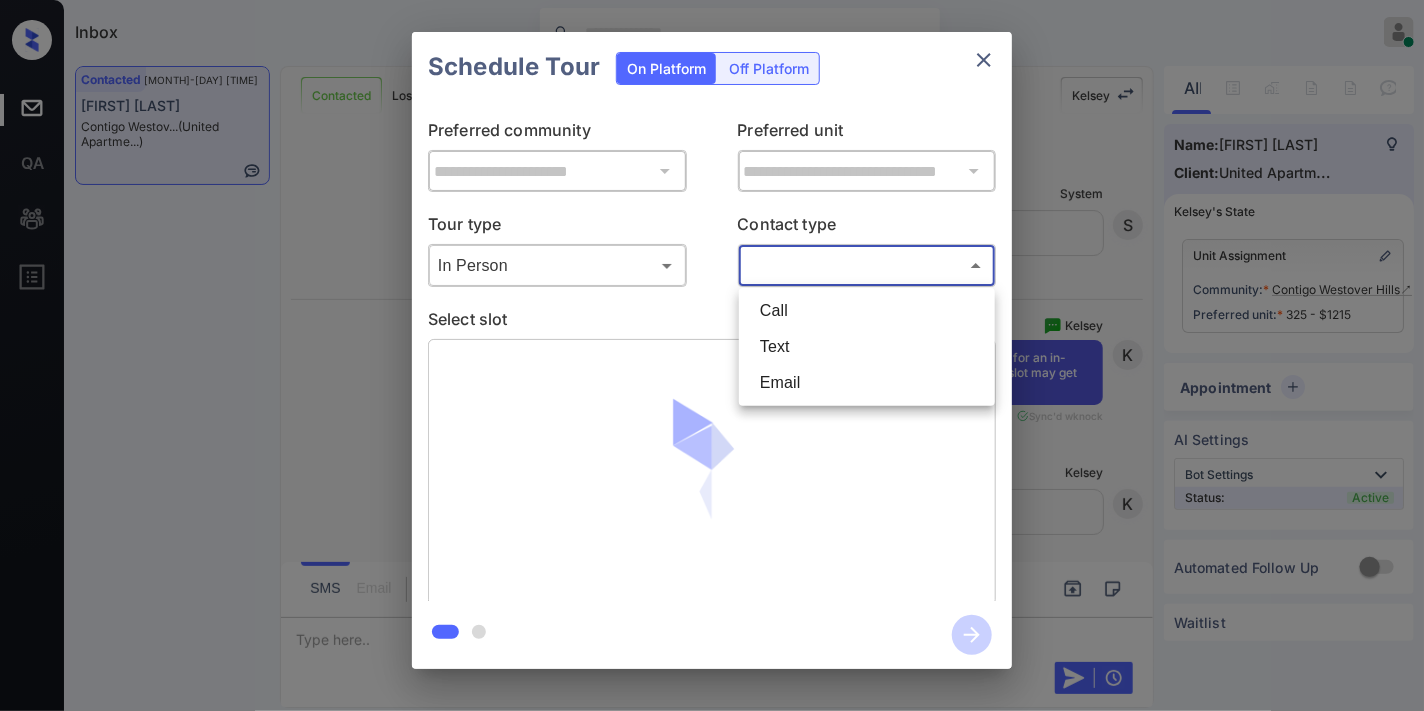 type on "****" 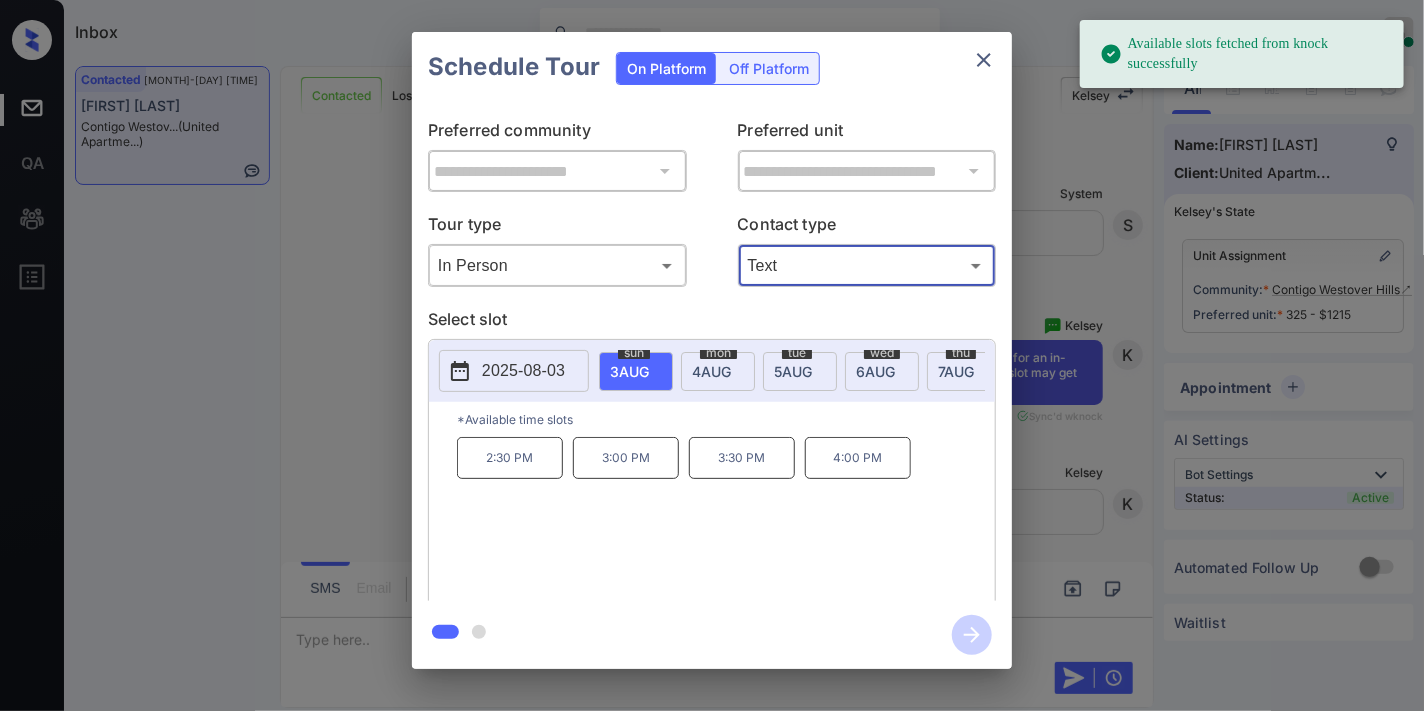 click on "3:00 PM" at bounding box center (626, 458) 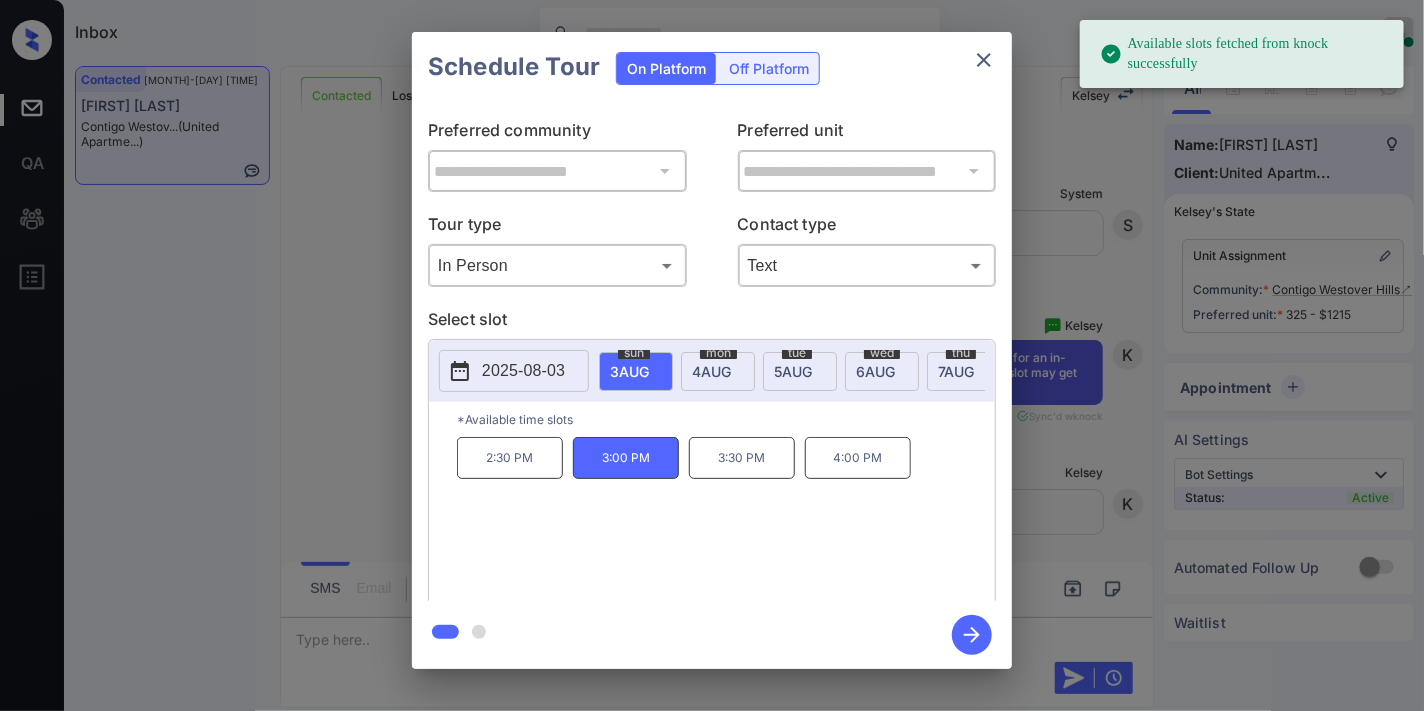 click 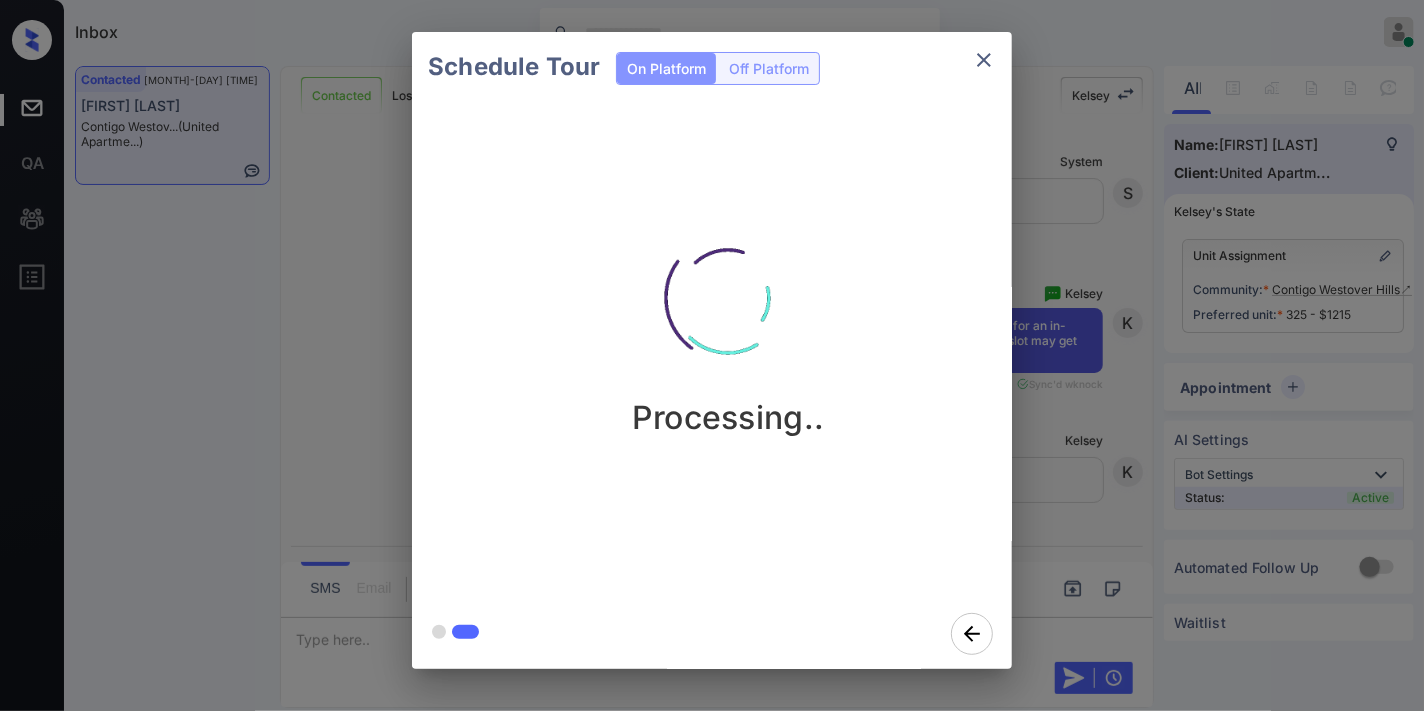 scroll, scrollTop: 3483, scrollLeft: 0, axis: vertical 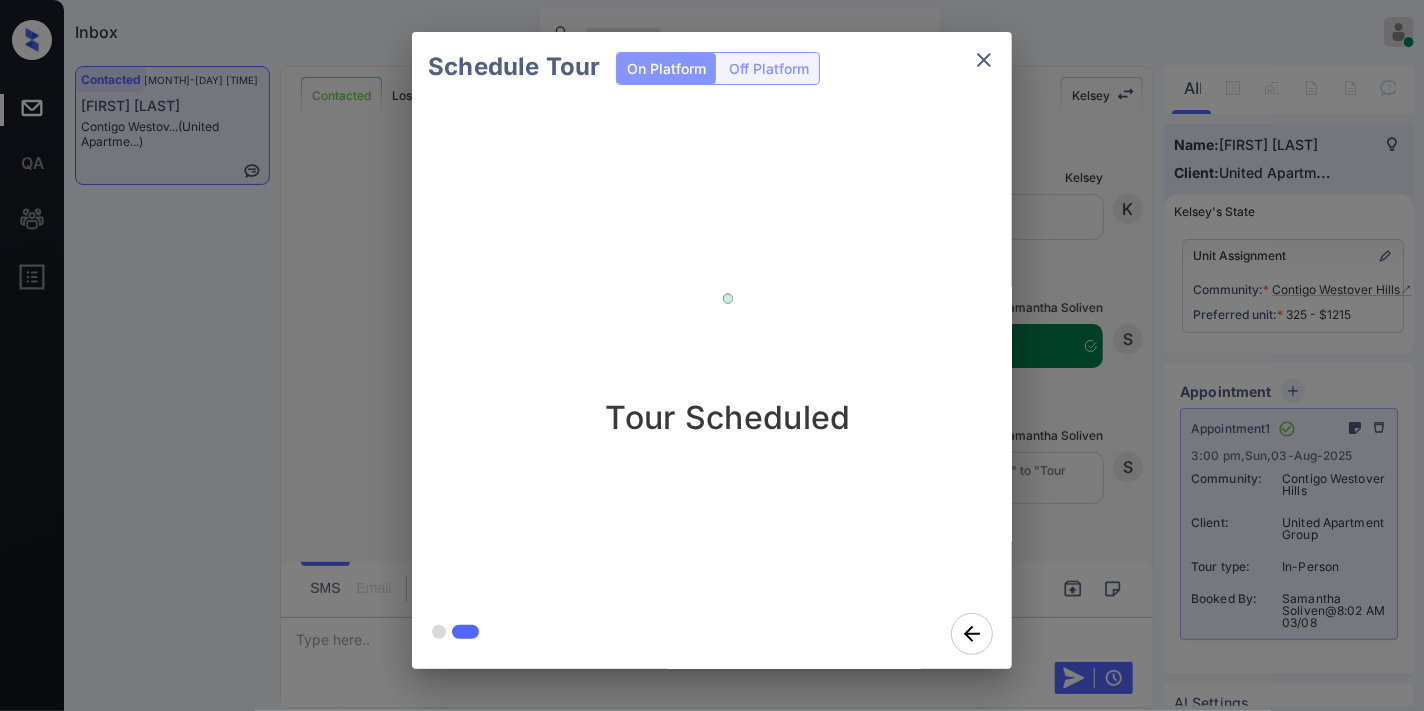 click 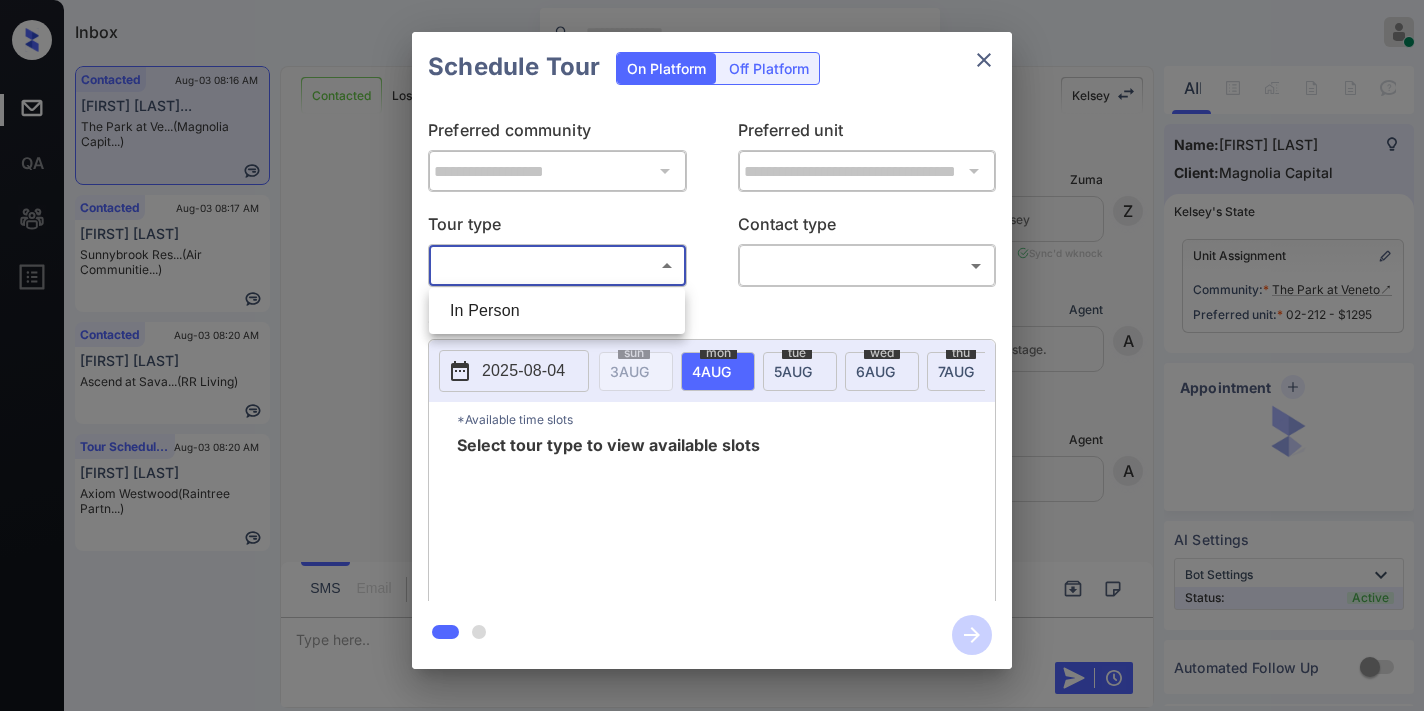 scroll, scrollTop: 0, scrollLeft: 0, axis: both 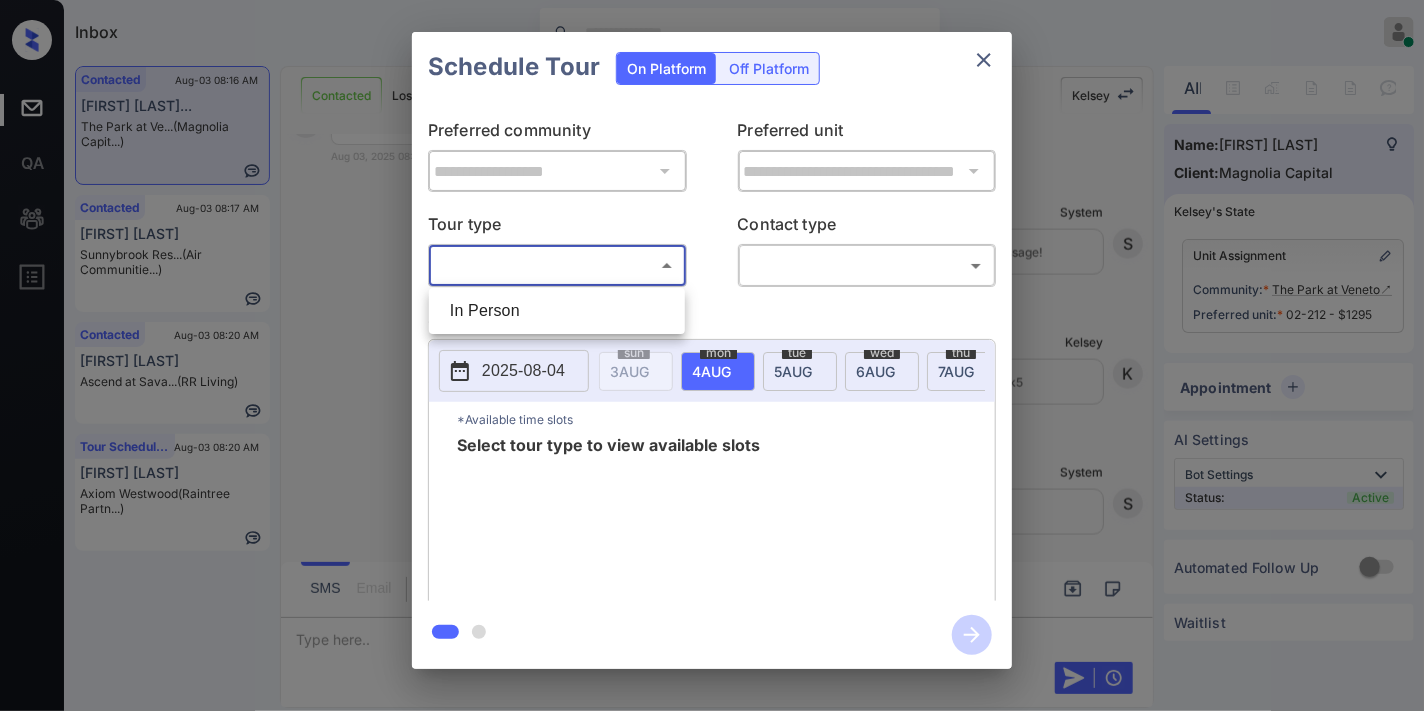 click on "In Person" at bounding box center (557, 311) 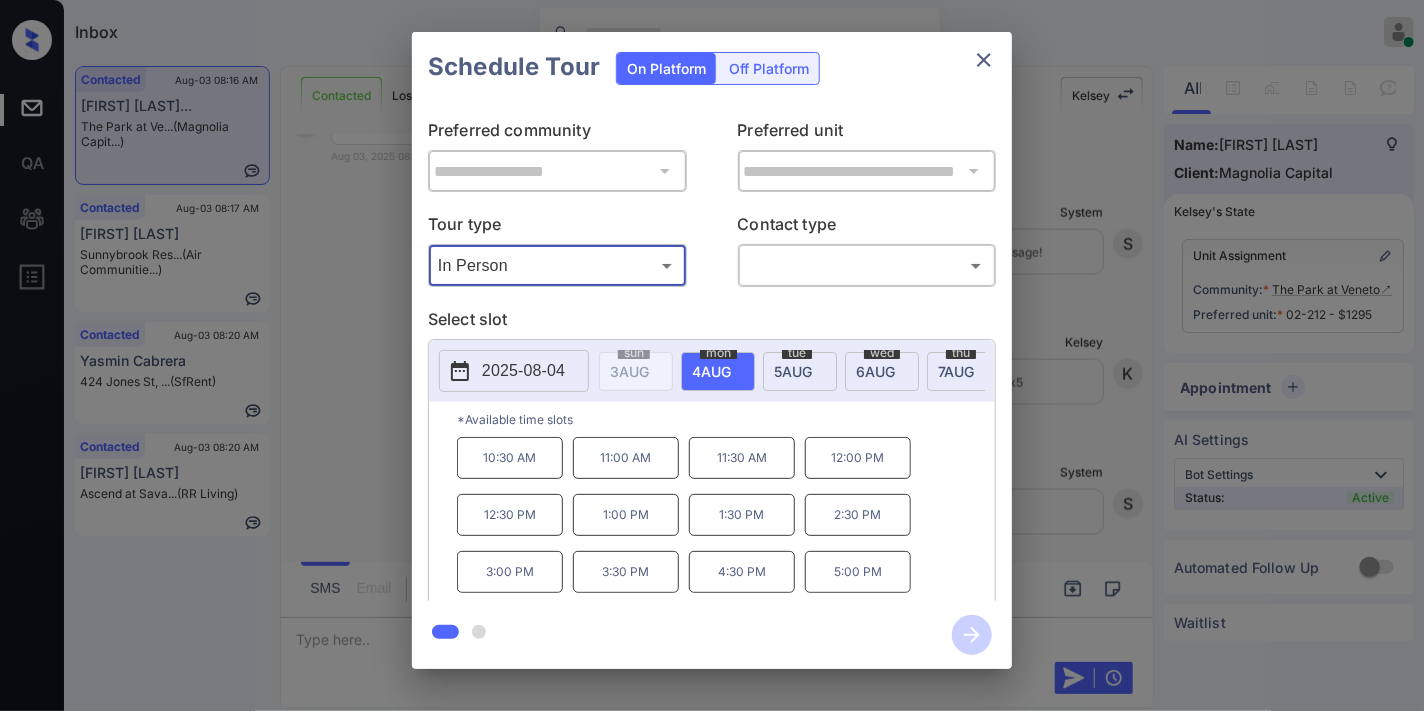 click on "2025-08-04" at bounding box center [523, 371] 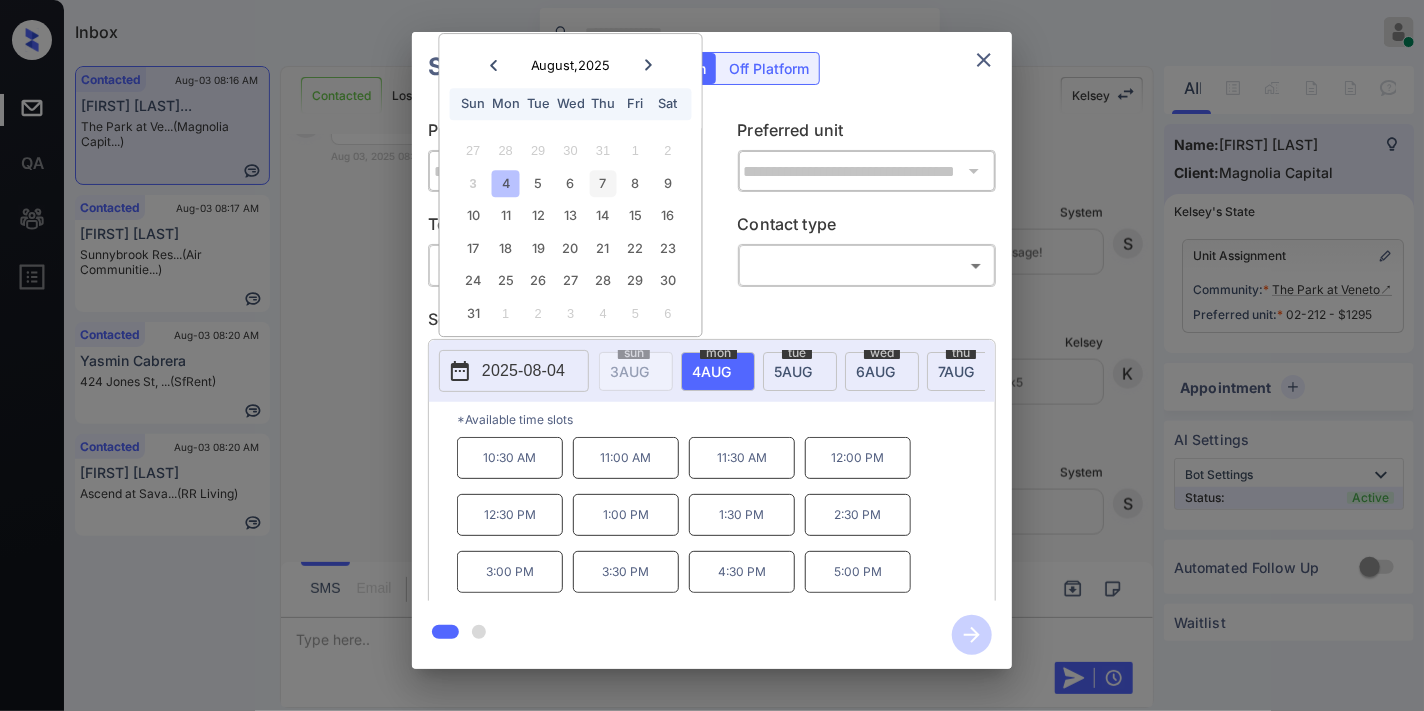 click on "7" at bounding box center [603, 183] 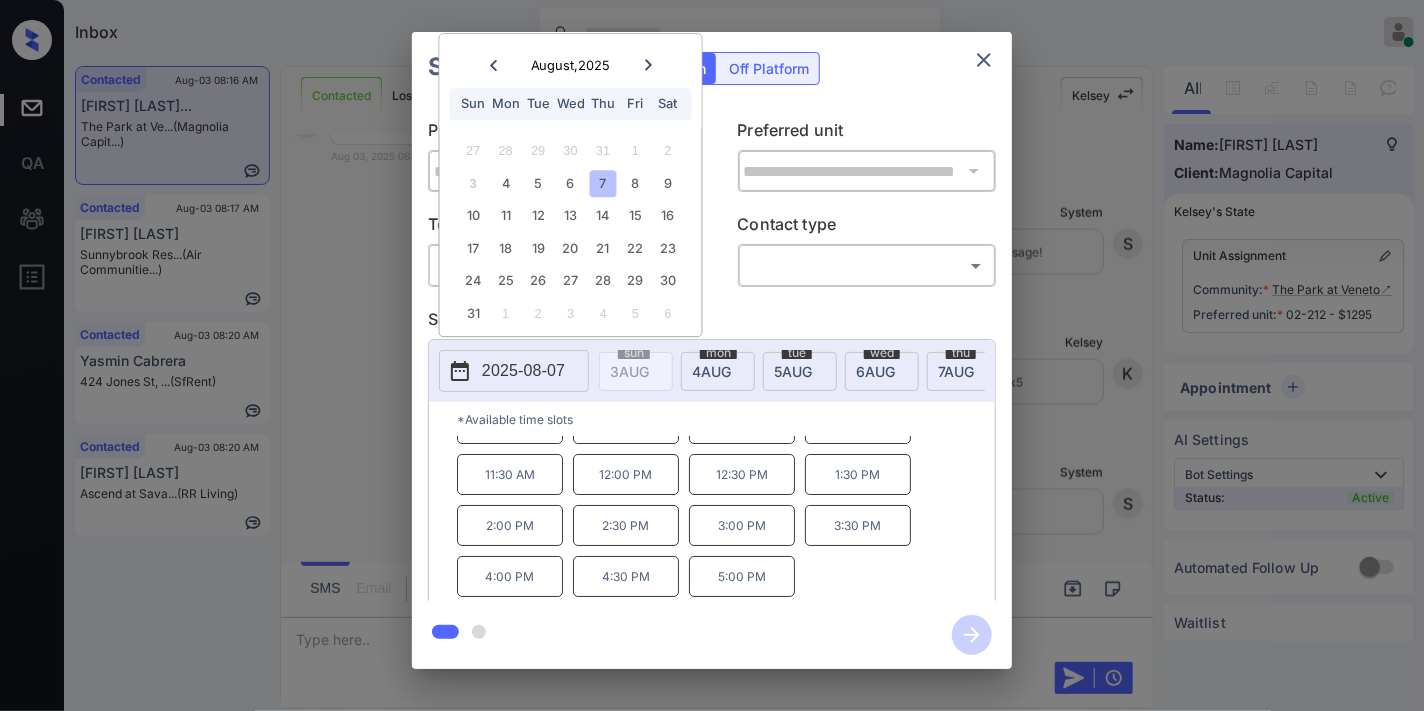 scroll, scrollTop: 0, scrollLeft: 0, axis: both 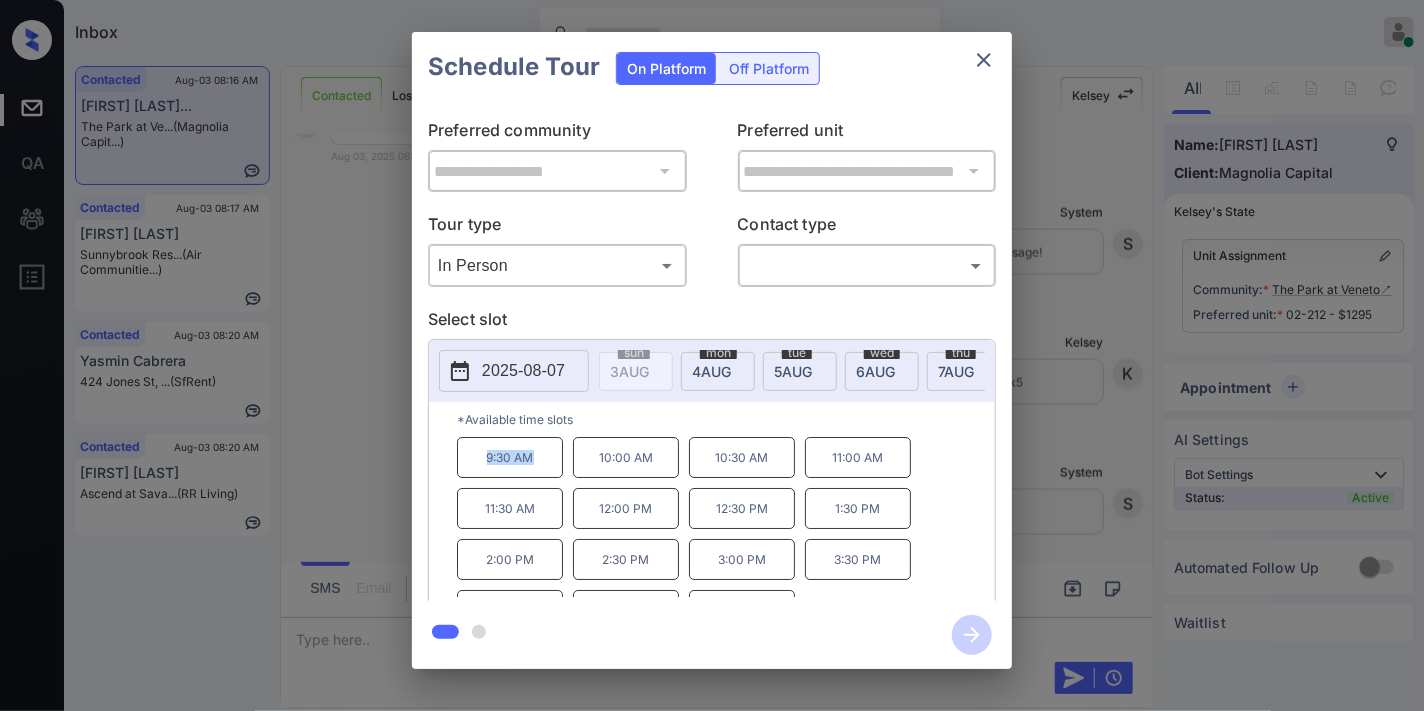drag, startPoint x: 502, startPoint y: 477, endPoint x: 445, endPoint y: 471, distance: 57.31492 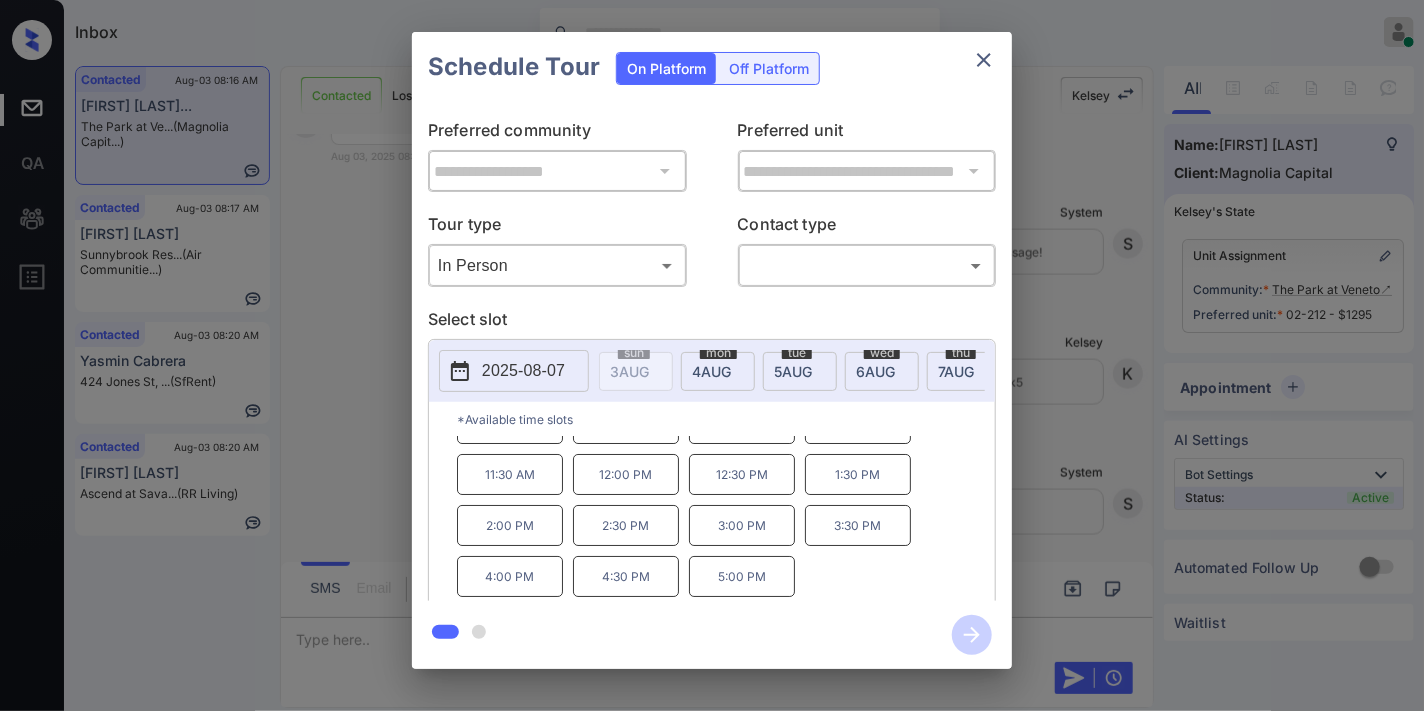 click 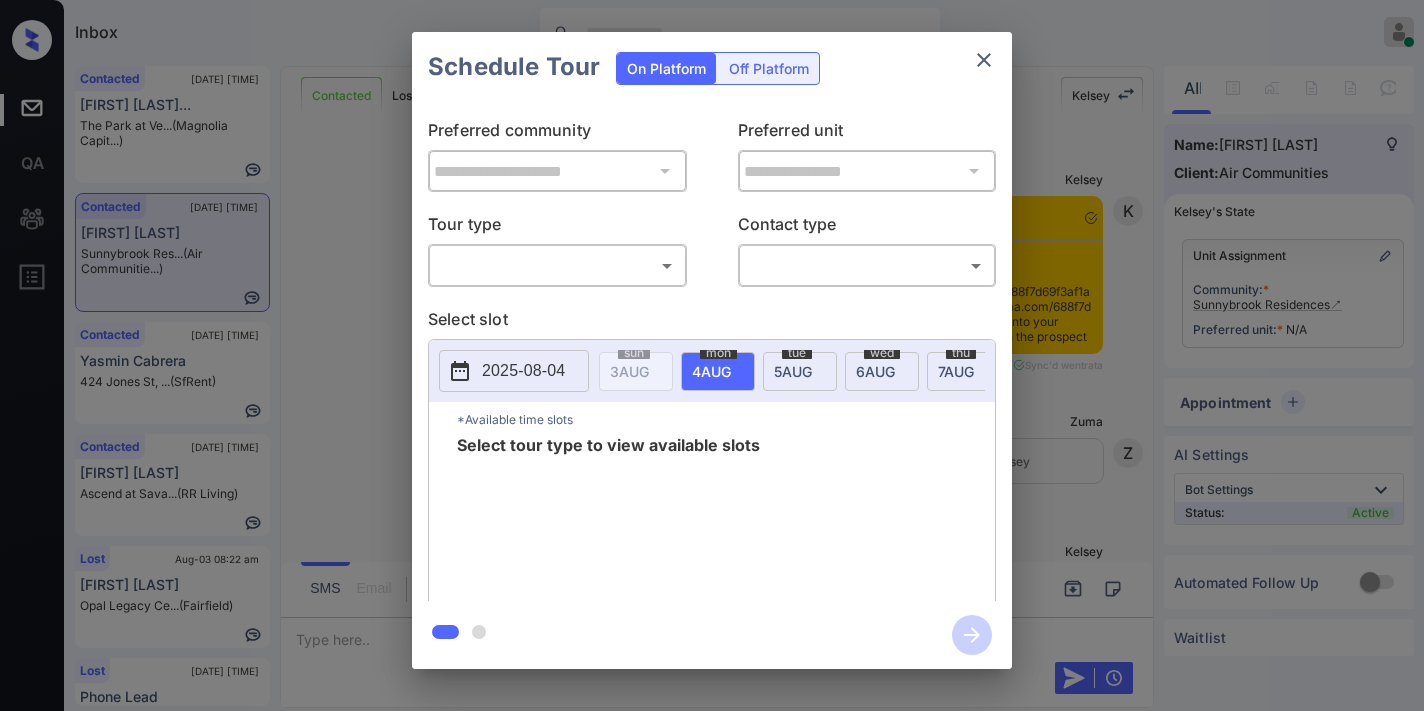 scroll, scrollTop: 0, scrollLeft: 0, axis: both 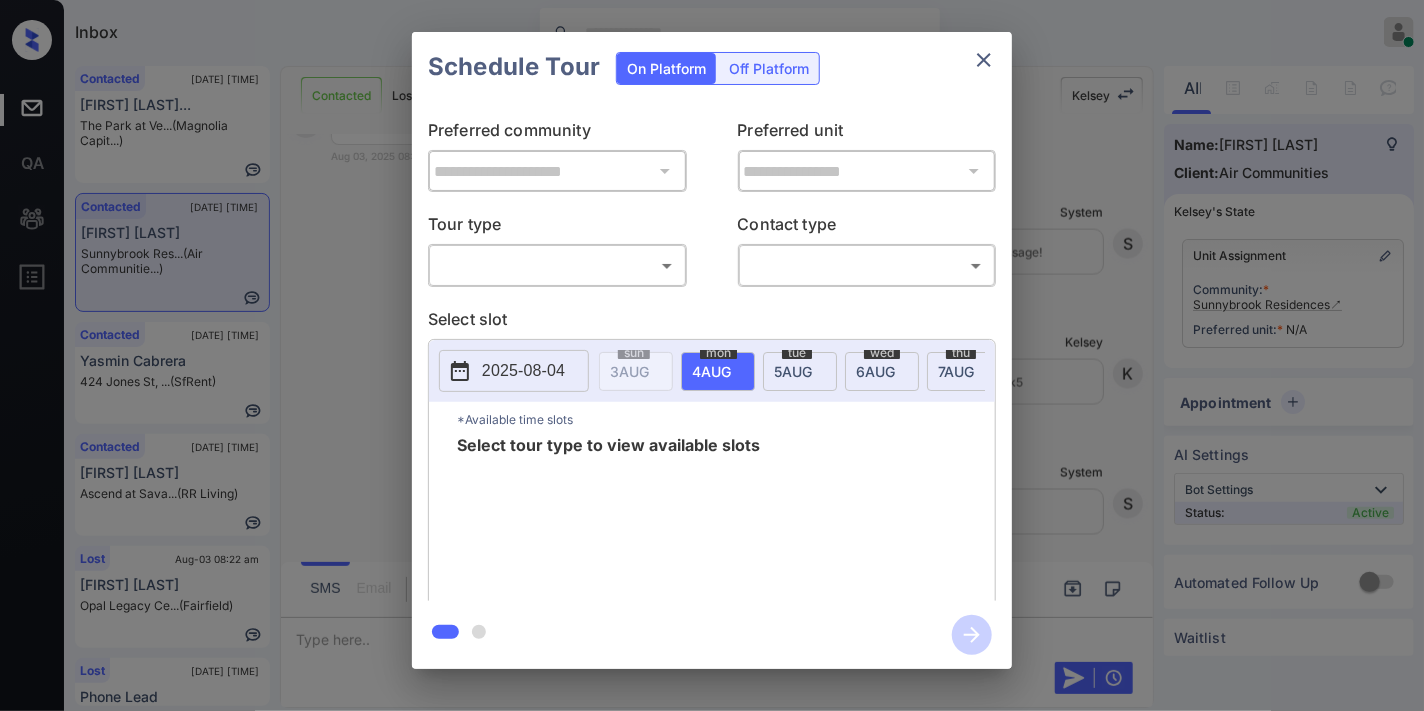 click on "Tour type" at bounding box center [557, 228] 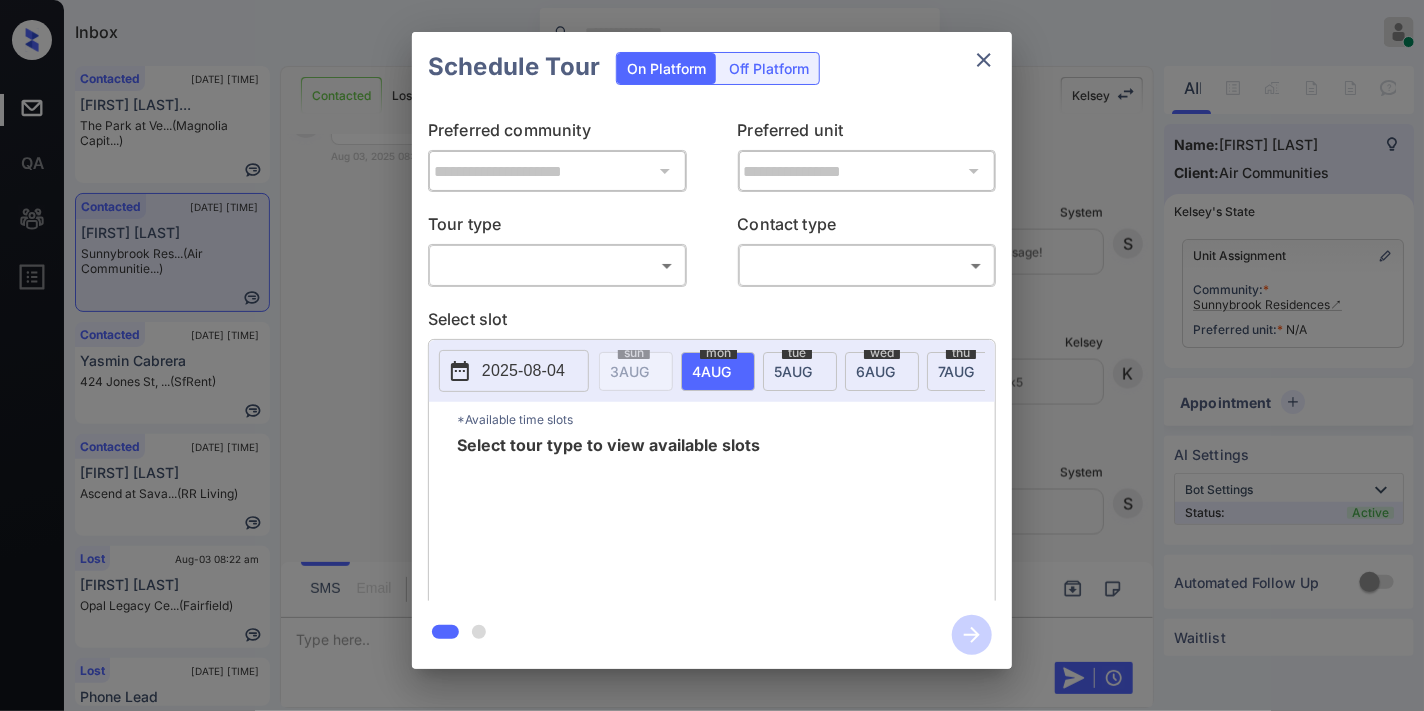 click on "Inbox Samantha Soliven Online Set yourself   offline Set yourself   on break Profile Switch to  dark  mode Sign out Contacted Aug-03 08:16 am   Josefina Mcdon... The Park at Ve...  (Magnolia Capit...) Contacted Aug-03 08:17 am   Najma El Sunnybrook Res...  (Air Communitie...) Contacted Aug-03 08:20 am   Yasmin Cabrera 424 Jones St, ...  (SfRent) Contacted Aug-03 08:20 am   Brandon Palmer Ascend at Sava...  (RR Living) Lost Aug-03 08:22 am   Tom Hou Opal Legacy Ce...  (Fairfield) Lost Aug-03 08:21 am   Phone Lead Solea at Miami...  (Air Communitie...) Contacted Lost Lead Sentiment: Angry Upon sliding the acknowledgement:  Lead will move to lost stage. * ​ SMS and call option will be set to opt out. AFM will be turned off for the lead. Kelsey New Message Kelsey Notes Note: <a href="https://conversation.getzuma.com/688f7d69f3af1a37bbcde042">https://conversation.getzuma.com/688f7d69f3af1a37bbcde042</a> - Paste this link into your browser to view Kelsey’s conversation with the prospect Aug 03, 2025 08:16 am K" at bounding box center (712, 355) 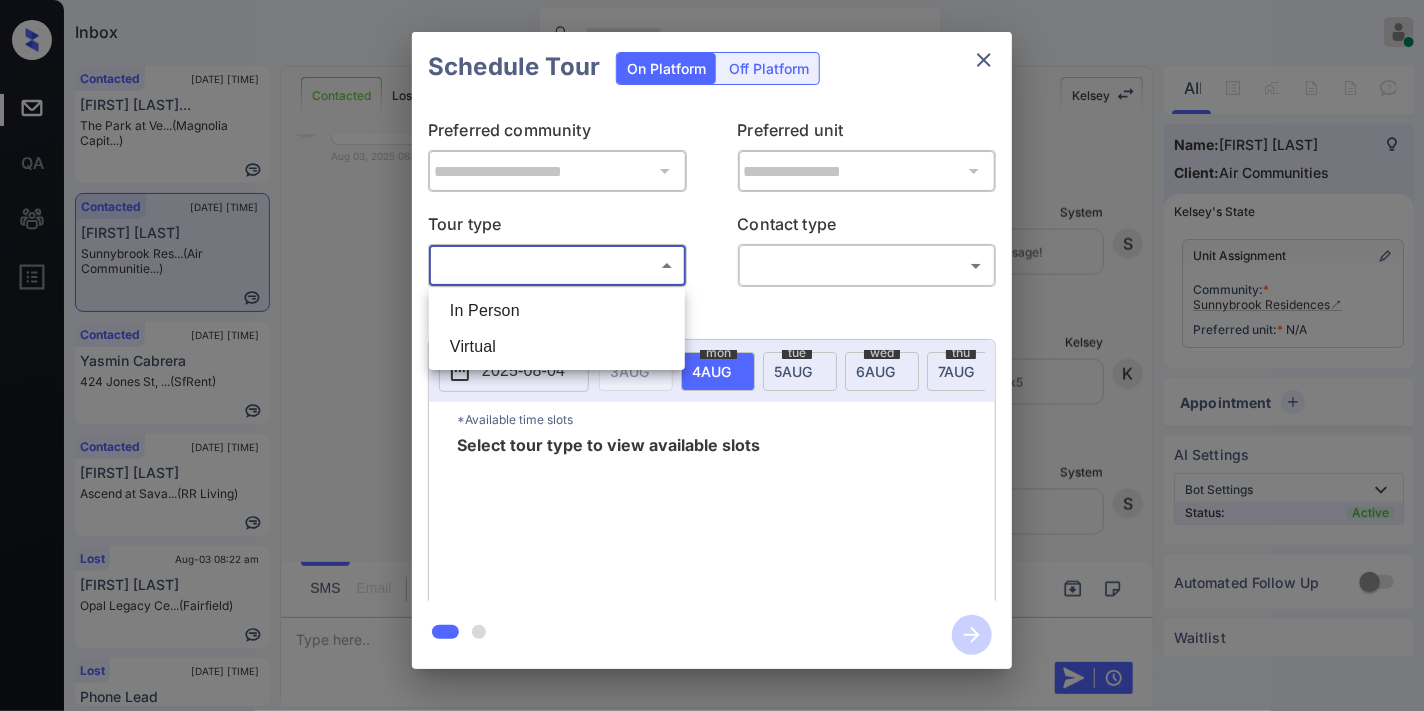 click on "In Person" at bounding box center [557, 311] 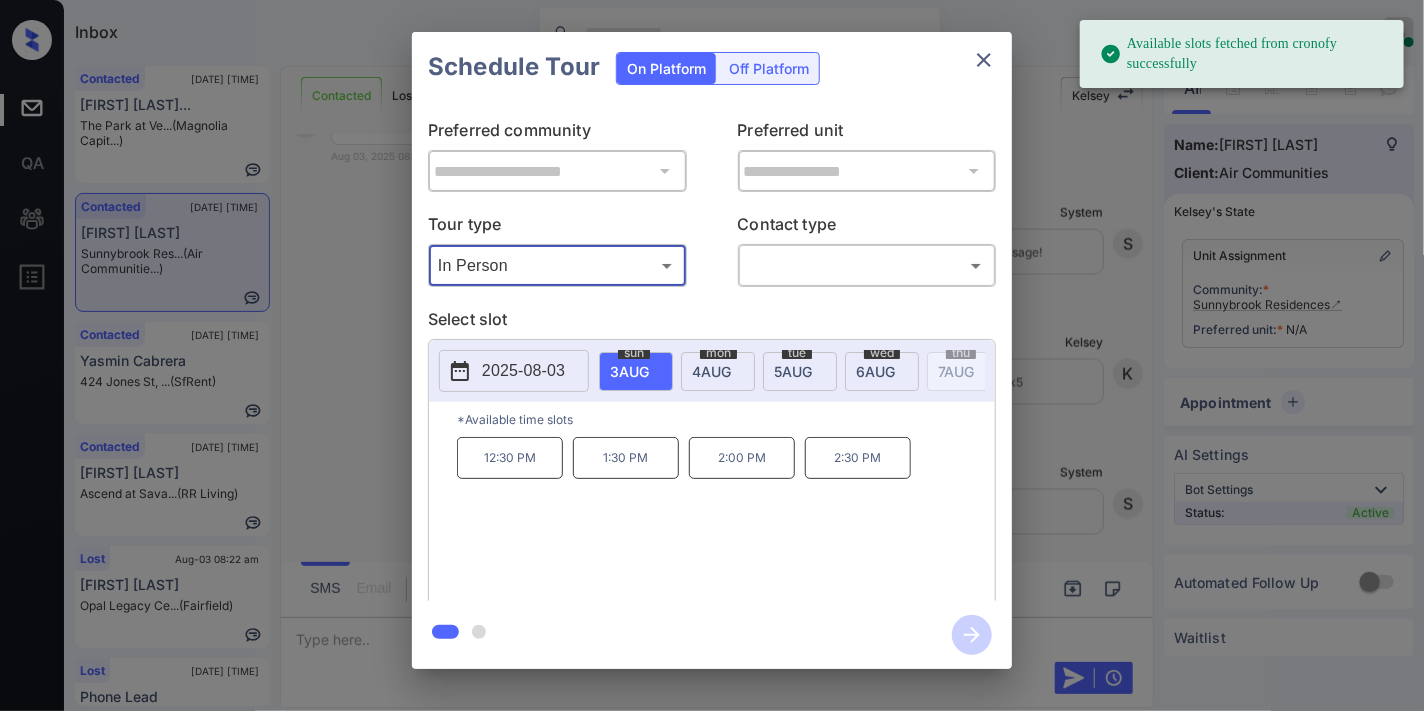 click on "2025-08-03" at bounding box center [523, 371] 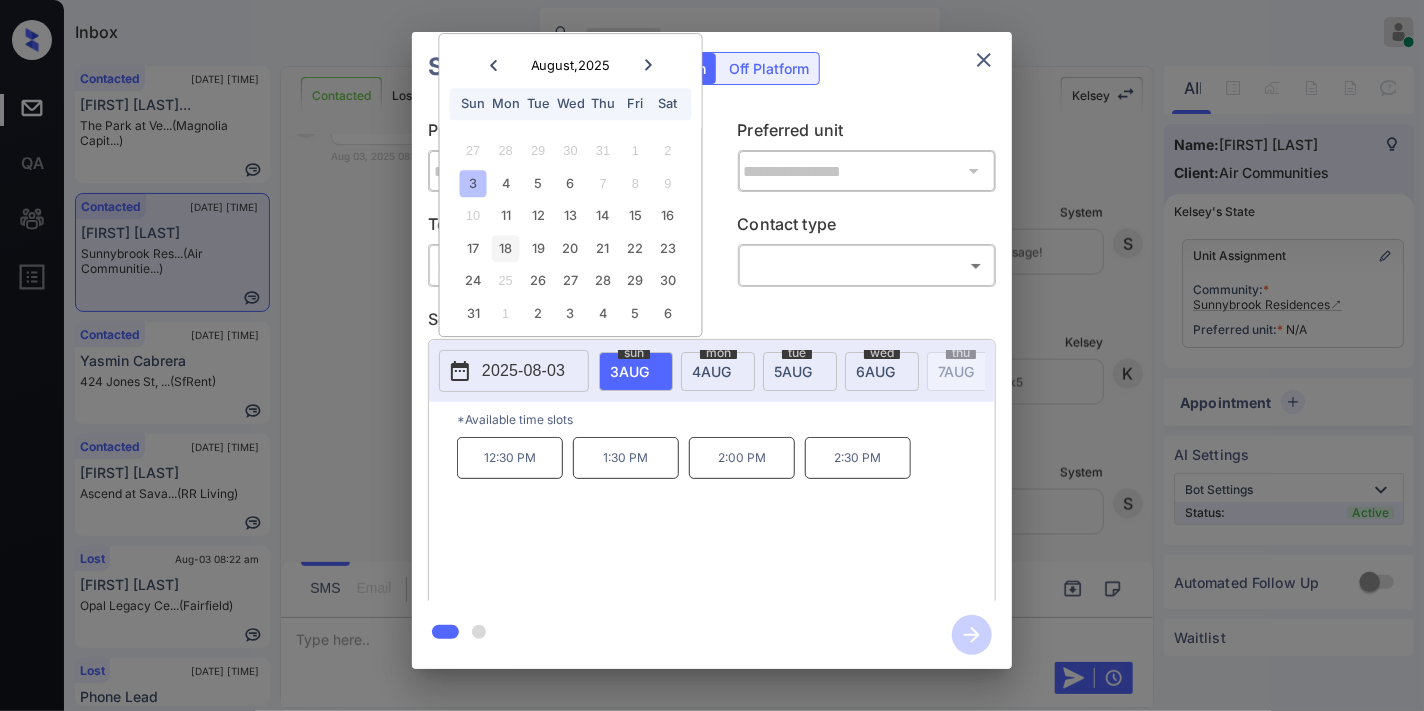 click on "18" at bounding box center [505, 248] 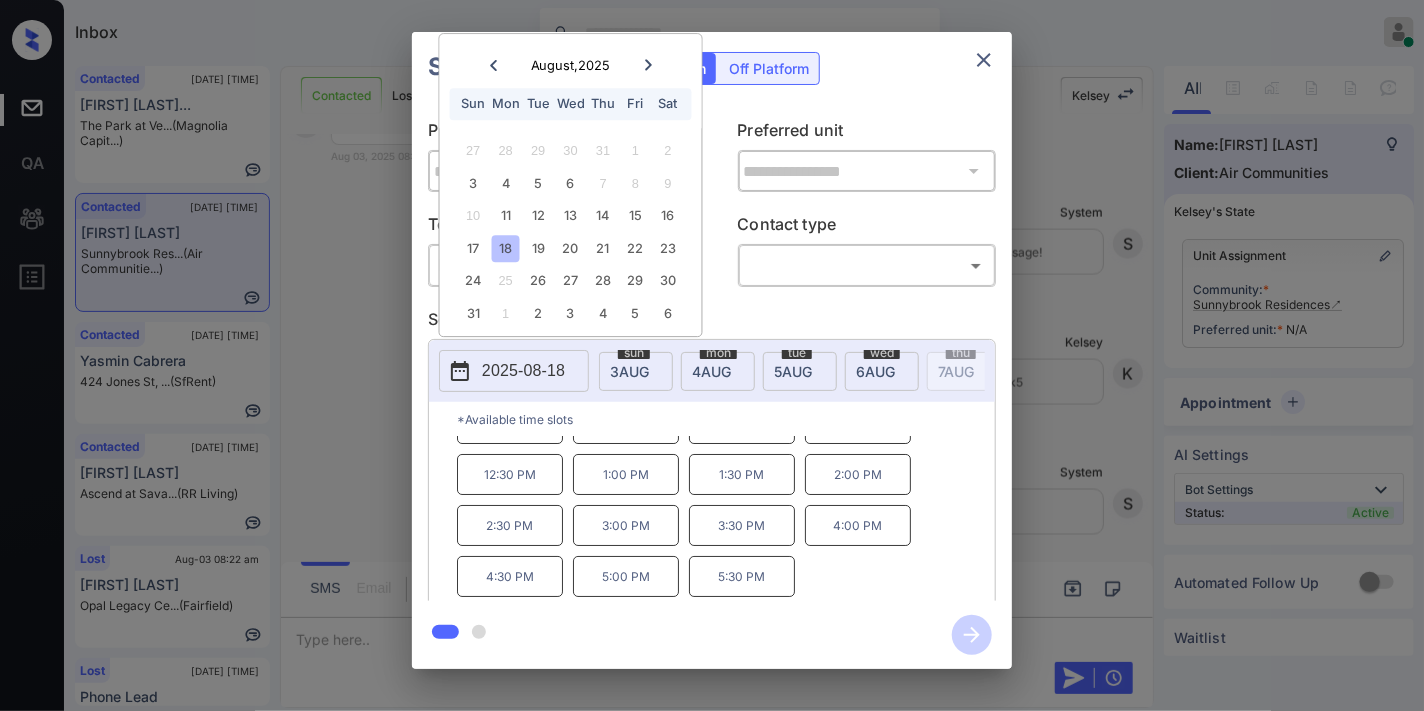scroll, scrollTop: 0, scrollLeft: 0, axis: both 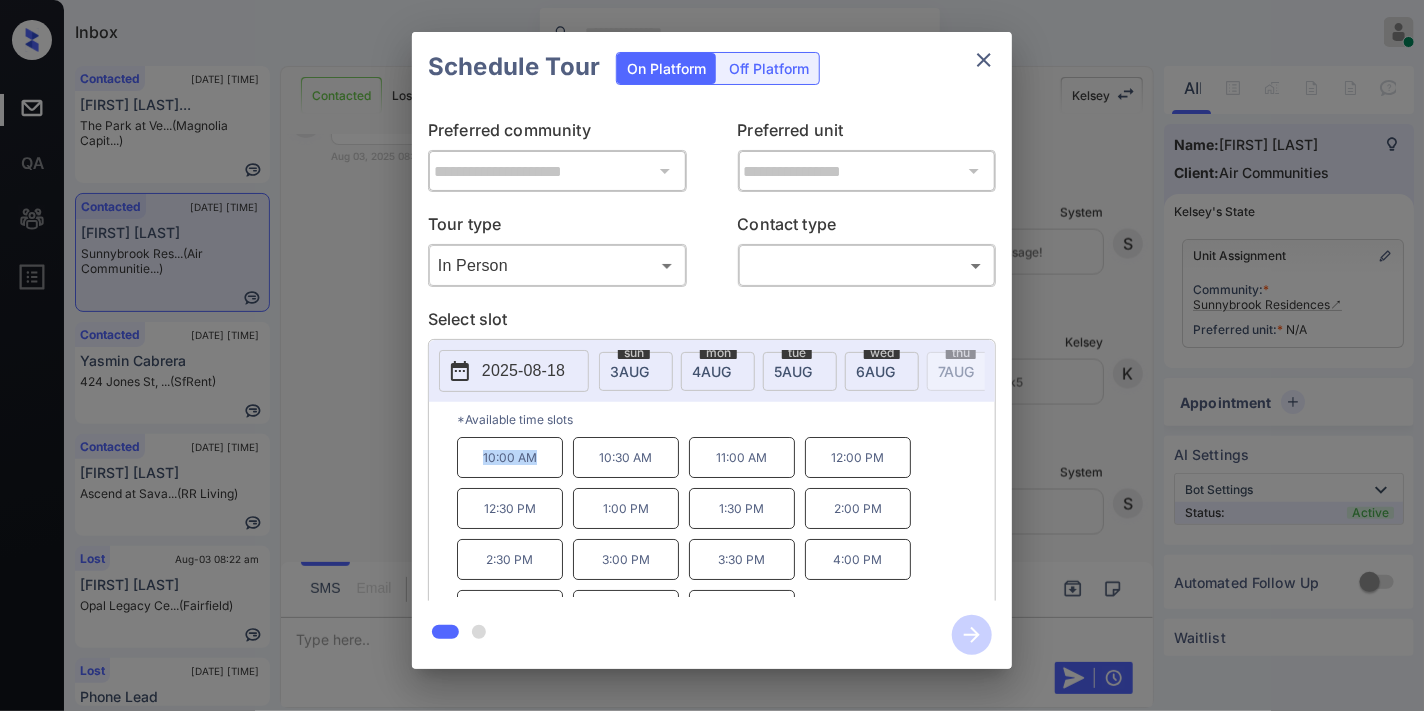 drag, startPoint x: 546, startPoint y: 454, endPoint x: 471, endPoint y: 462, distance: 75.42546 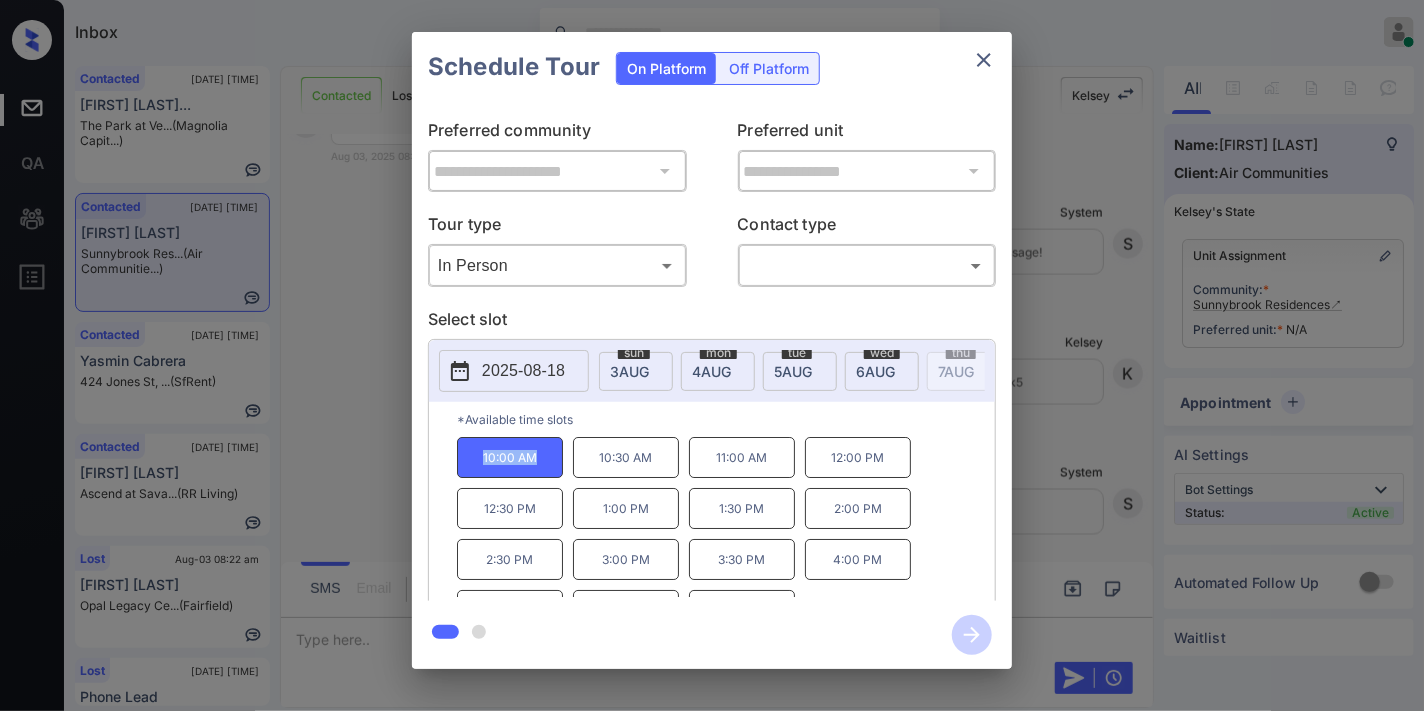 copy on "10:00 AM" 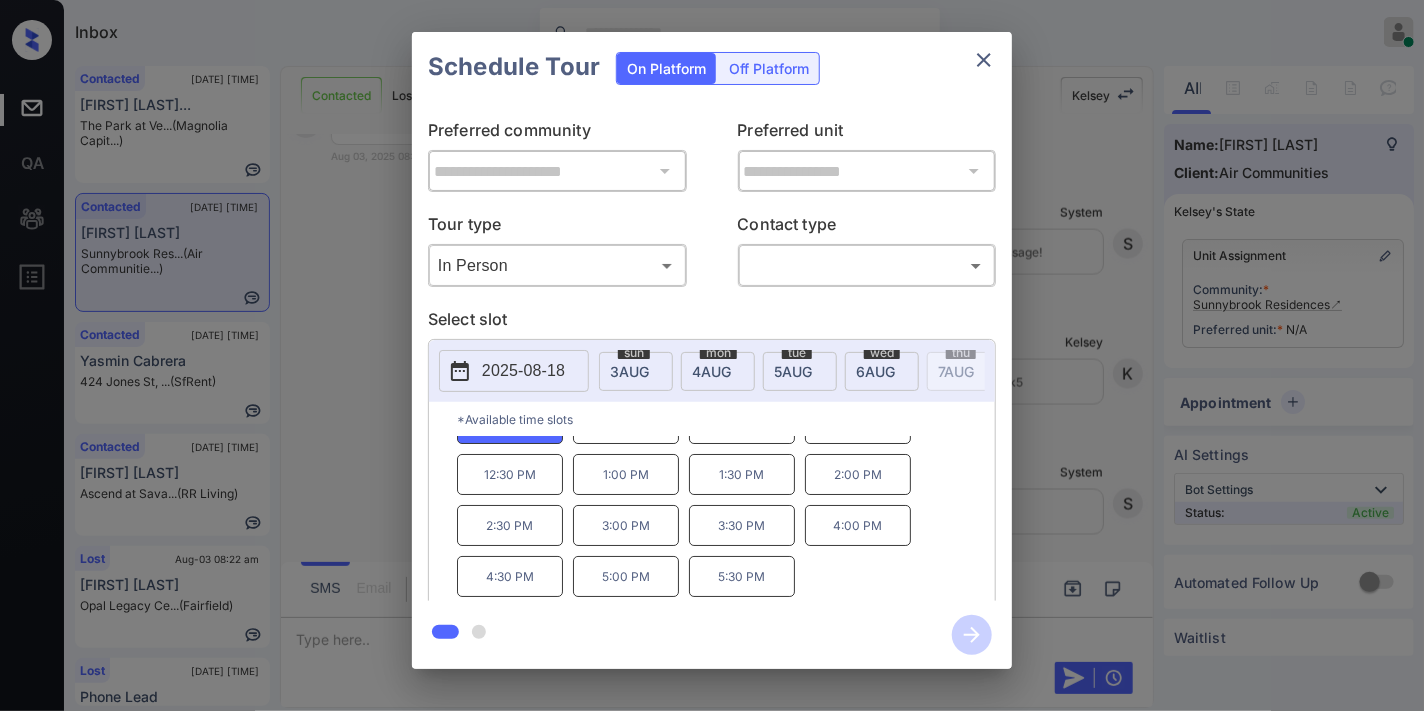 click 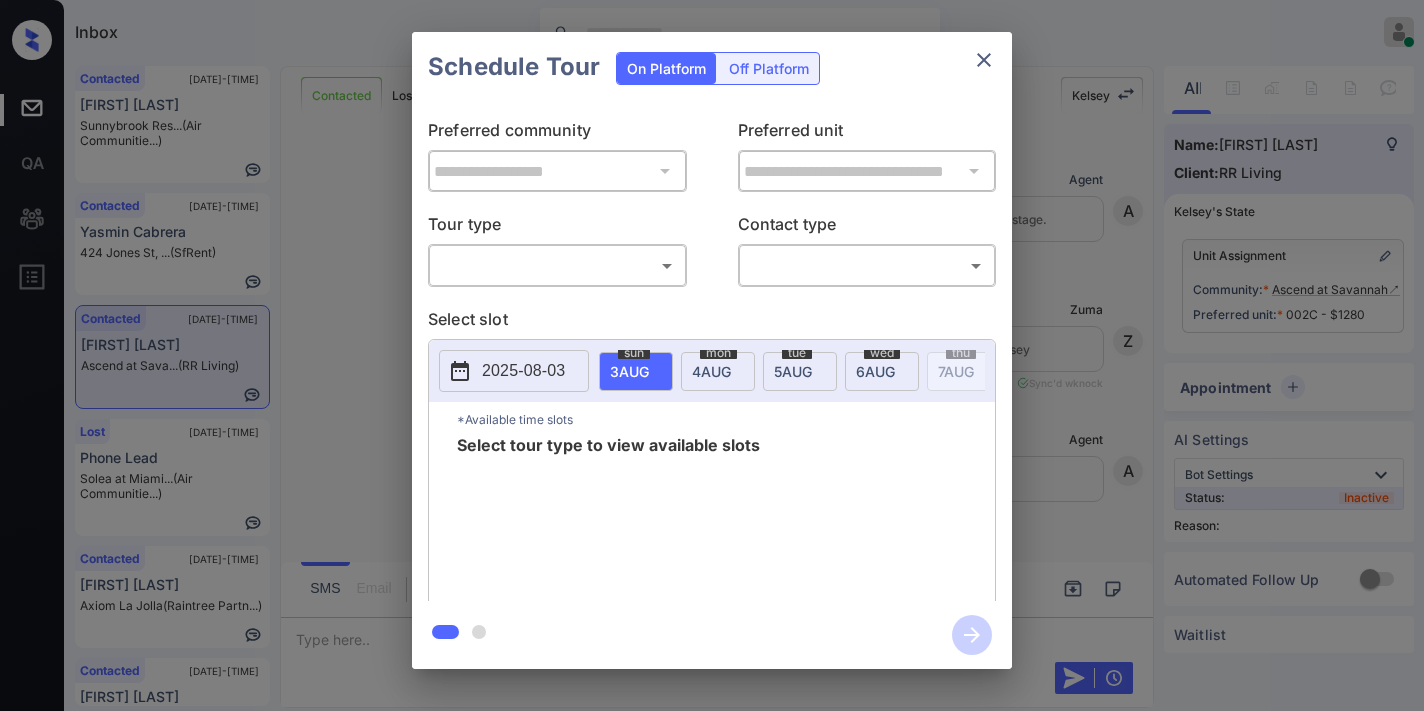 scroll, scrollTop: 0, scrollLeft: 0, axis: both 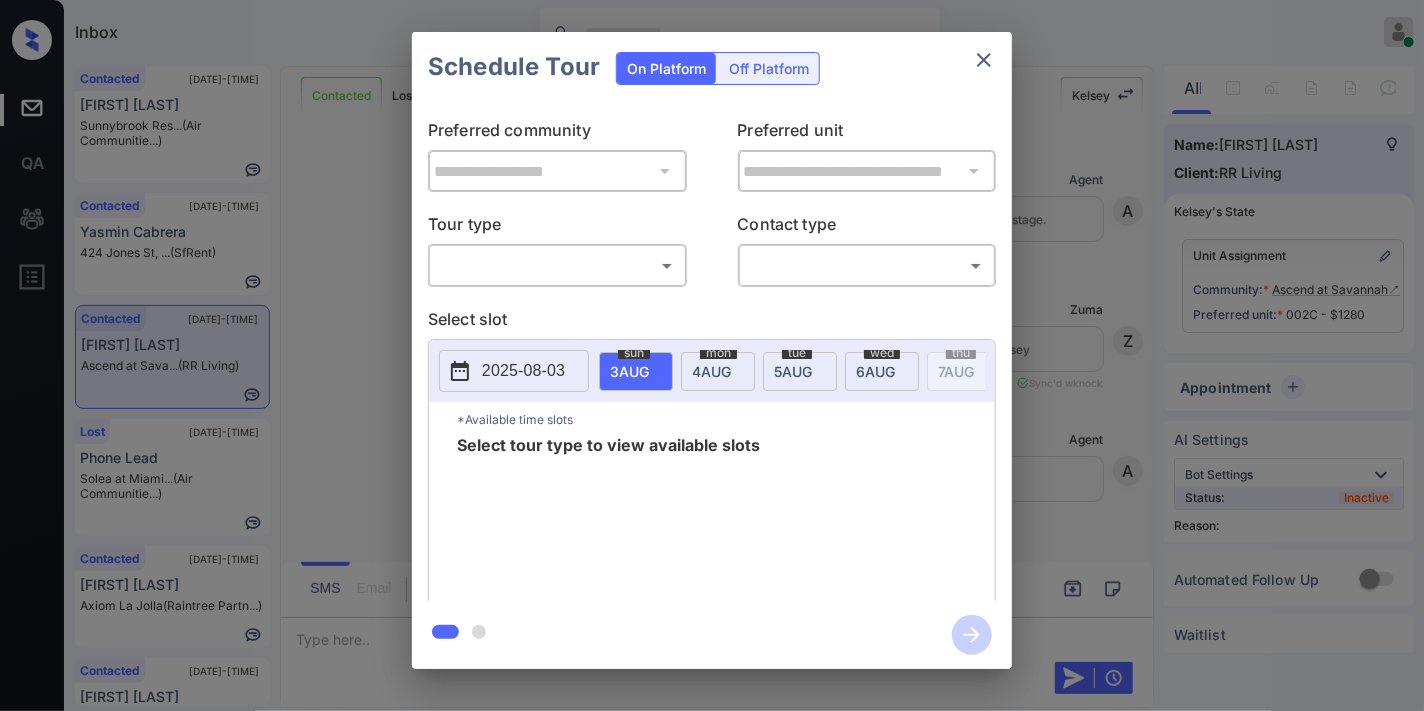 click on "​ ​" at bounding box center [557, 265] 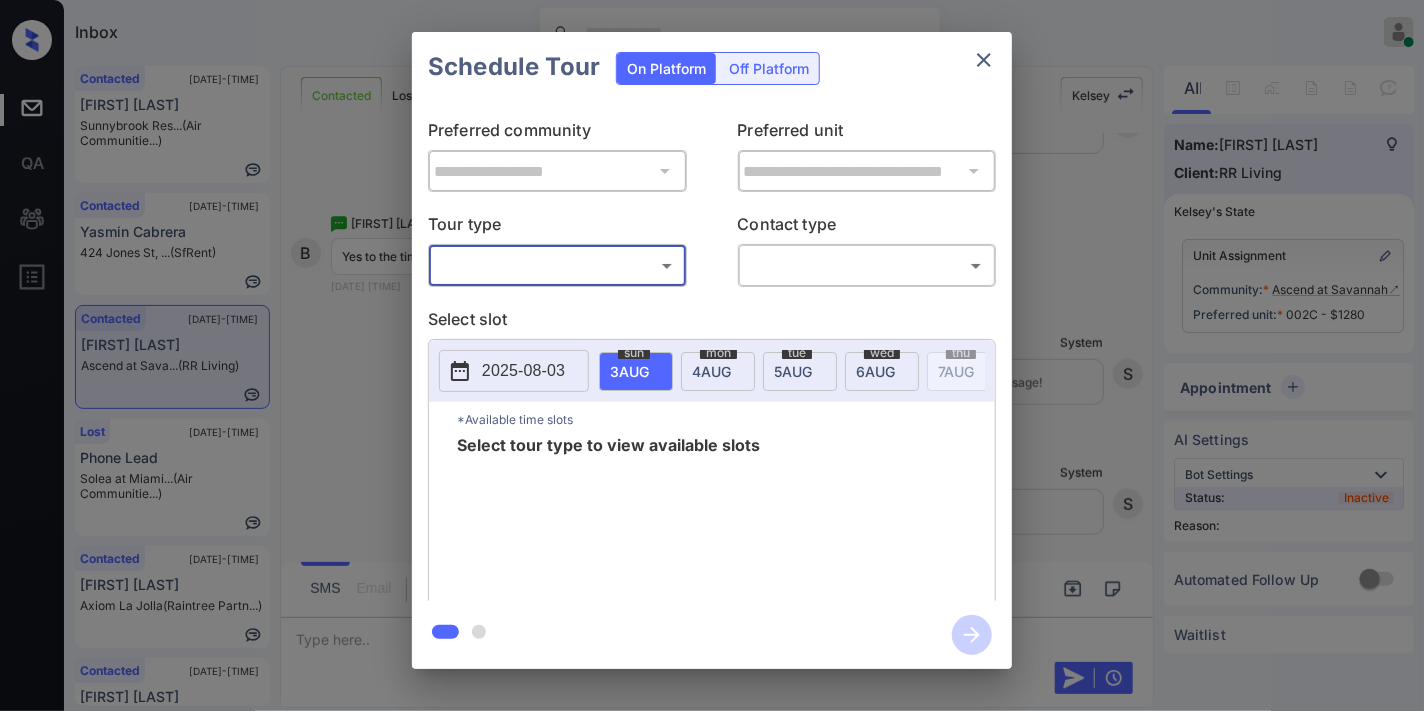 click on "Inbox [FIRST] [LAST] Online Set yourself   offline Set yourself   on break Profile Switch to  dark  mode Sign out Contacted [DATE] [TIME]   [FIRST] [LAST] [BRAND] Res...  (Air Communitie...) Contacted [DATE] [TIME]   [FIRST] [LAST] [NUMBER] [STREET], ...  (SfRent) Contacted [DATE] [TIME]   [FIRST] [LAST] [BRAND] at [BRAND]  (RR Living) Lost [DATE] [TIME]   Phone Lead [FIRST] at [BRAND]...  (Air Communitie...) Contacted [DATE] [TIME]   [FIRST] [LAST] [BRAND] [BRAND]  (Raintree Partn...) Contacted [DATE] [TIME]   [FIRST] [LAST] [BRAND] Res...  (Air Communitie...) Contacted Lost Lead Sentiment: Angry Upon sliding the acknowledgement:  Lead will move to lost stage. * ​ SMS and call option will be set to opt out. AFM will be turned off for the lead. [FIRST] New Message Agent Lead created via webhook in Inbound stage. [DATE] [TIME] A New Message [BRAND] Lead transferred to leasing agent: [FIRST] [DATE] [TIME]  Sync'd w  knock [BRAND] New Message Agent AFM Request sent to [FIRST]. [DATE] [TIME] A Agent A" at bounding box center (712, 355) 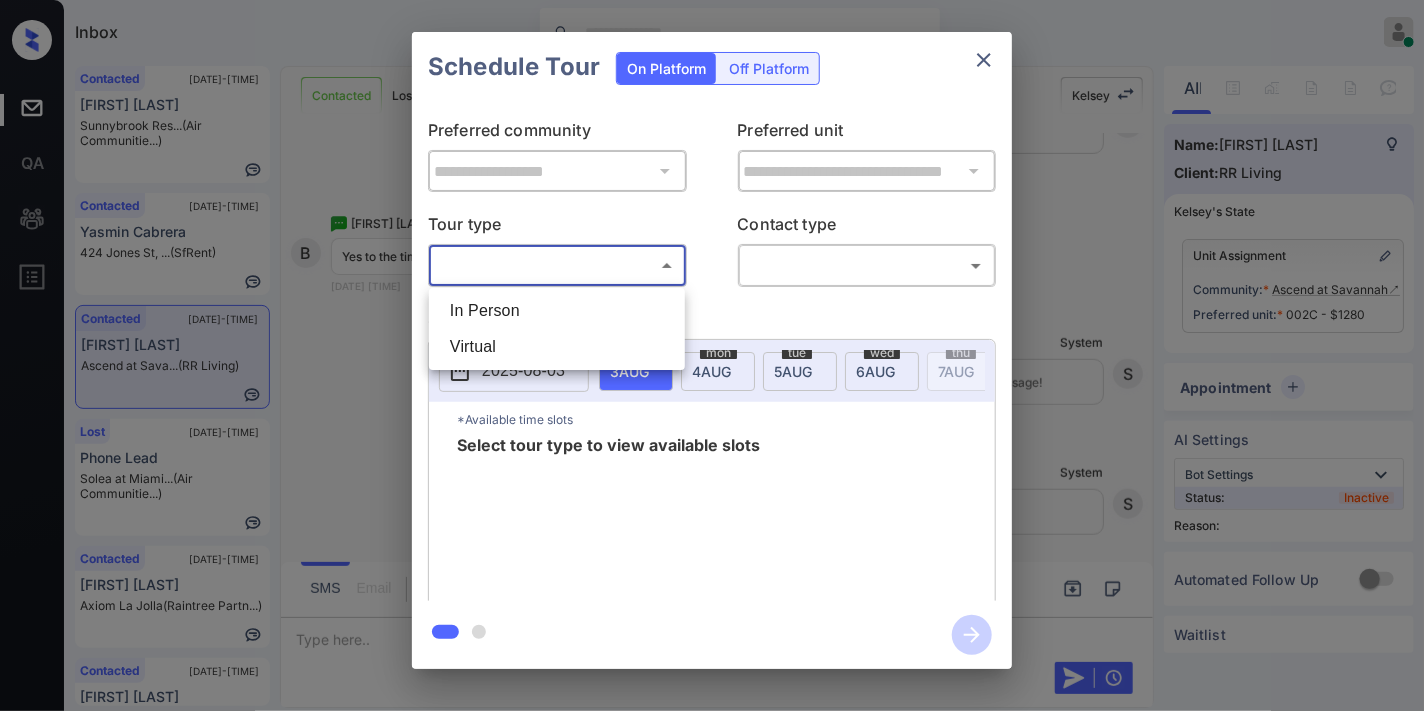 drag, startPoint x: 595, startPoint y: 255, endPoint x: 751, endPoint y: 288, distance: 159.4522 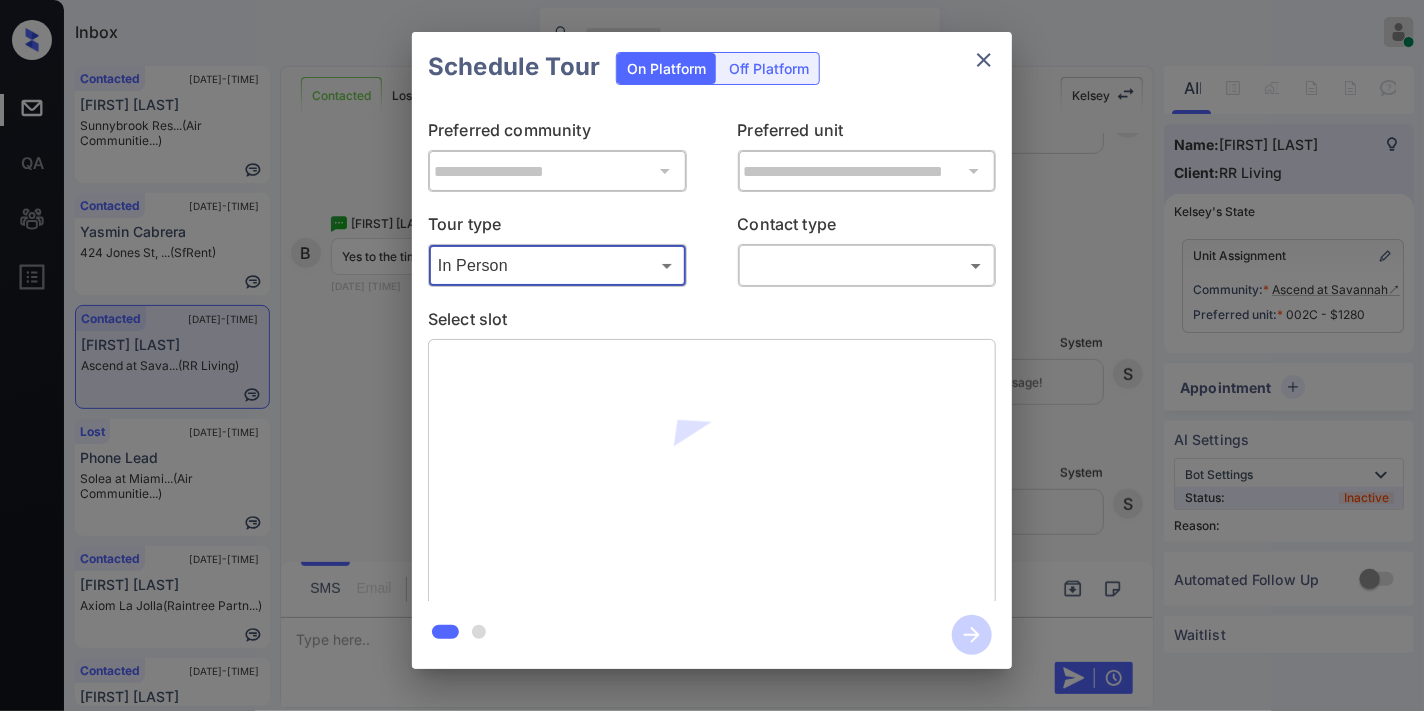 click on "Inbox [FIRST] [LAST] Online Set yourself   offline Set yourself   on break Profile Switch to  dark  mode Sign out Contacted [DATE] [TIME]   [FIRST] [LAST] [BRAND] Res...  (Air Communitie...) Contacted [DATE] [TIME]   [FIRST] [LAST] [NUMBER] [STREET], ...  (SfRent) Contacted [DATE] [TIME]   [FIRST] [LAST] [BRAND] at [BRAND]  (RR Living) Lost [DATE] [TIME]   Phone Lead [FIRST] at [BRAND]...  (Air Communitie...) Contacted [DATE] [TIME]   [FIRST] [LAST] [BRAND] [BRAND]  (Raintree Partn...) Contacted [DATE] [TIME]   [FIRST] [LAST] [BRAND] Res...  (Air Communitie...) Contacted Lost Lead Sentiment: Angry Upon sliding the acknowledgement:  Lead will move to lost stage. * ​ SMS and call option will be set to opt out. AFM will be turned off for the lead. [FIRST] New Message Agent Lead created via webhook in Inbound stage. [DATE] [TIME] A New Message [BRAND] Lead transferred to leasing agent: [FIRST] [DATE] [TIME]  Sync'd w  knock [BRAND] New Message Agent AFM Request sent to [FIRST]. [DATE] [TIME] A Agent A" at bounding box center (712, 355) 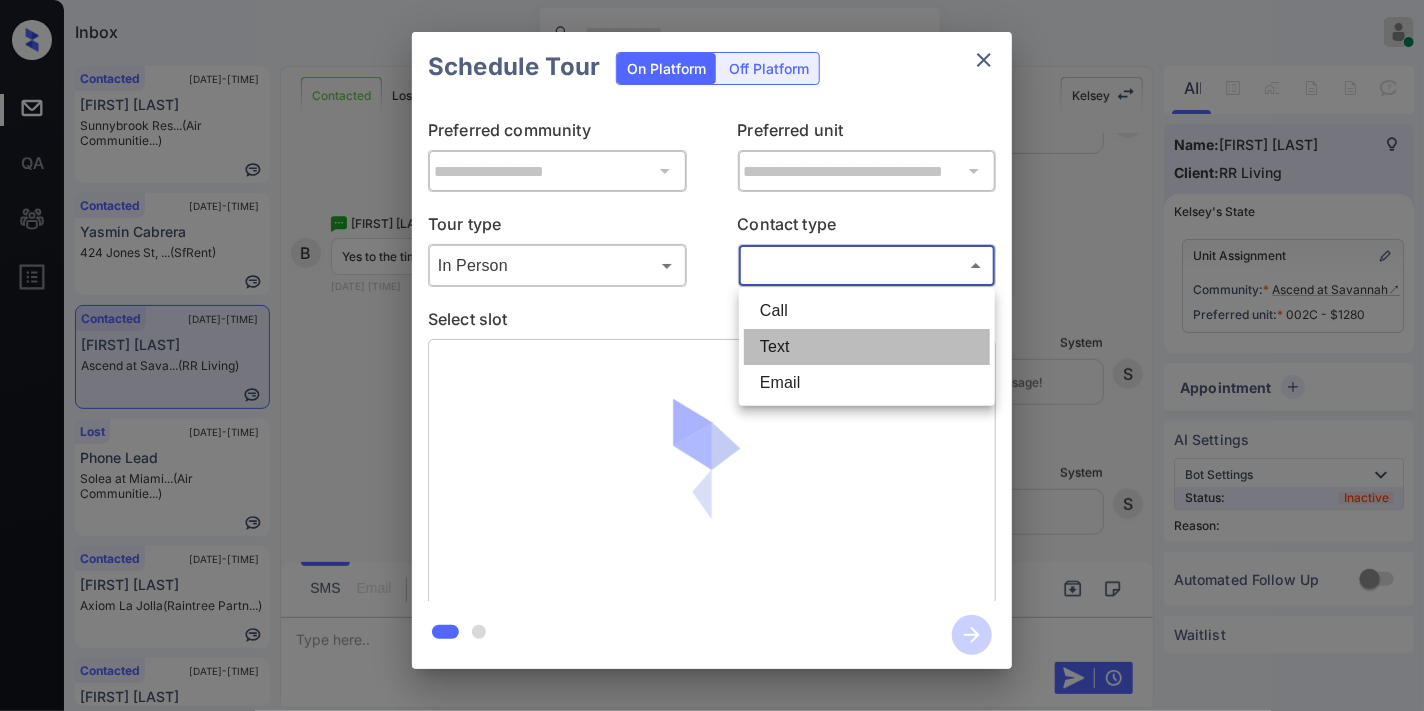 click on "Text" at bounding box center [867, 347] 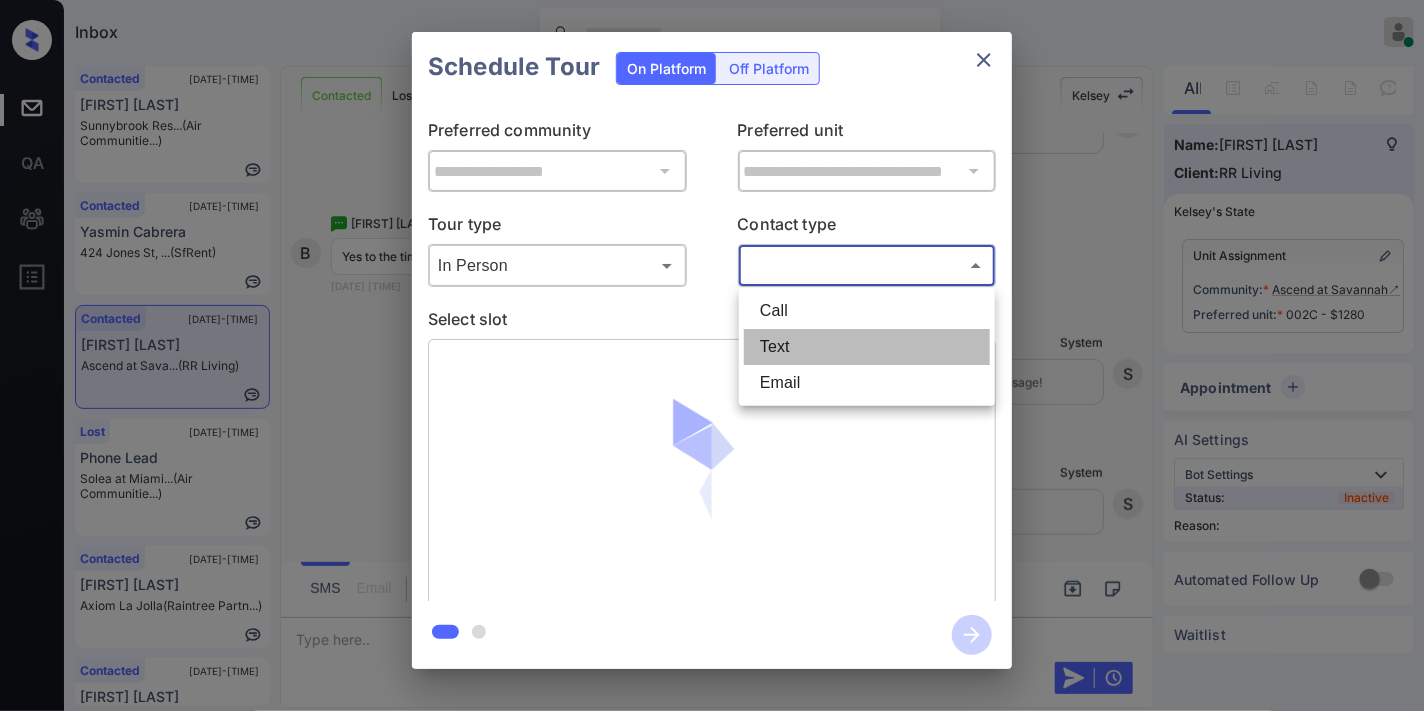 type on "****" 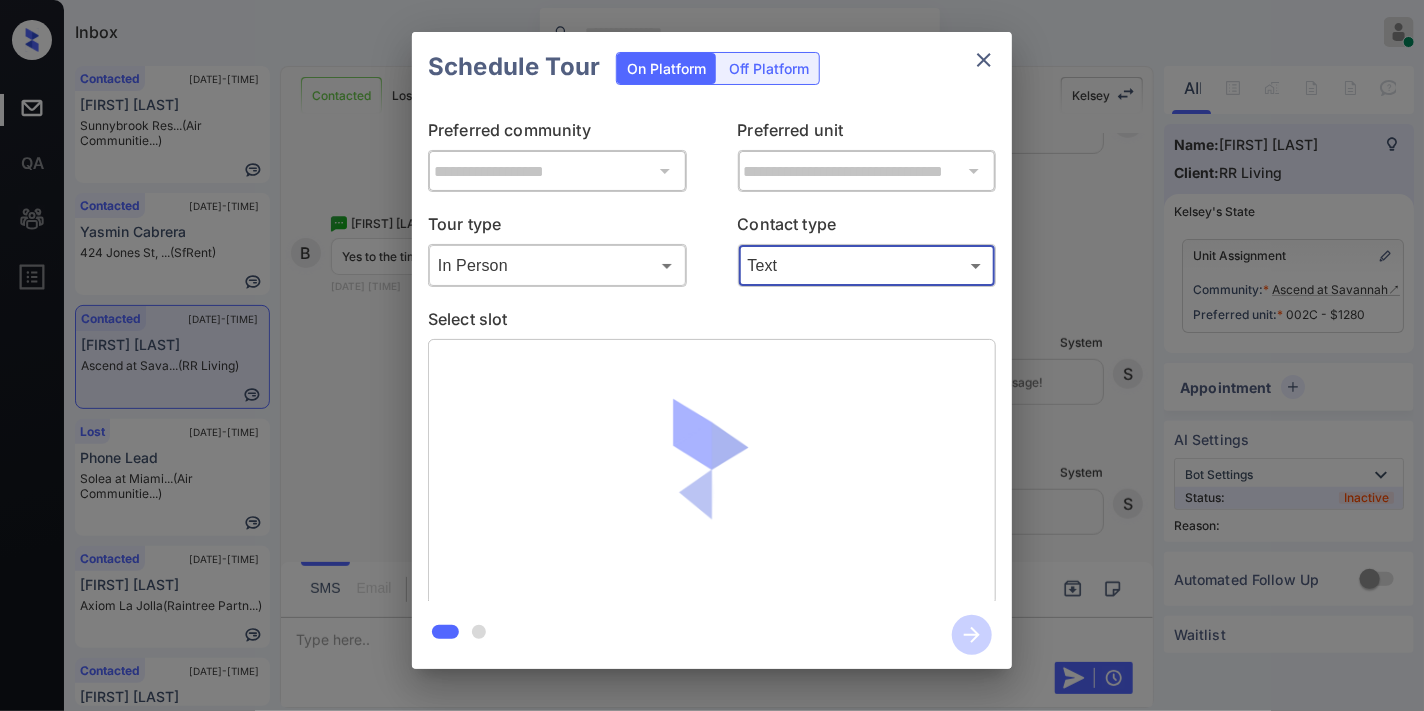 click on "**********" at bounding box center [712, 350] 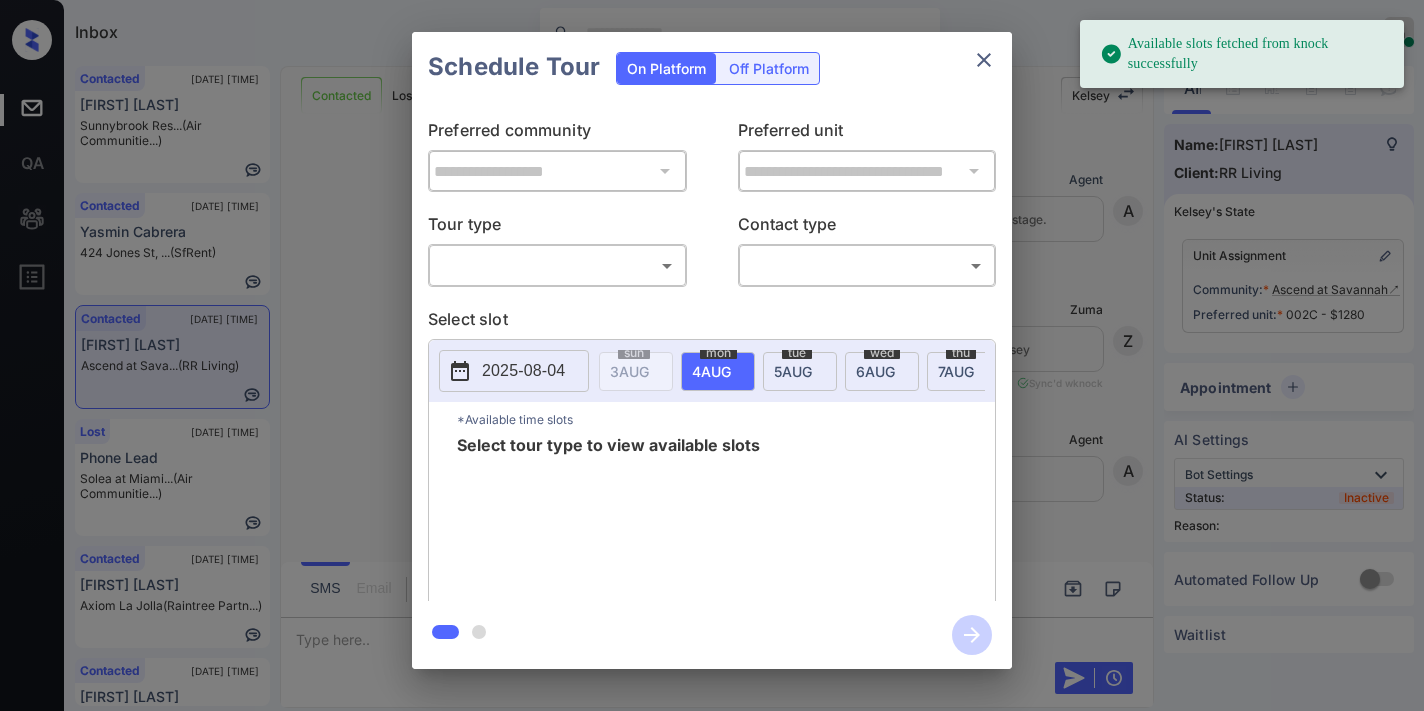 click on "Available slots fetched from knock successfully Inbox Samantha Soliven Online Set yourself   offline Set yourself   on break Profile Switch to  dark  mode Sign out Contacted Aug-03 08:17 am   Najma El Sunnybrook Res...  (Air Communitie...) Contacted Aug-03 08:20 am   Yasmin Cabrera 424 Jones St, ...  (SfRent) Contacted Aug-03 08:20 am   Brandon Palmer Ascend at Sava...  (RR Living) Lost Aug-03 08:21 am   Phone Lead Solea at Miami...  (Air Communitie...) Contacted Aug-03 08:24 am   Maggie Mcguire Axiom La Jolla  (Raintree Partn...) Contacted Aug-03 08:25 am   Najma El Sunnybrook Res...  (Air Communitie...) Contacted Lost Lead Sentiment: Angry Upon sliding the acknowledgement:  Lead will move to lost stage. * ​ SMS and call option will be set to opt out. AFM will be turned off for the lead. Kelsey New Message Agent Lead created via webhook in Inbound stage. Aug 03, 2025 07:25 am A New Message Zuma Lead transferred to leasing agent: kelsey Aug 03, 2025 07:25 am  Sync'd w  knock Z New Message Agent A Agent A K" at bounding box center (712, 355) 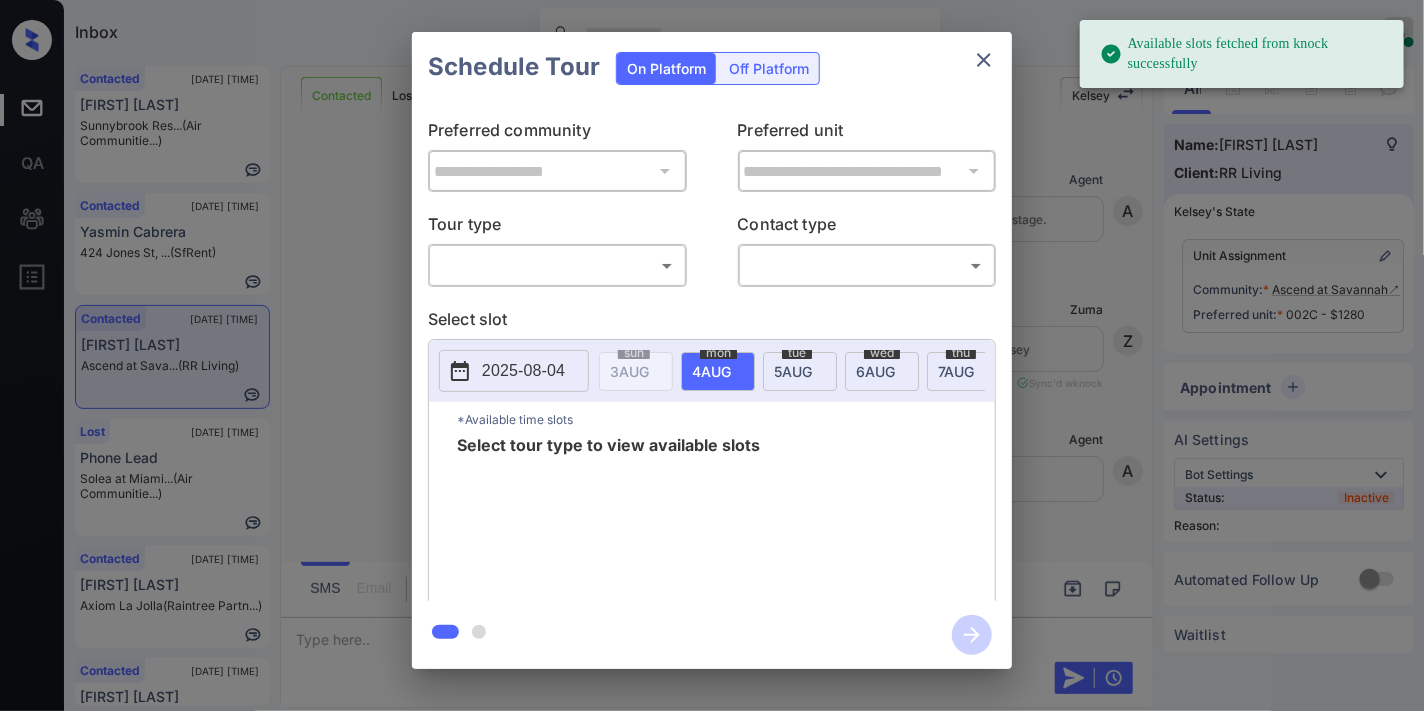 scroll, scrollTop: 3854, scrollLeft: 0, axis: vertical 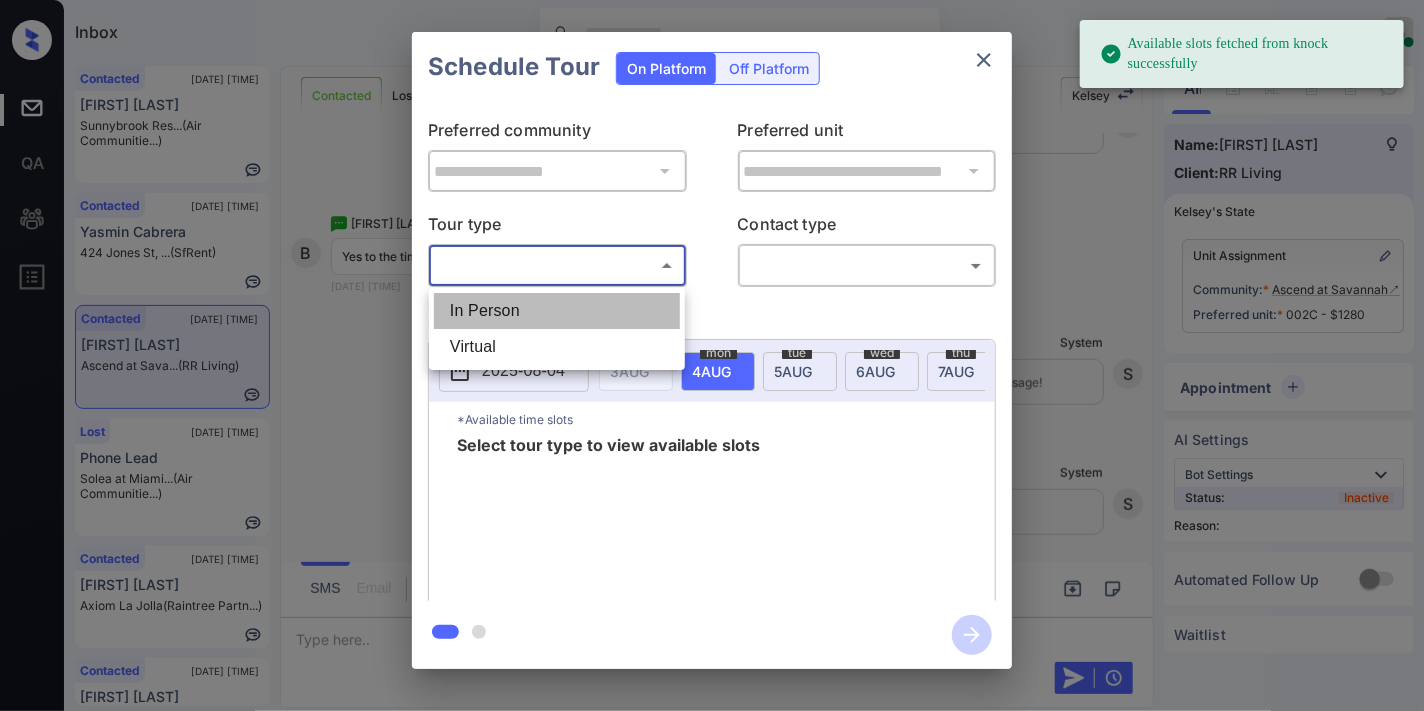 click on "In Person" at bounding box center (557, 311) 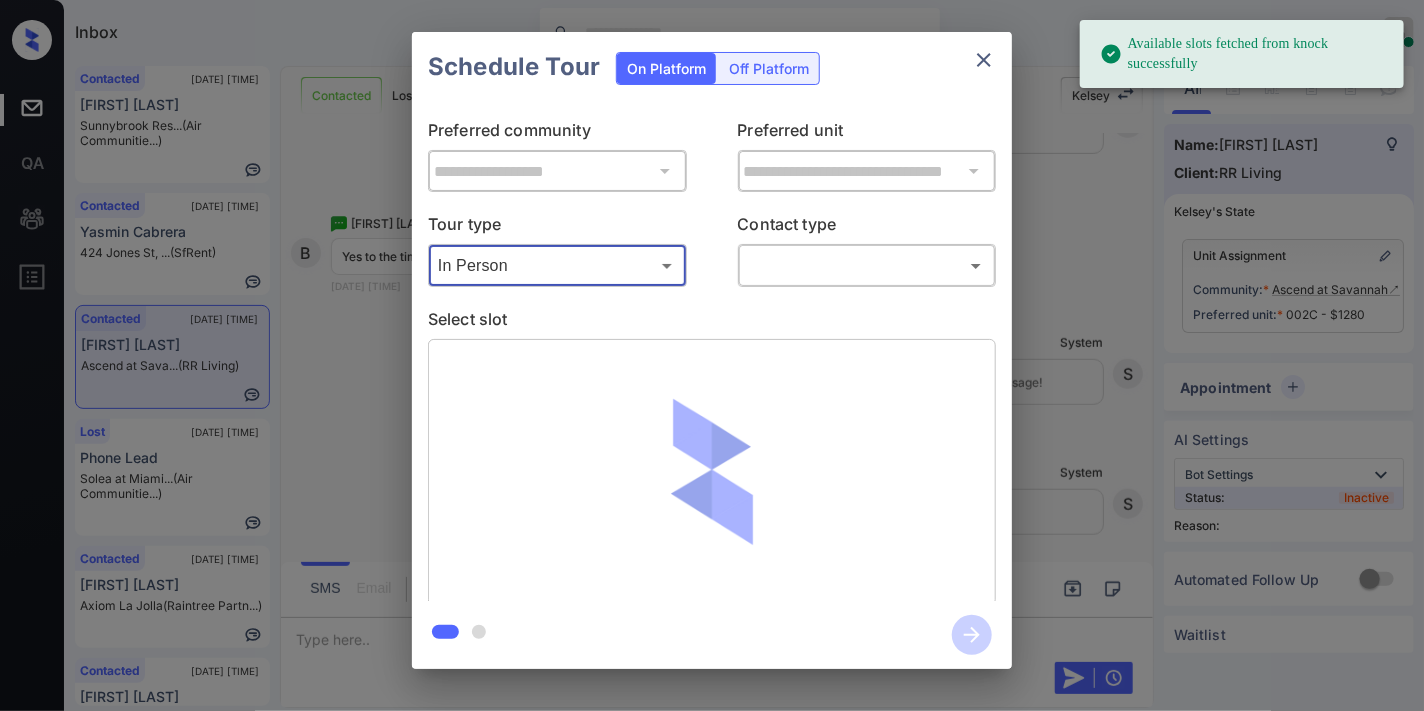 click on "Available slots fetched from knock successfully Inbox Samantha Soliven Online Set yourself   offline Set yourself   on break Profile Switch to  dark  mode Sign out Contacted Aug-03 08:17 am   Najma El Sunnybrook Res...  (Air Communitie...) Contacted Aug-03 08:20 am   Yasmin Cabrera 424 Jones St, ...  (SfRent) Contacted Aug-03 08:20 am   Brandon Palmer Ascend at Sava...  (RR Living) Lost Aug-03 08:21 am   Phone Lead Solea at Miami...  (Air Communitie...) Contacted Aug-03 08:24 am   Maggie Mcguire Axiom La Jolla  (Raintree Partn...) Contacted Aug-03 08:25 am   Najma El Sunnybrook Res...  (Air Communitie...) Contacted Lost Lead Sentiment: Angry Upon sliding the acknowledgement:  Lead will move to lost stage. * ​ SMS and call option will be set to opt out. AFM will be turned off for the lead. Kelsey New Message Agent Lead created via webhook in Inbound stage. Aug 03, 2025 07:25 am A New Message Zuma Lead transferred to leasing agent: kelsey Aug 03, 2025 07:25 am  Sync'd w  knock Z New Message Agent A Agent A K" at bounding box center [712, 355] 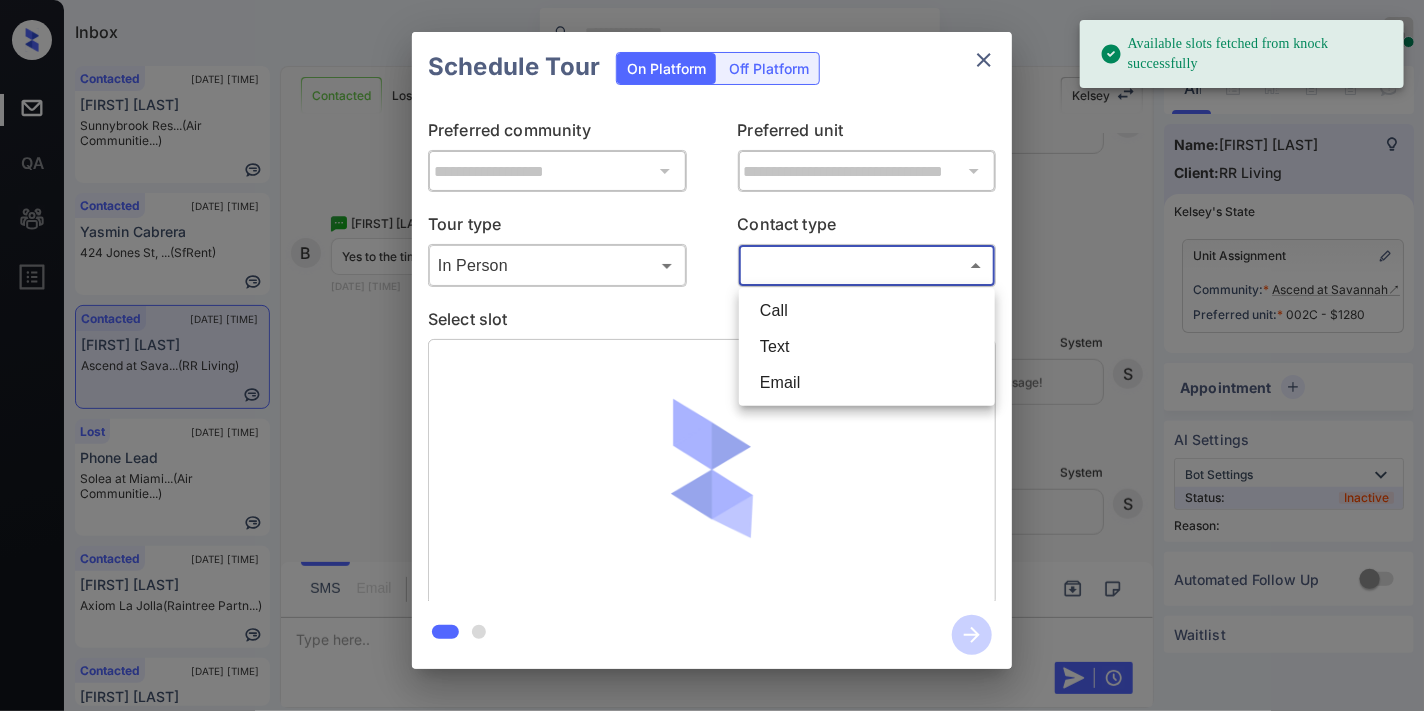 click on "Text" at bounding box center [867, 347] 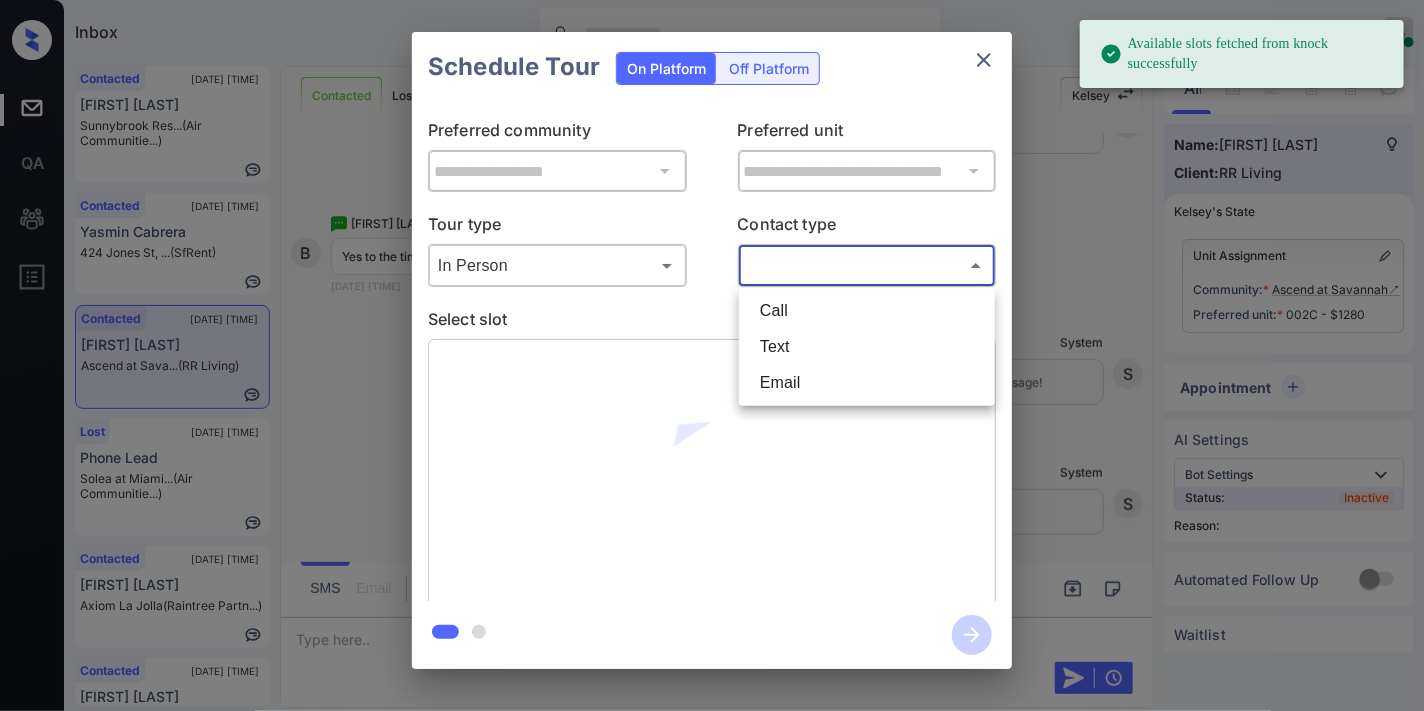 type on "****" 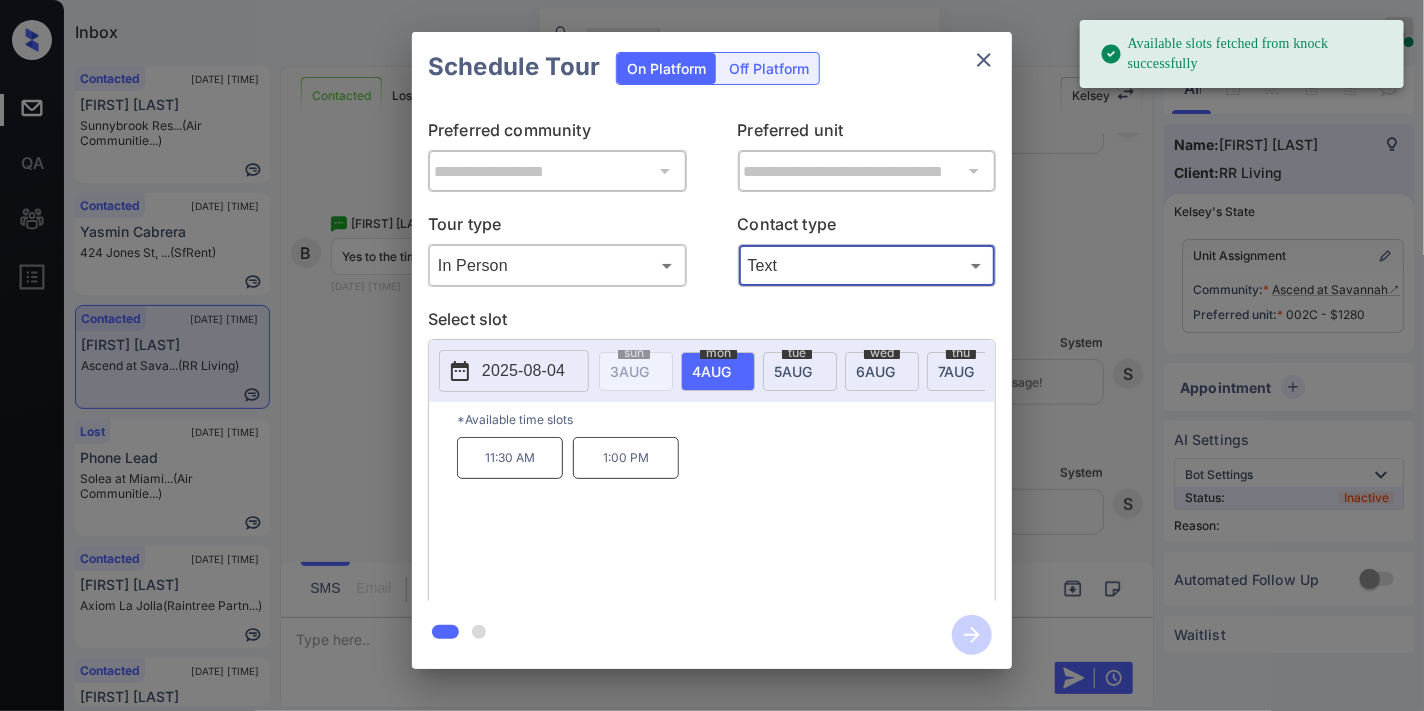 click on "2025-08-04" at bounding box center (523, 371) 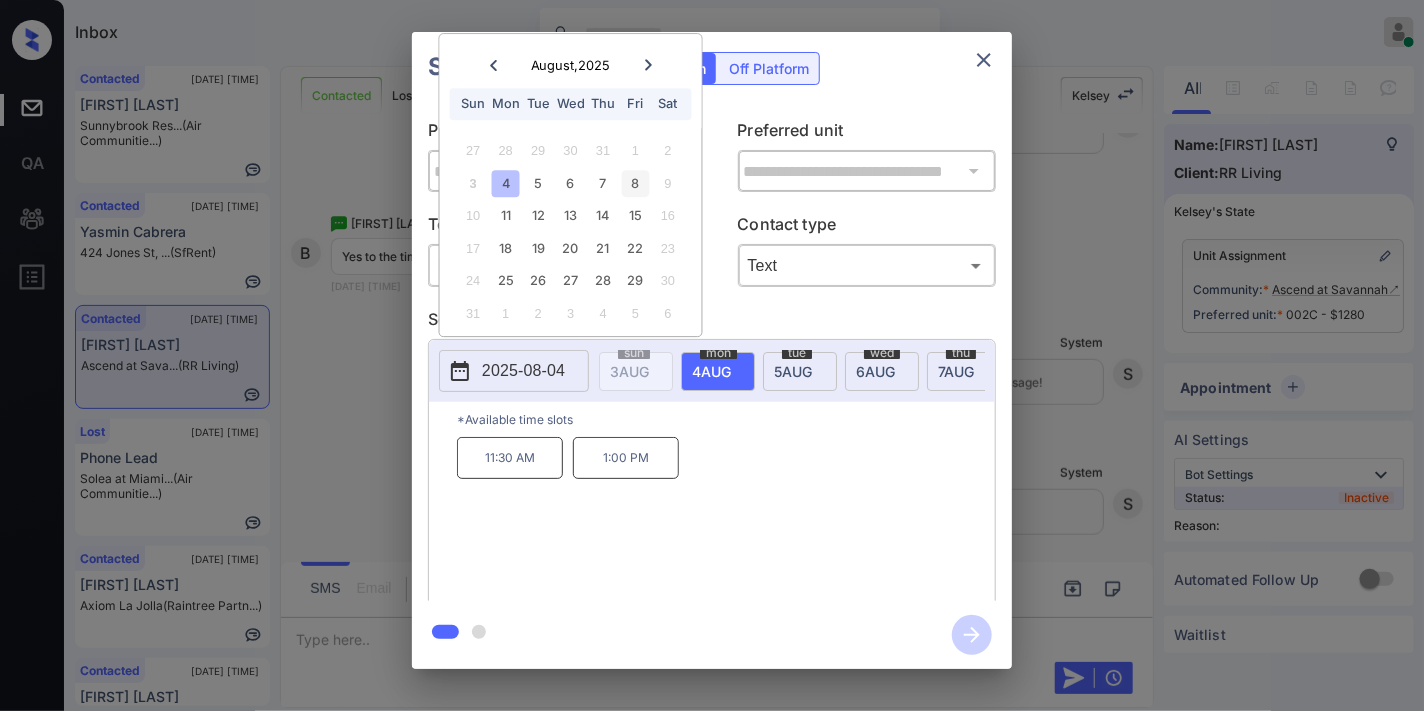 click on "8" at bounding box center [635, 183] 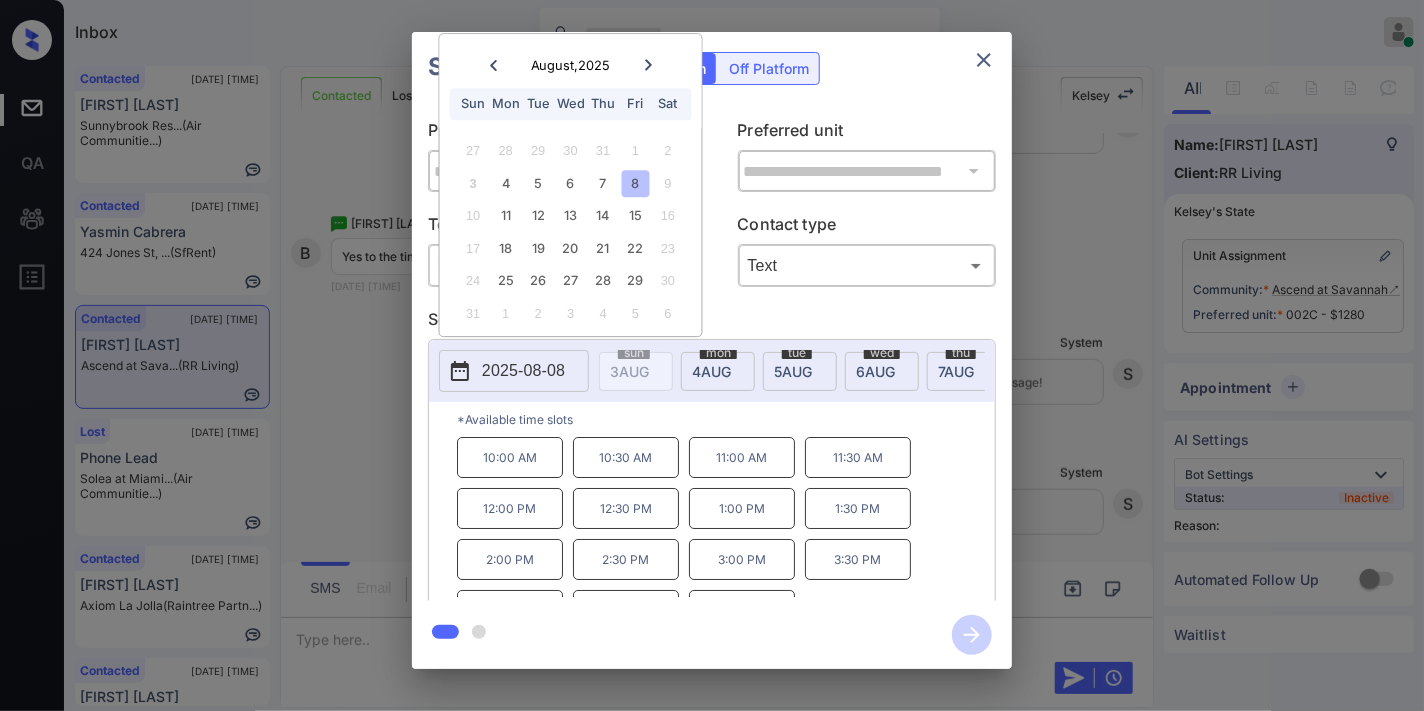 click 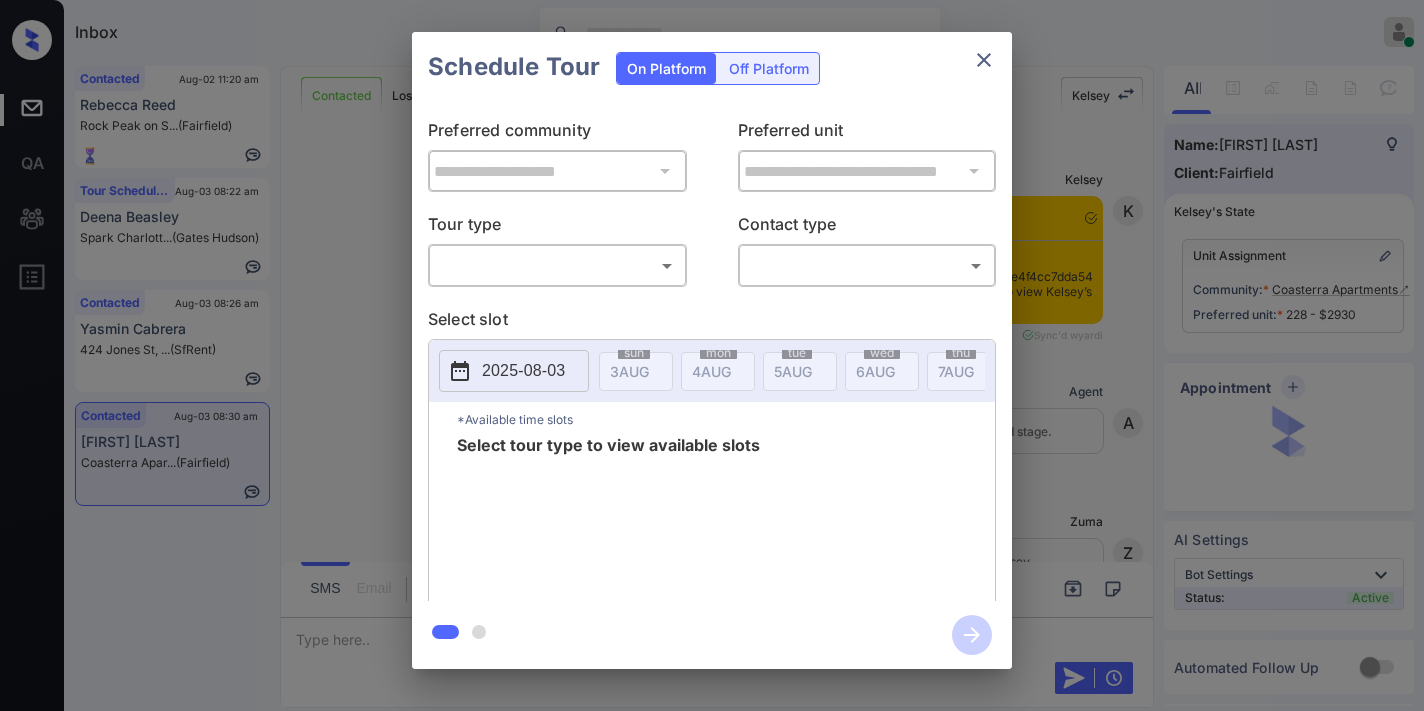 scroll, scrollTop: 0, scrollLeft: 0, axis: both 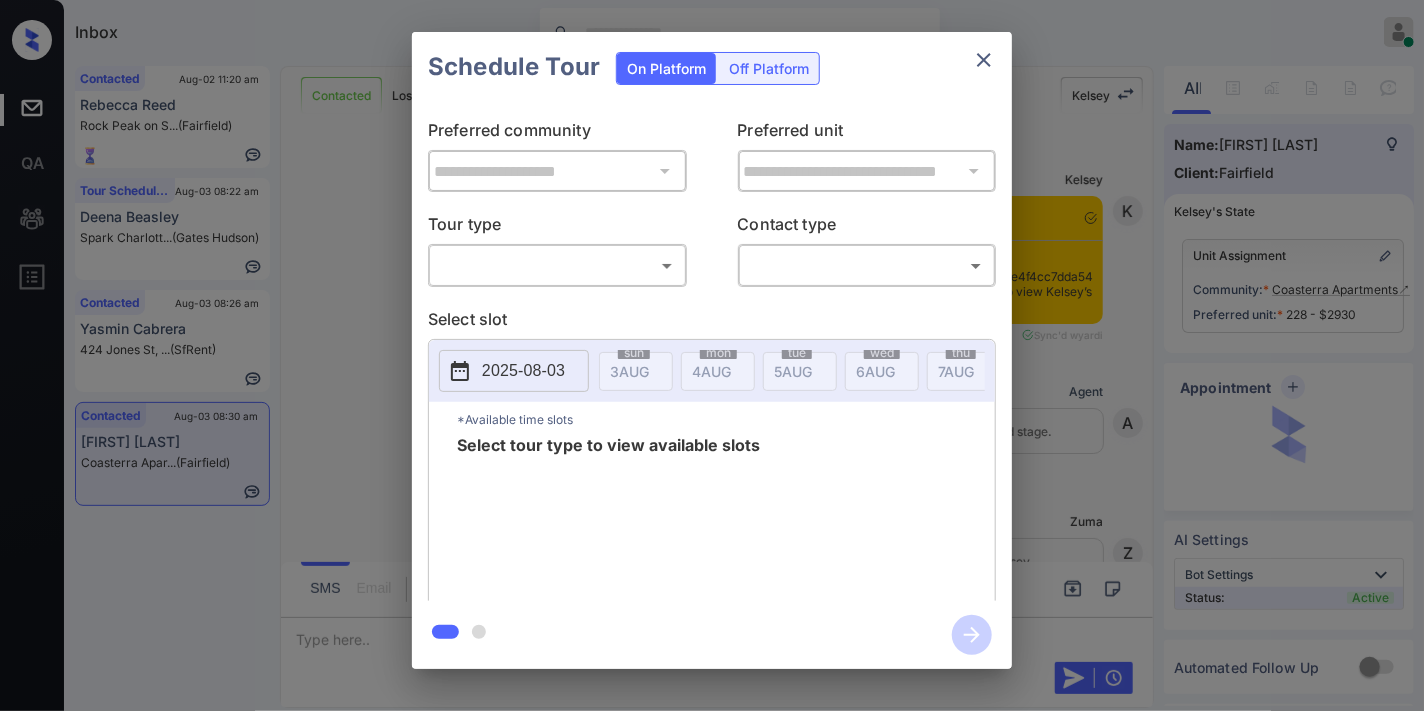 click on "Inbox Samantha Soliven Online Set yourself   offline Set yourself   on break Profile Switch to  dark  mode Sign out Contacted Aug-02 11:20 am   Rebecca Reed Rock Peak on S...  (Fairfield) Tour Scheduled Aug-03 08:22 am   Deena Beasley Spark Charlott...  (Gates Hudson) Contacted Aug-03 08:26 am   Yasmin Cabrera 424 Jones St, ...  (SfRent) Contacted Aug-03 08:30 am   Sabina Knotter... Coasterra Apar...  (Fairfield) Contacted Lost Lead Sentiment: Angry Upon sliding the acknowledgement:  Lead will move to lost stage. * ​ SMS and call option will be set to opt out. AFM will be turned off for the lead. Kelsey New Message Kelsey Notes Note: https://conversation.getzuma.com/688f715e4f4cc7dda5445c4d - Paste this link into your browser to view Kelsey’s conversation with the prospect Aug 03, 2025 07:25 am  Sync'd w  yardi K New Message Agent Lead created via leadPoller in Inbound stage. Aug 03, 2025 07:25 am A New Message Zuma Lead transferred to leasing agent: kelsey Aug 03, 2025 07:25 am  Sync'd w  yardi Z Agent A" at bounding box center [712, 355] 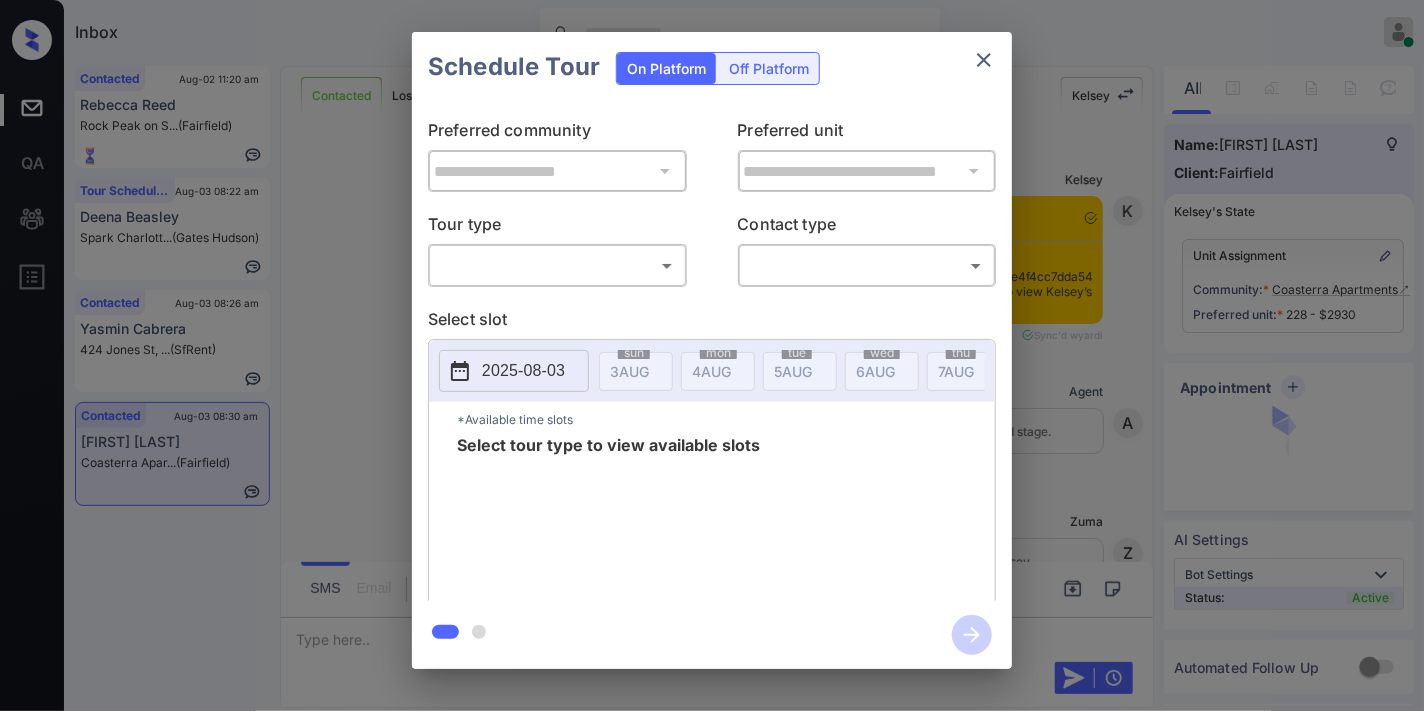 scroll, scrollTop: 5756, scrollLeft: 0, axis: vertical 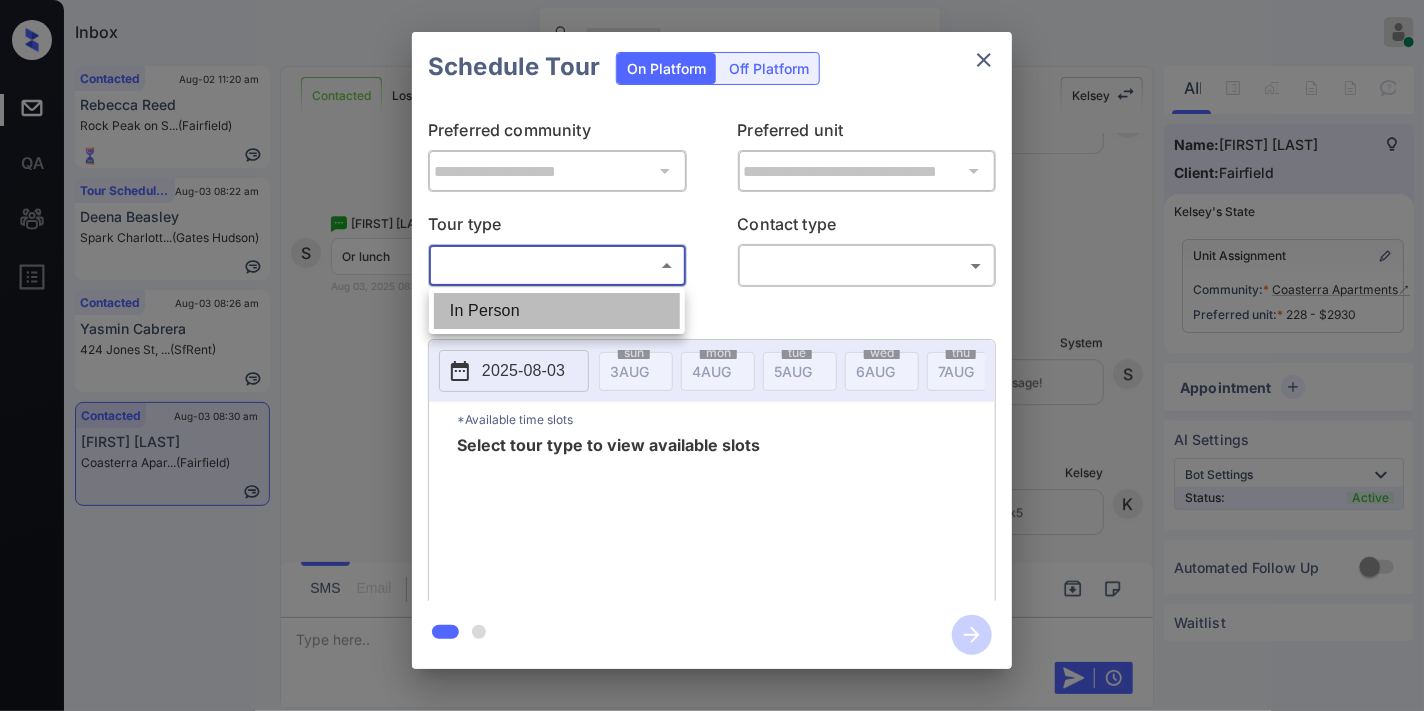 click on "In Person" at bounding box center (557, 311) 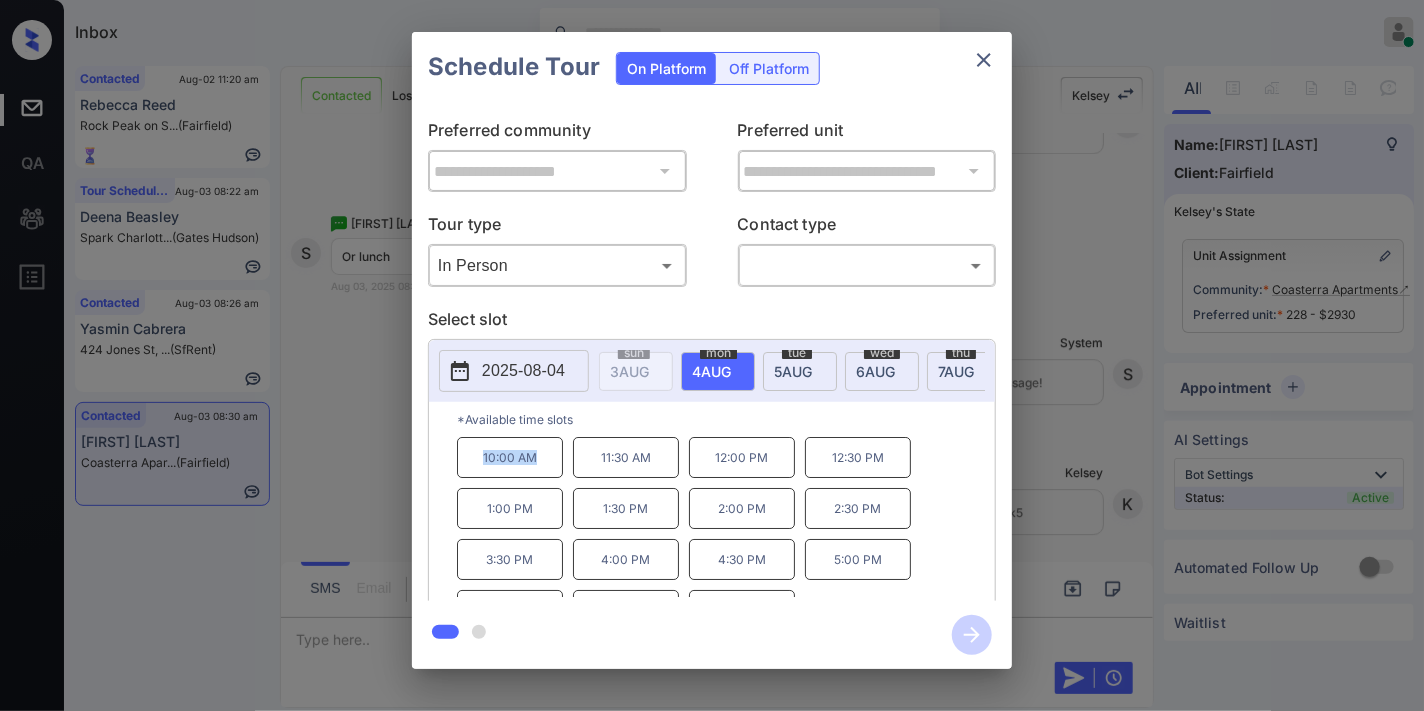 drag, startPoint x: 541, startPoint y: 478, endPoint x: 466, endPoint y: 477, distance: 75.00667 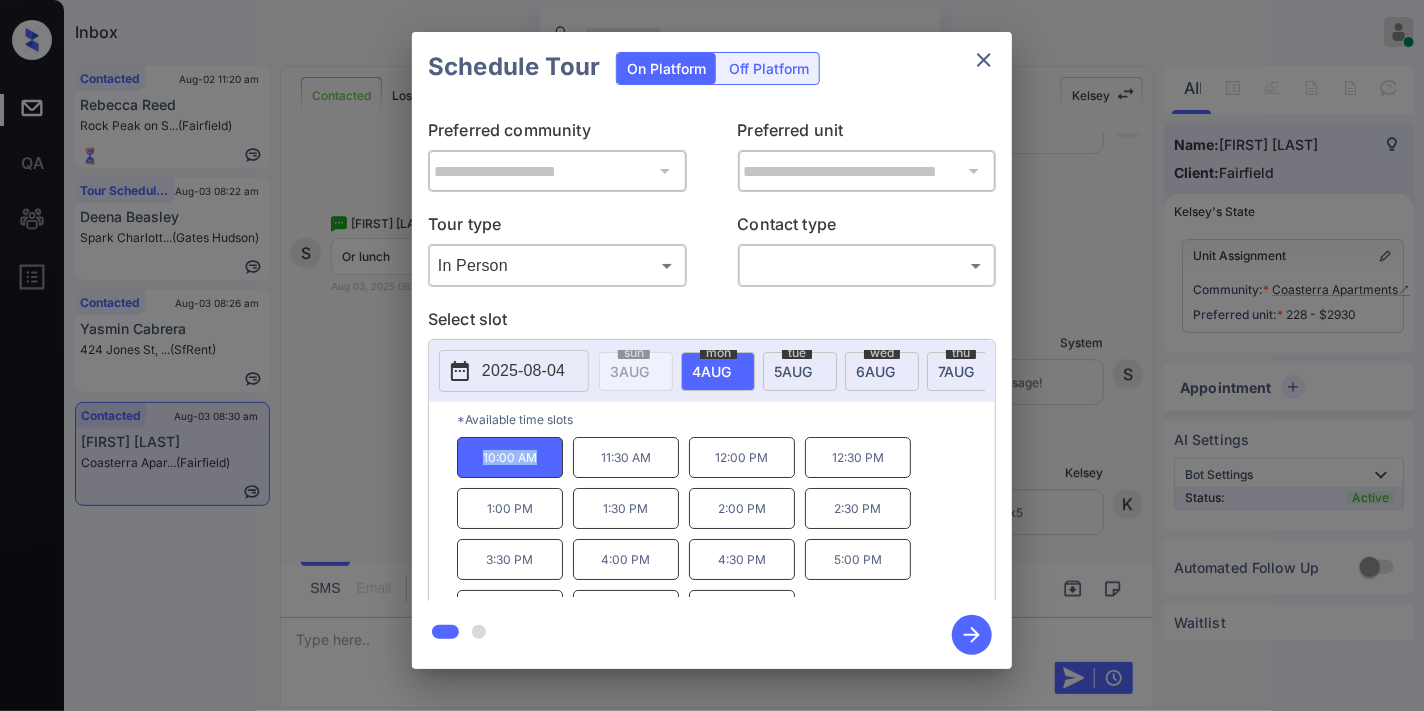 copy on "10:00 AM" 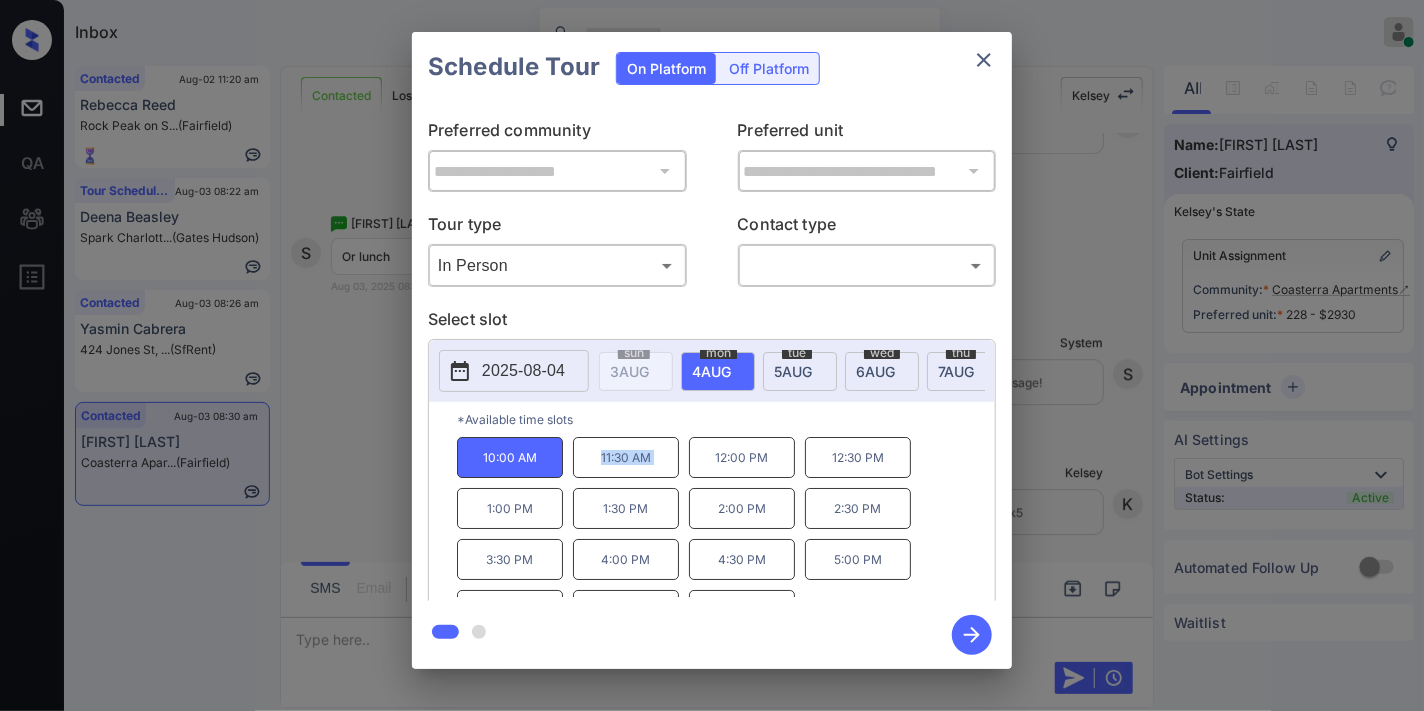 drag, startPoint x: 685, startPoint y: 474, endPoint x: 576, endPoint y: 473, distance: 109.004585 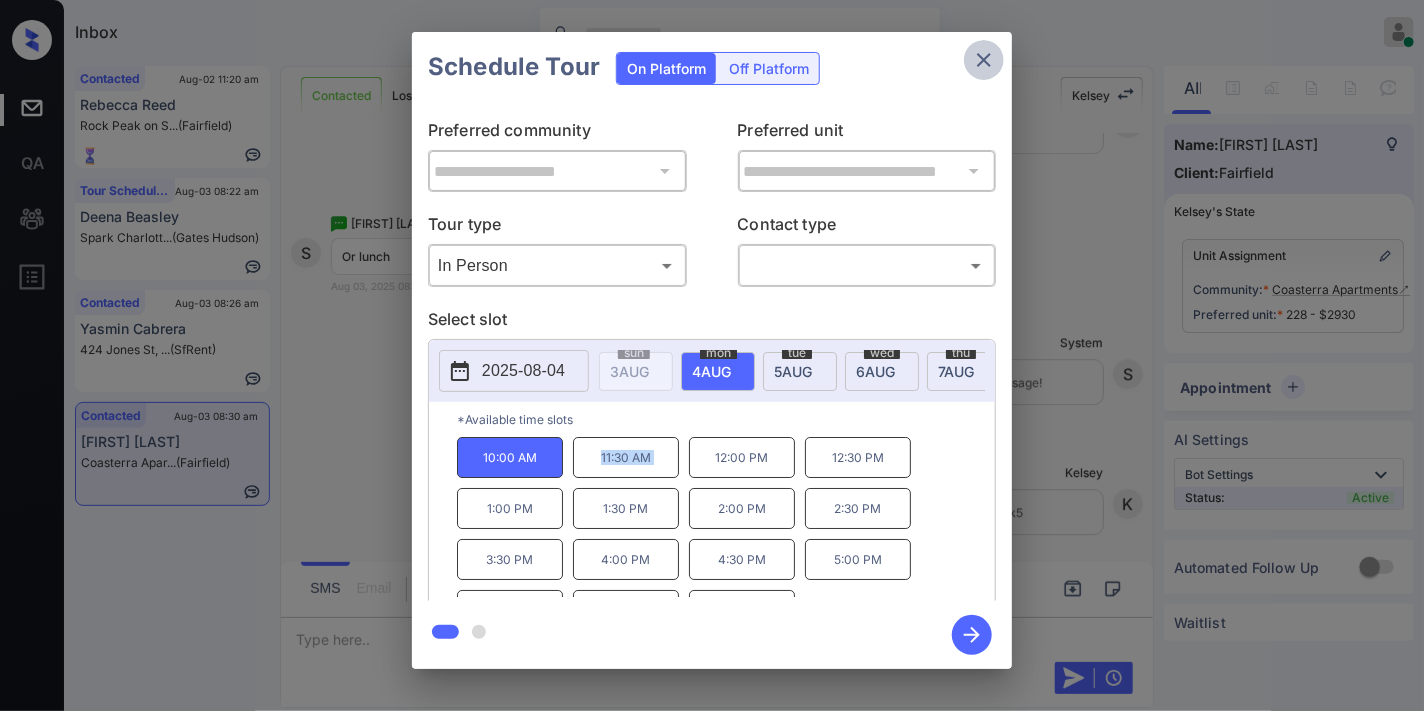 click at bounding box center (984, 60) 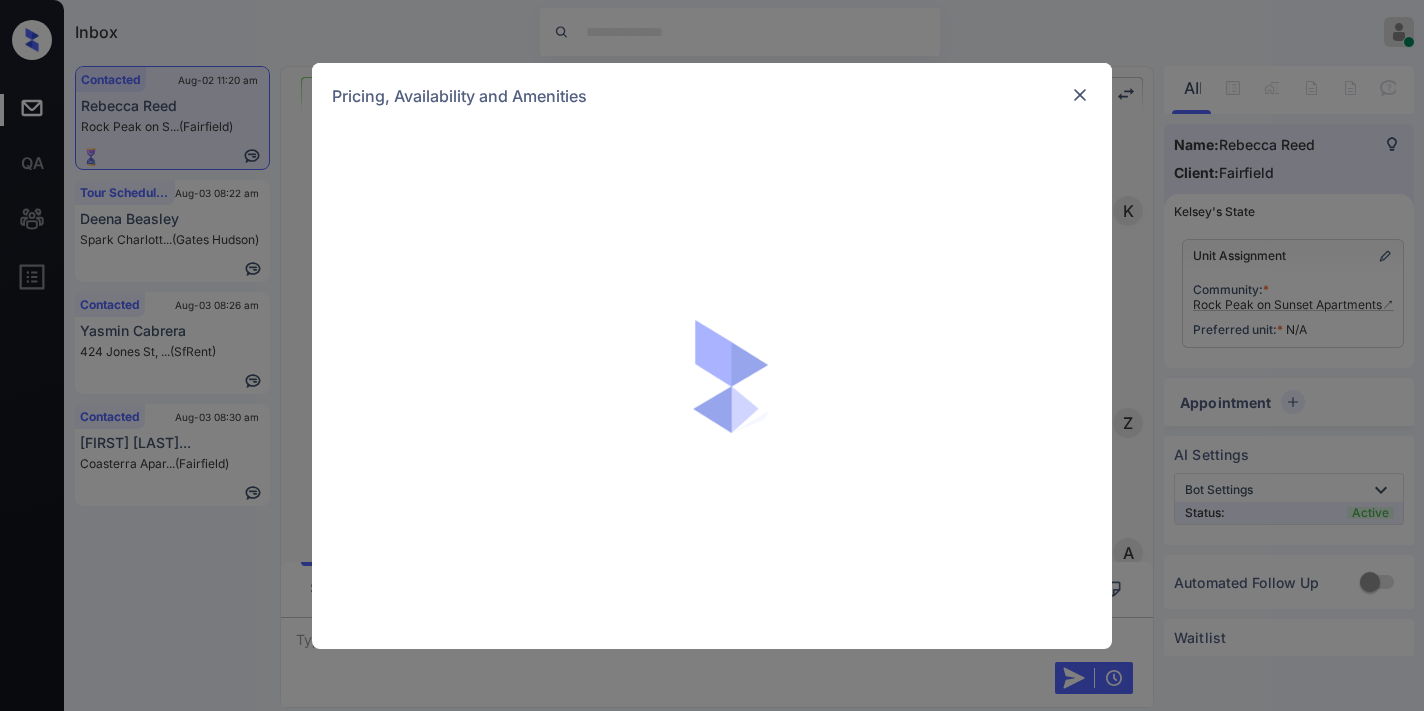 scroll, scrollTop: 0, scrollLeft: 0, axis: both 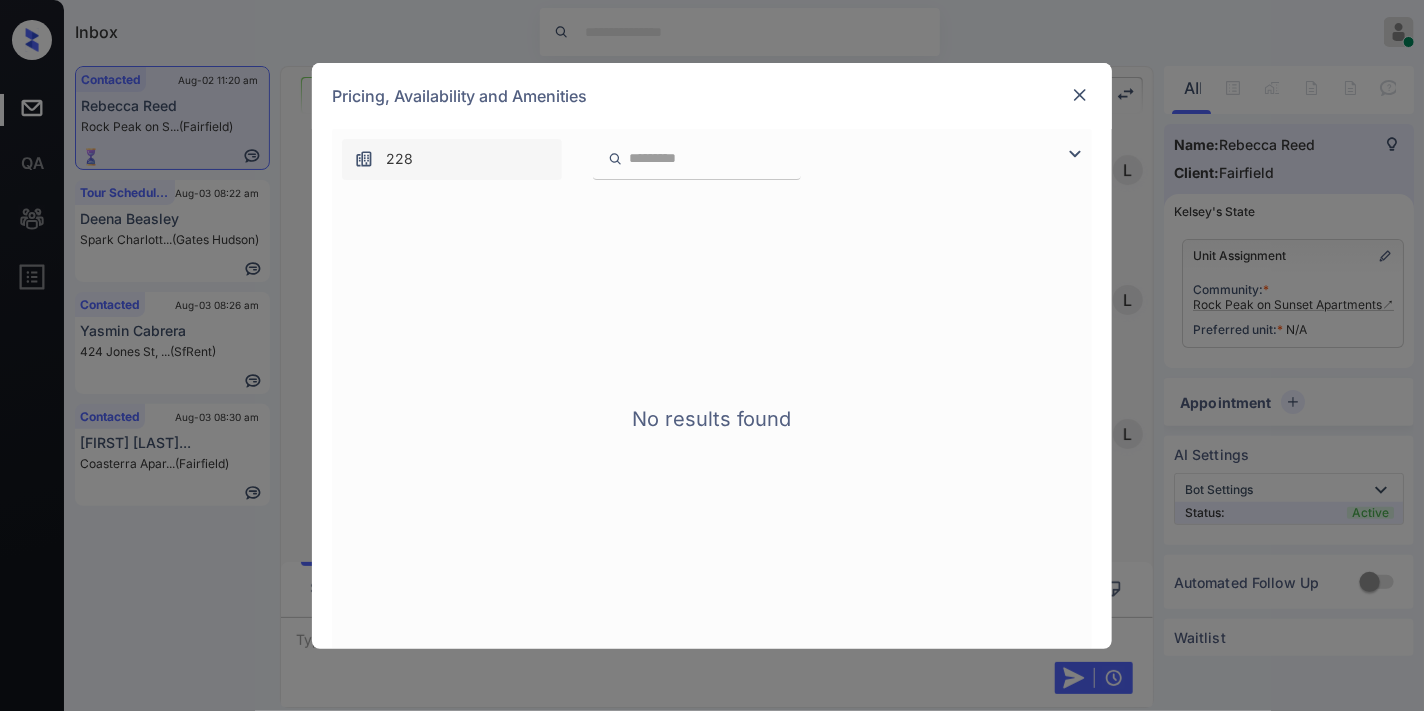 click at bounding box center [1080, 95] 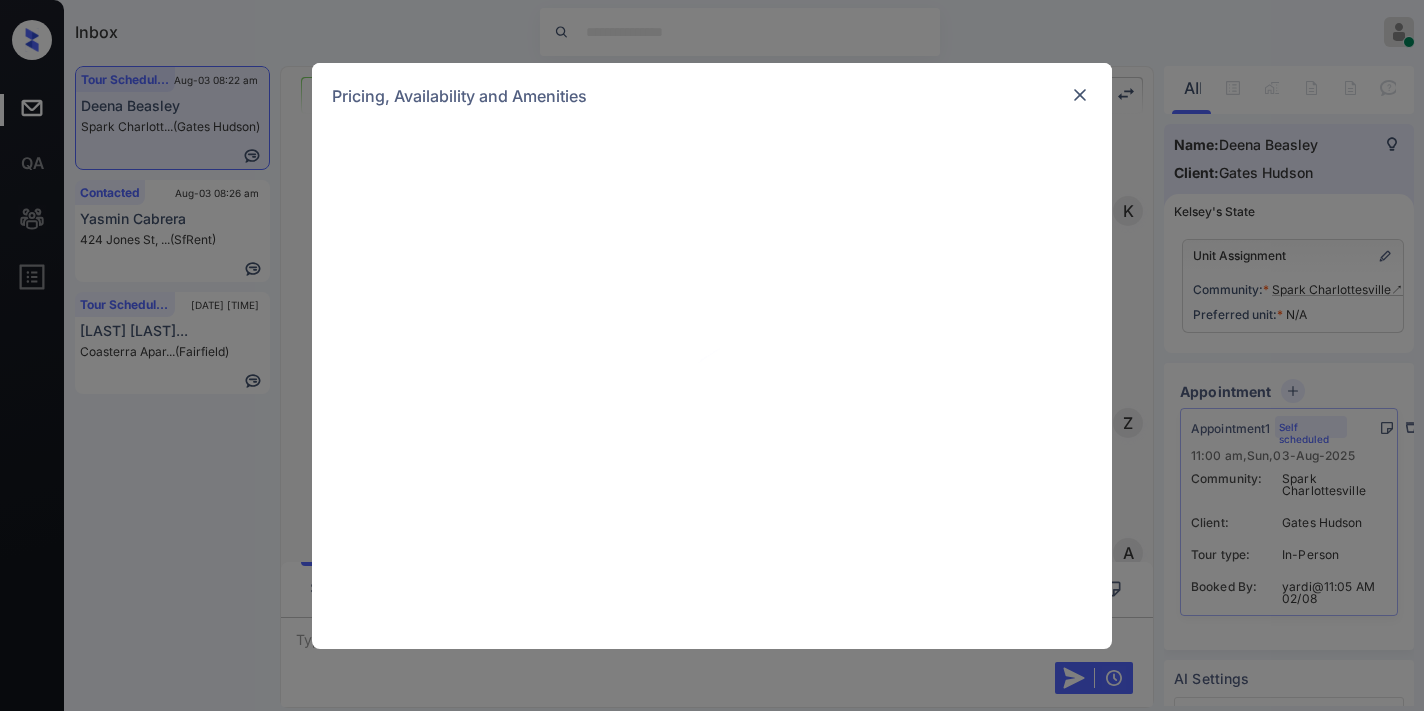 scroll, scrollTop: 0, scrollLeft: 0, axis: both 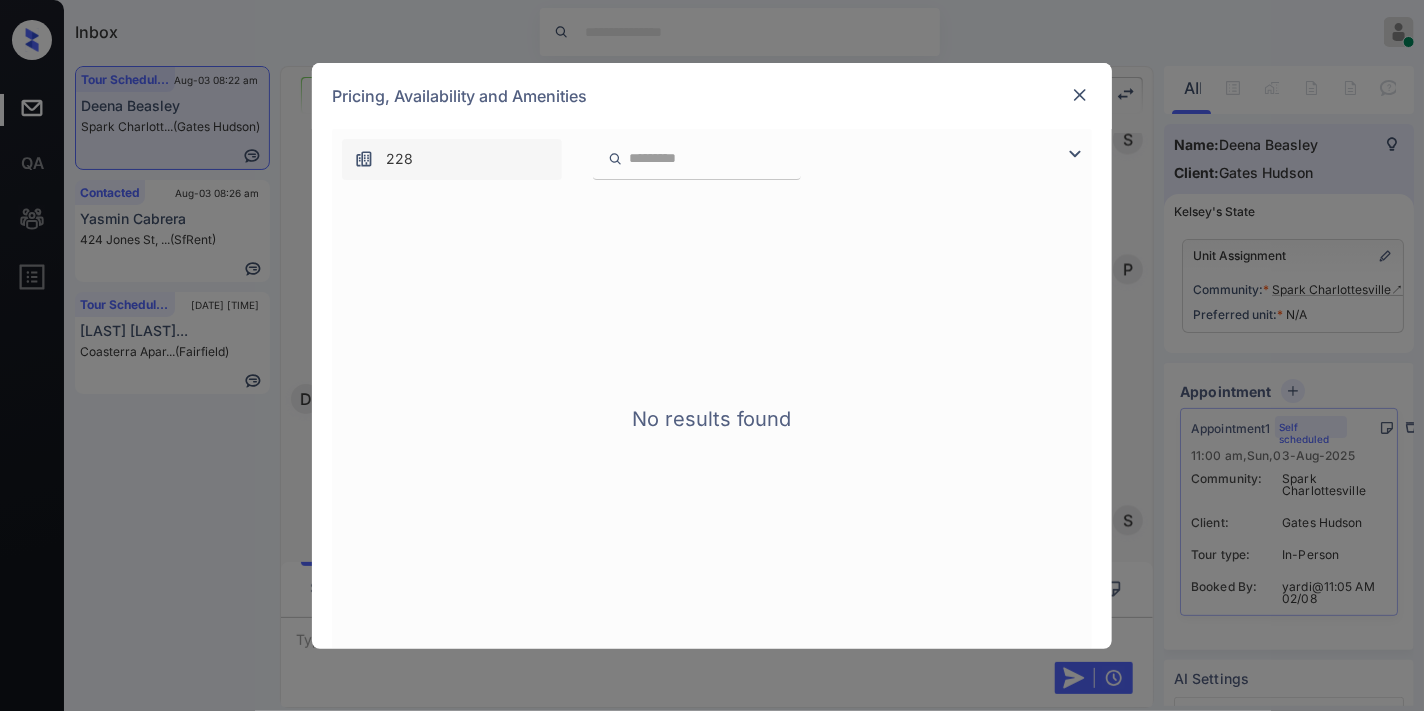 click at bounding box center [1080, 95] 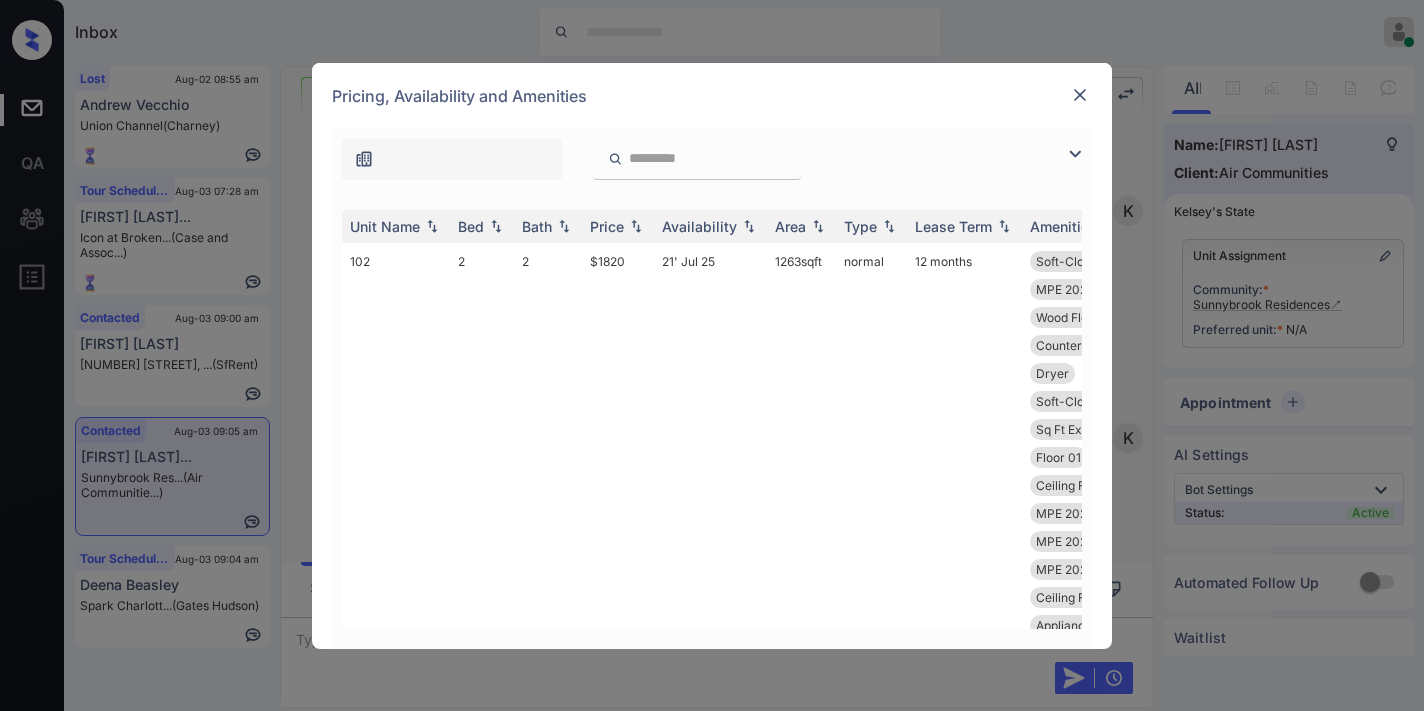 scroll, scrollTop: 0, scrollLeft: 0, axis: both 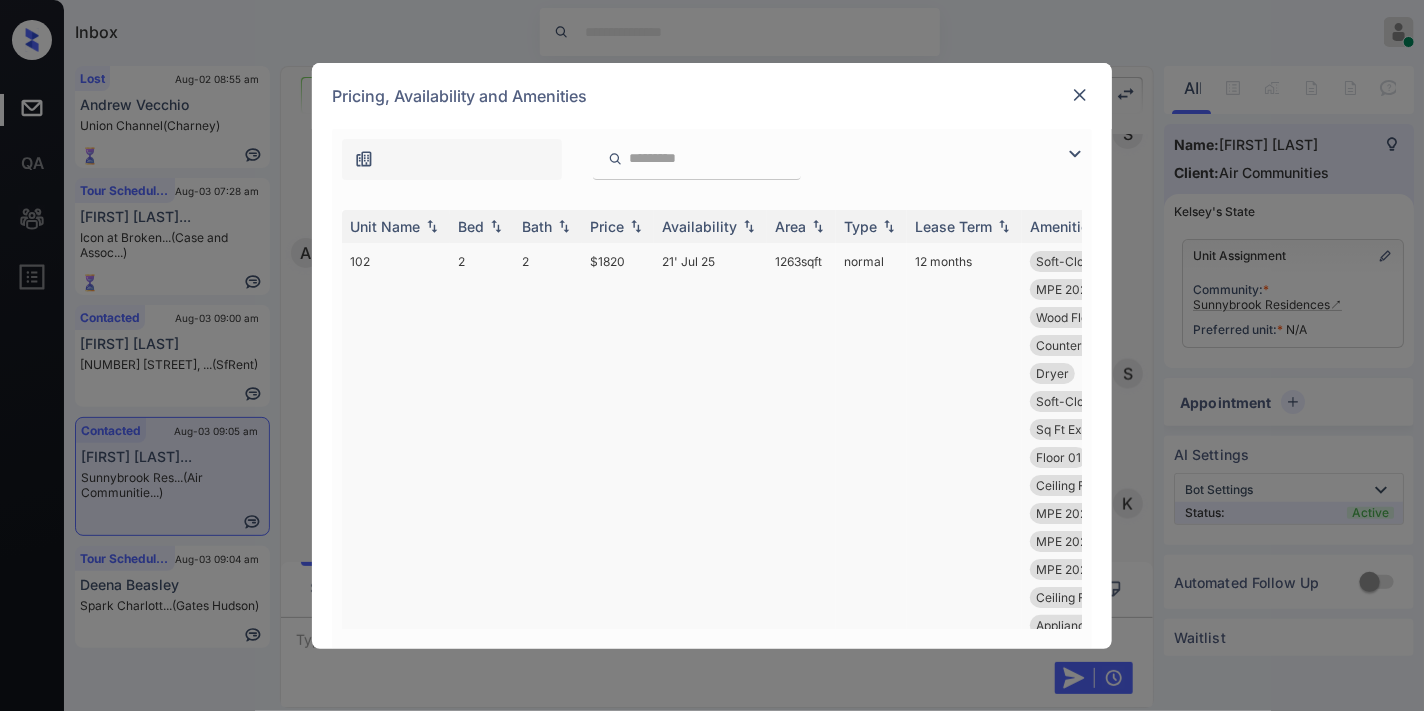 click on "Price" at bounding box center (618, 226) 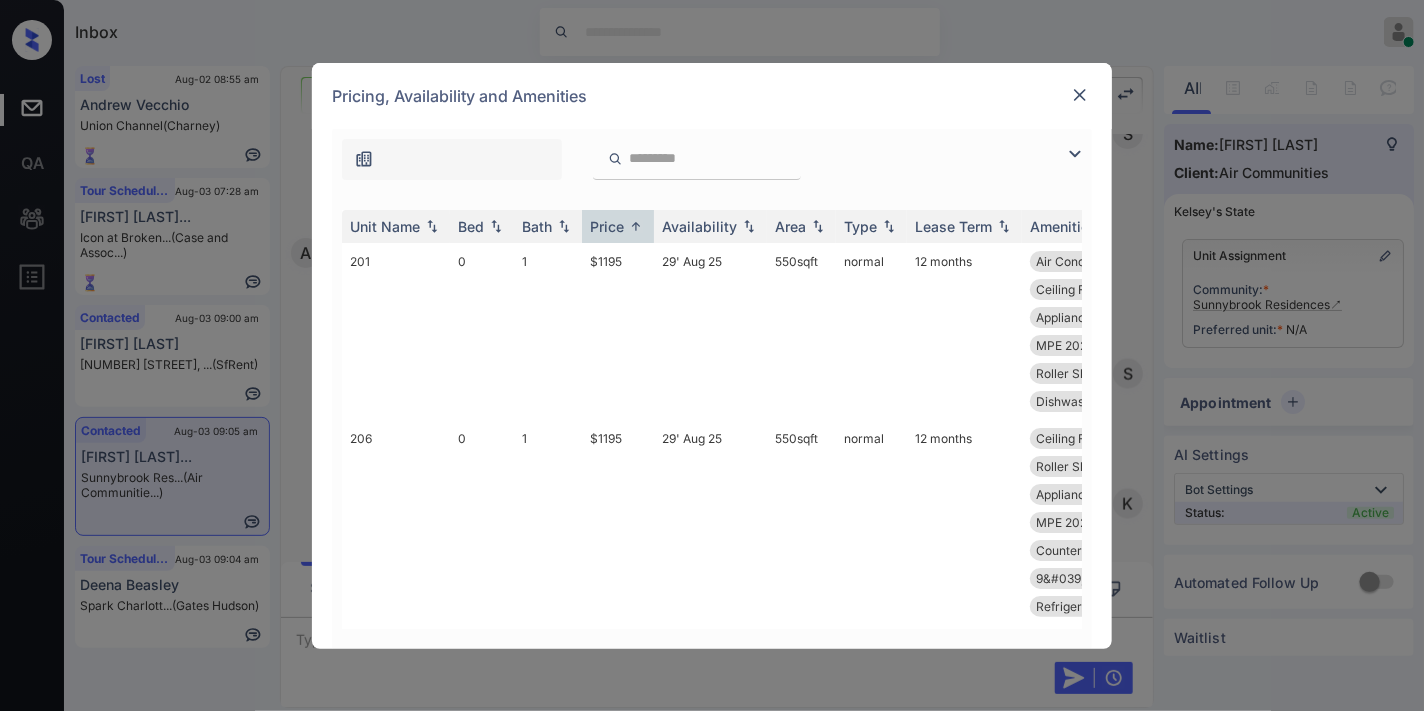 click on "$1195" at bounding box center (618, 331) 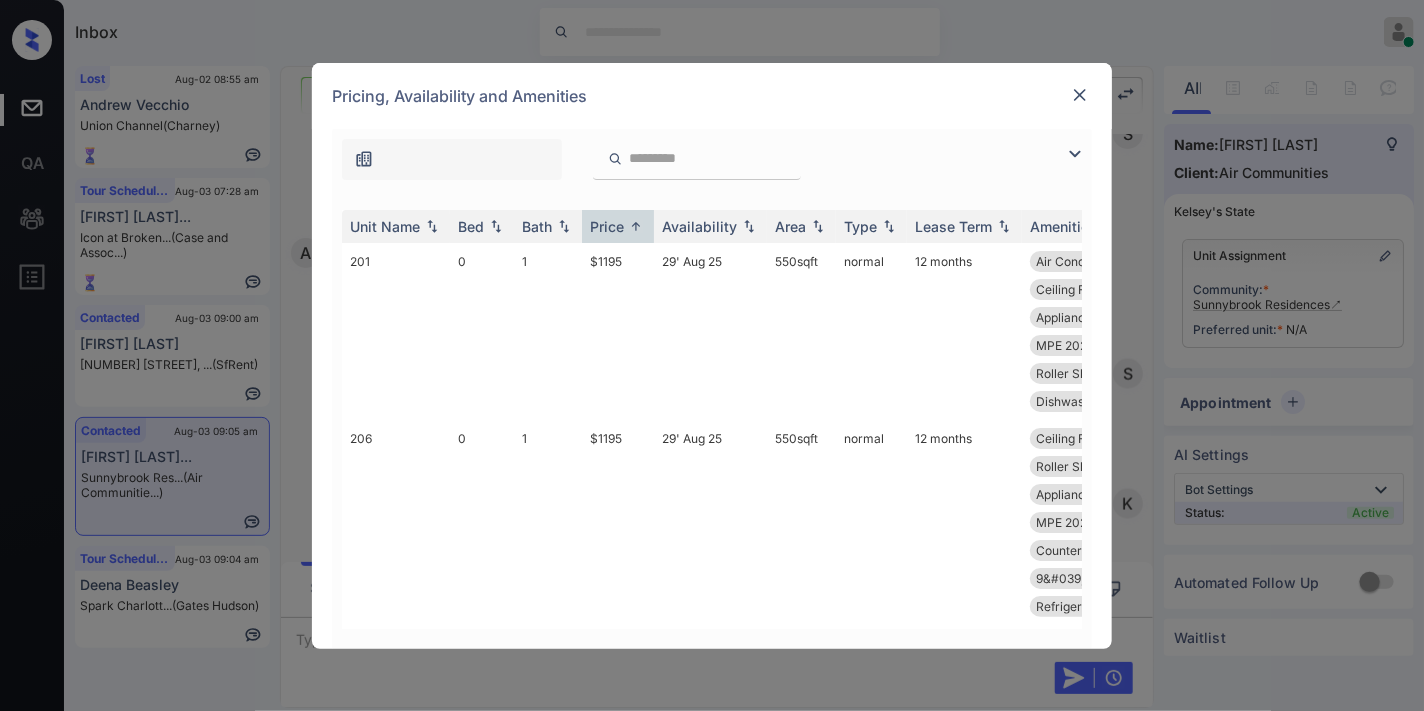 click on "$1195" at bounding box center (618, 331) 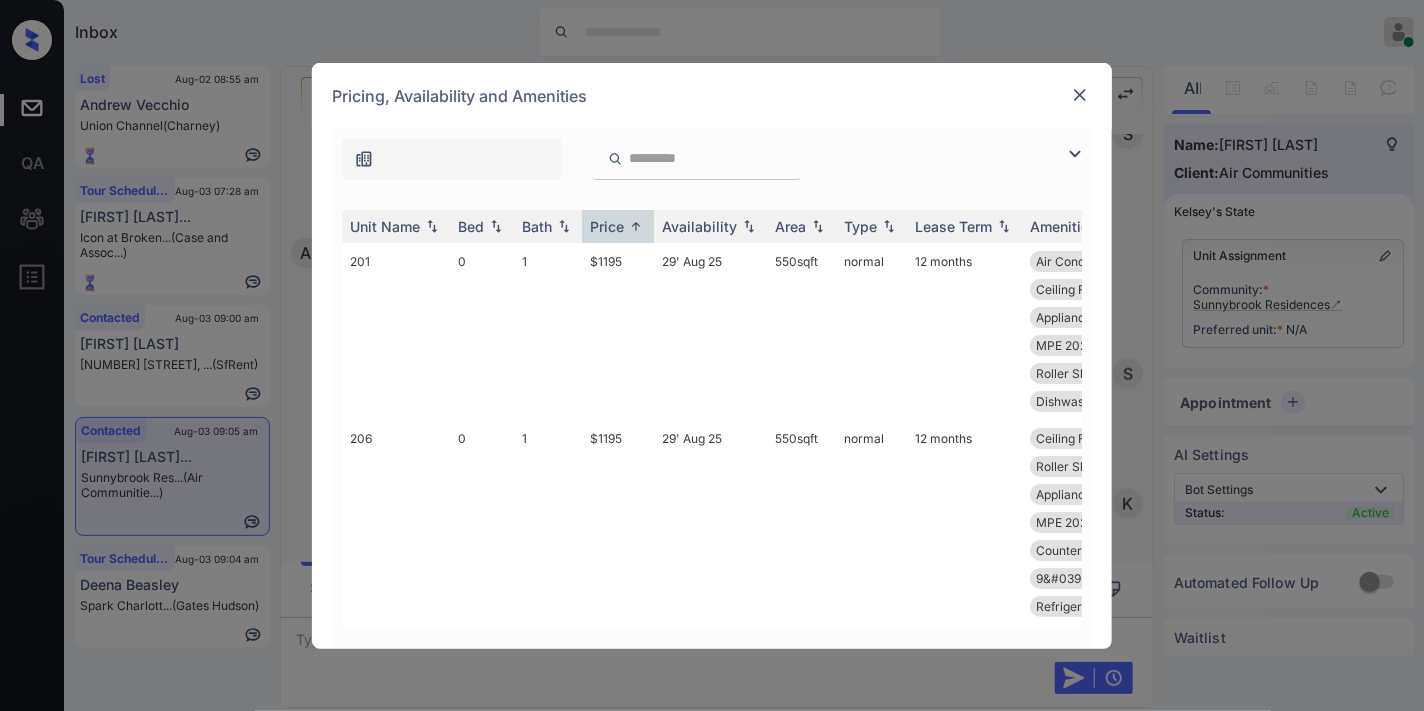 click on "$1195" at bounding box center (618, 331) 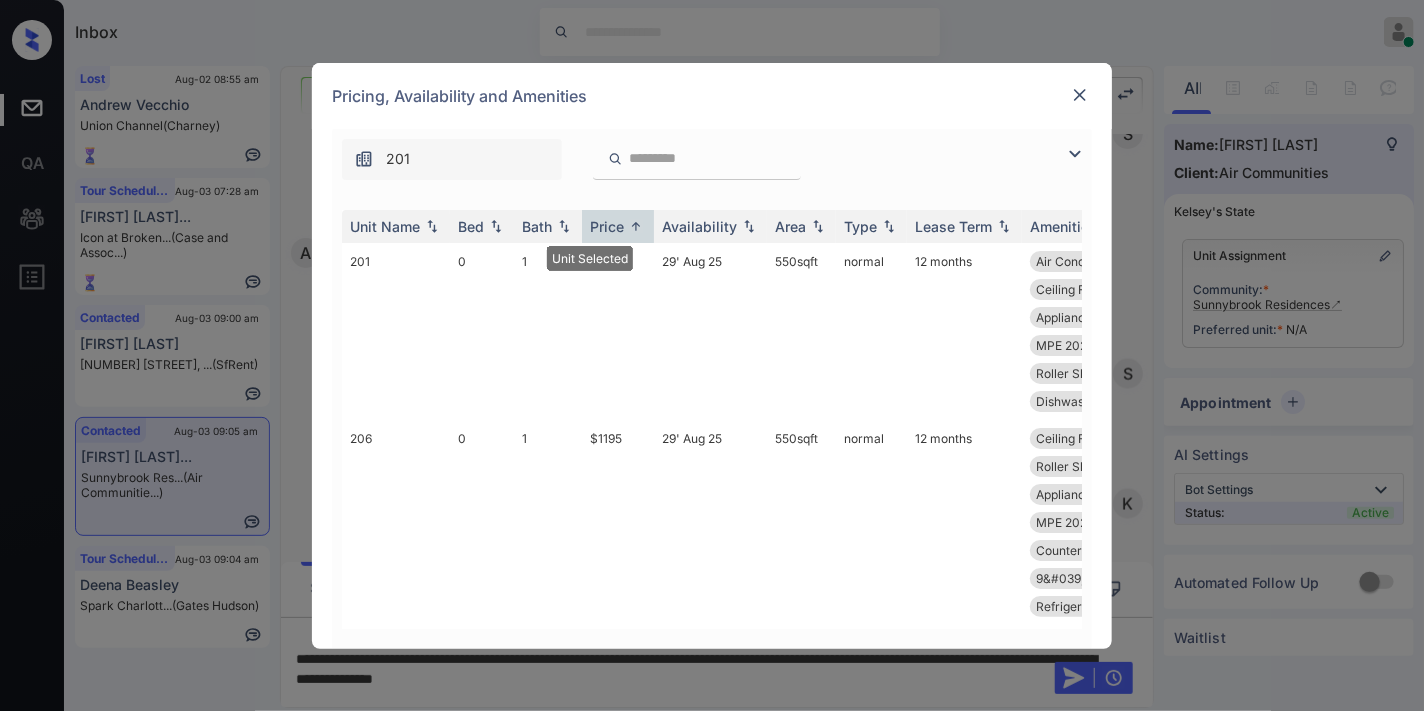 click on "Pricing, Availability and Amenities" at bounding box center (712, 96) 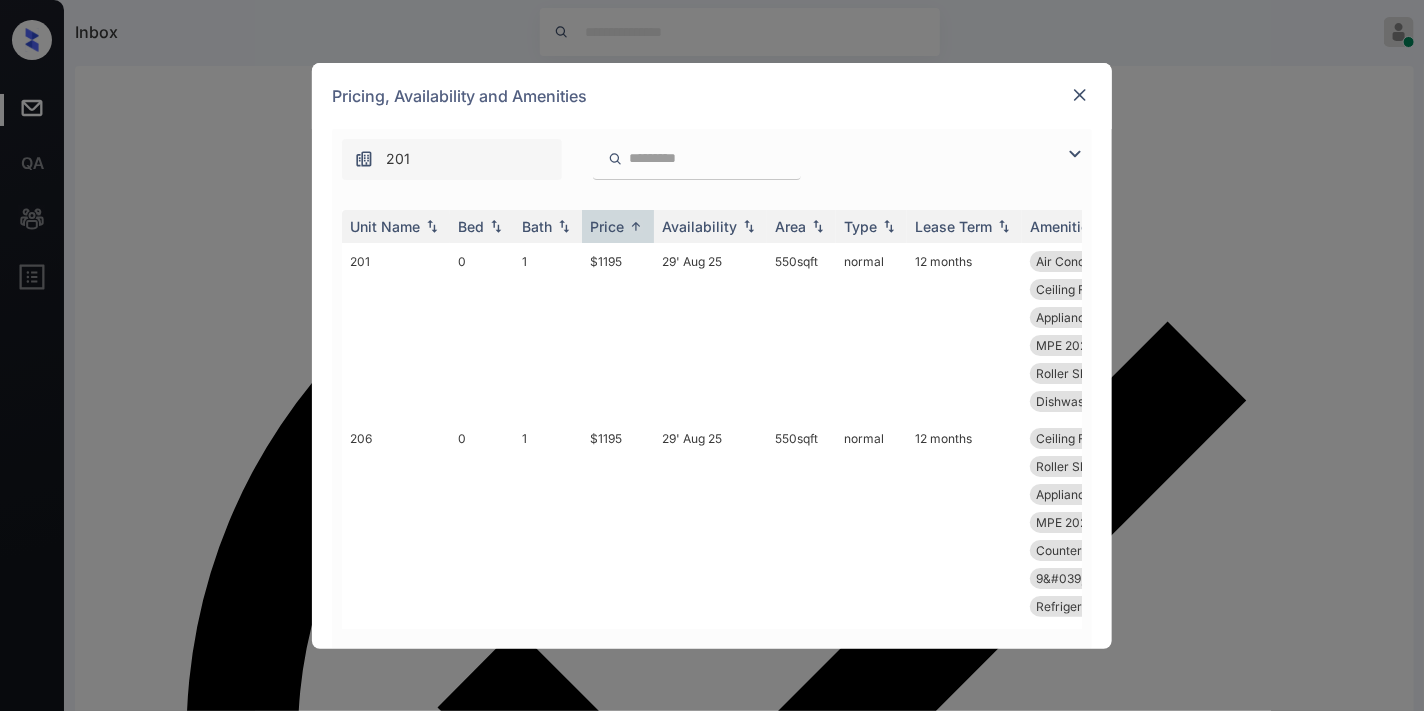 click at bounding box center [1080, 95] 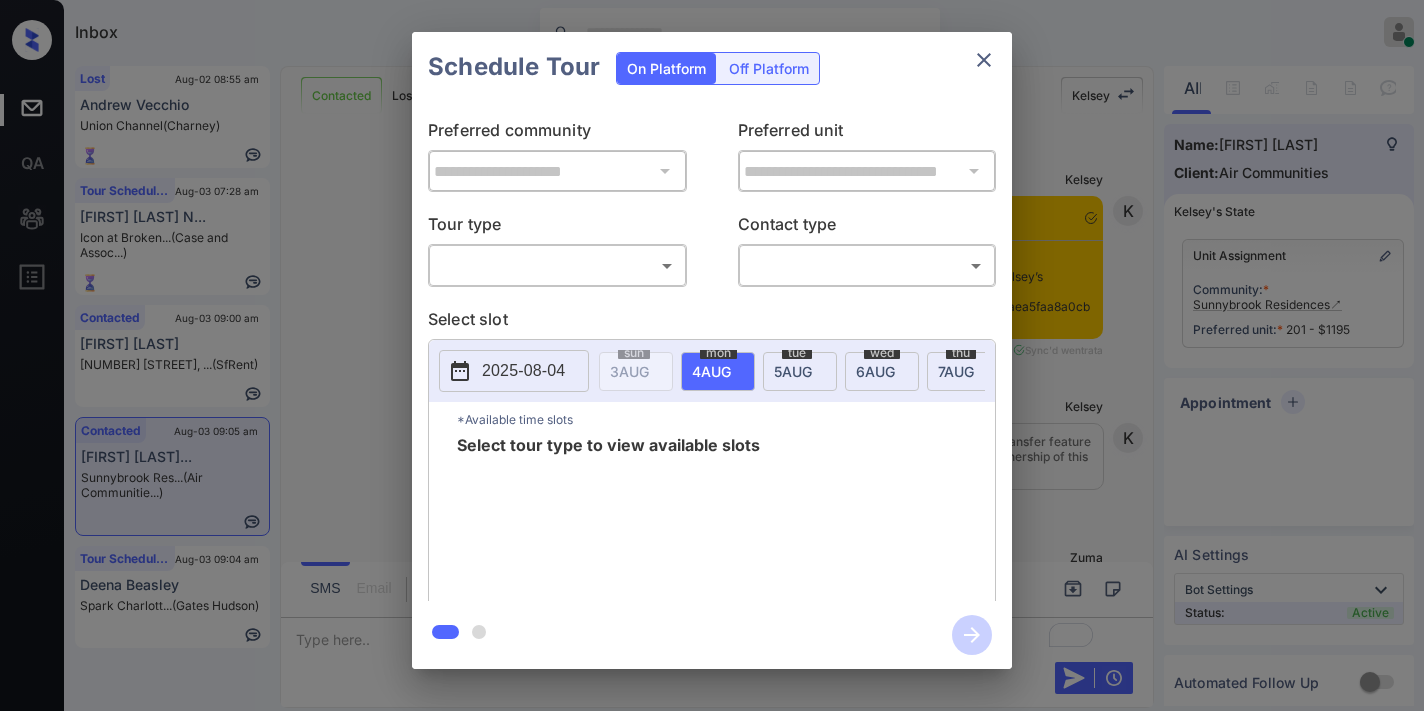 scroll, scrollTop: 0, scrollLeft: 0, axis: both 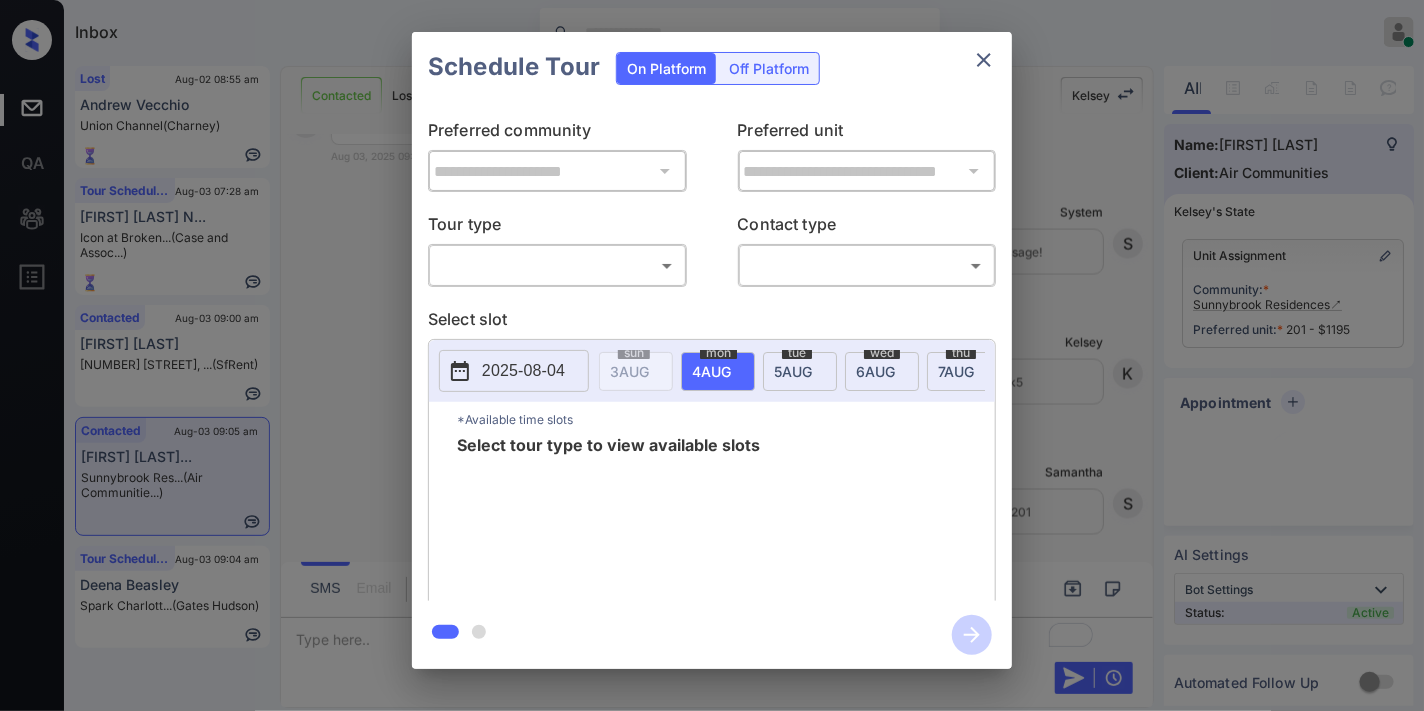 click on "Inbox [FIRST] [LAST] Online Set yourself   offline Set yourself   on break Profile Switch to  dark  mode Sign out Lost Aug-02 08:55 am   [FIRST] [LAST] Union Channel  (Charney) Tour Scheduled Aug-03 07:28 am   [FIRST] [LAST] N... Icon at Broken...  (Case and Assoc...) Contacted Aug-03 09:00 am   [FIRST] [LAST] [NUMBER] [STREET], ...  (SfRent) Contacted Aug-03 09:05 am   [FIRST] [LAST] Sunnybrook Res...  (Air Communitie...) Tour Scheduled Aug-03 09:04 am   [FIRST] [LAST] Spark Charlott...  (Gates Hudson) Contacted Lost Lead Sentiment: Angry Upon sliding the acknowledgement:  Lead will move to lost stage. * ​ SMS and call option will be set to opt out. AFM will be turned off for the lead. [FIRST] New Message [FIRST] Notes Note: Paste this link into your browser to view [FIRST]’s conversation with the prospect: https://conversation.getzuma.com/66d7aeaea5faa8a0cba85e04 Sep 03, 2024 05:49 pm  Sync'd w  entrata [FIRST] New Message [FIRST] Sep 03, 2024 05:49 pm [FIRST] New Message Zuma Lead transferred to leasing agent: [FIRST] [FIRST]" at bounding box center [712, 355] 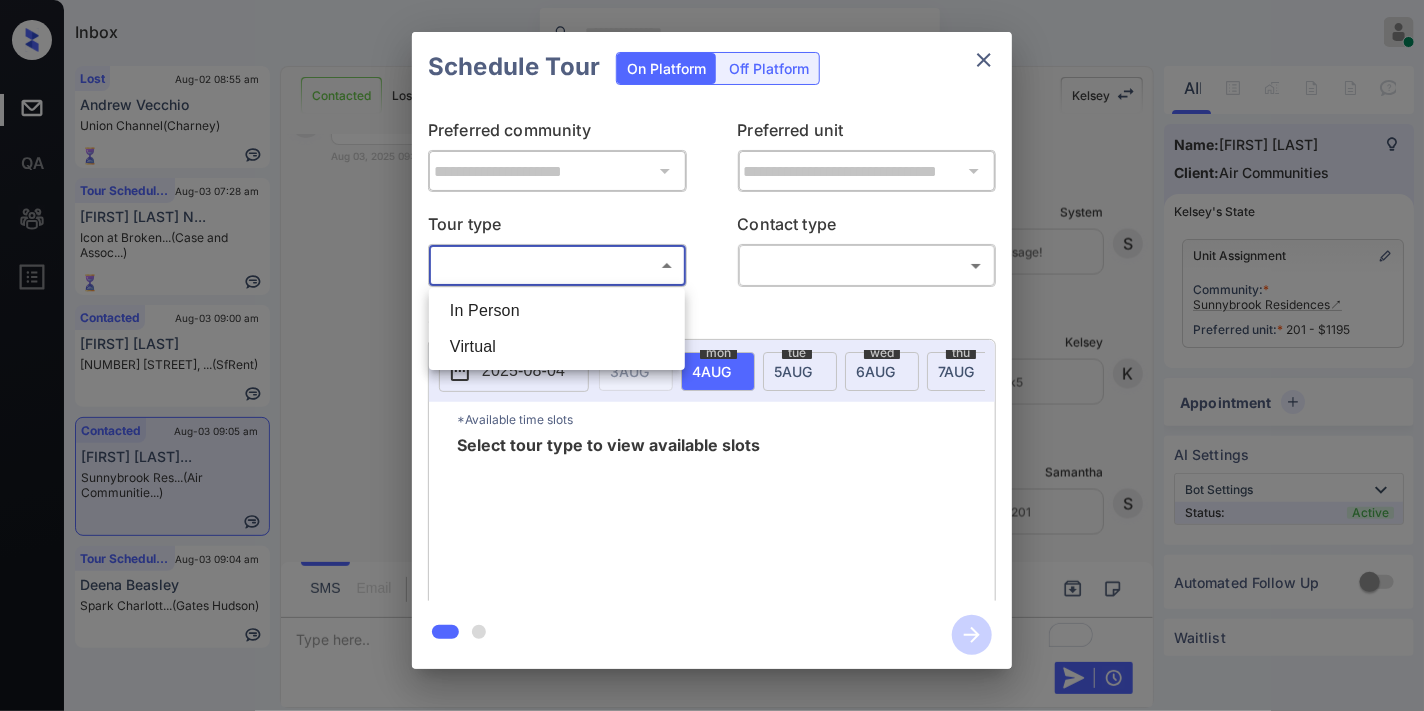 drag, startPoint x: 624, startPoint y: 304, endPoint x: 701, endPoint y: 296, distance: 77.41447 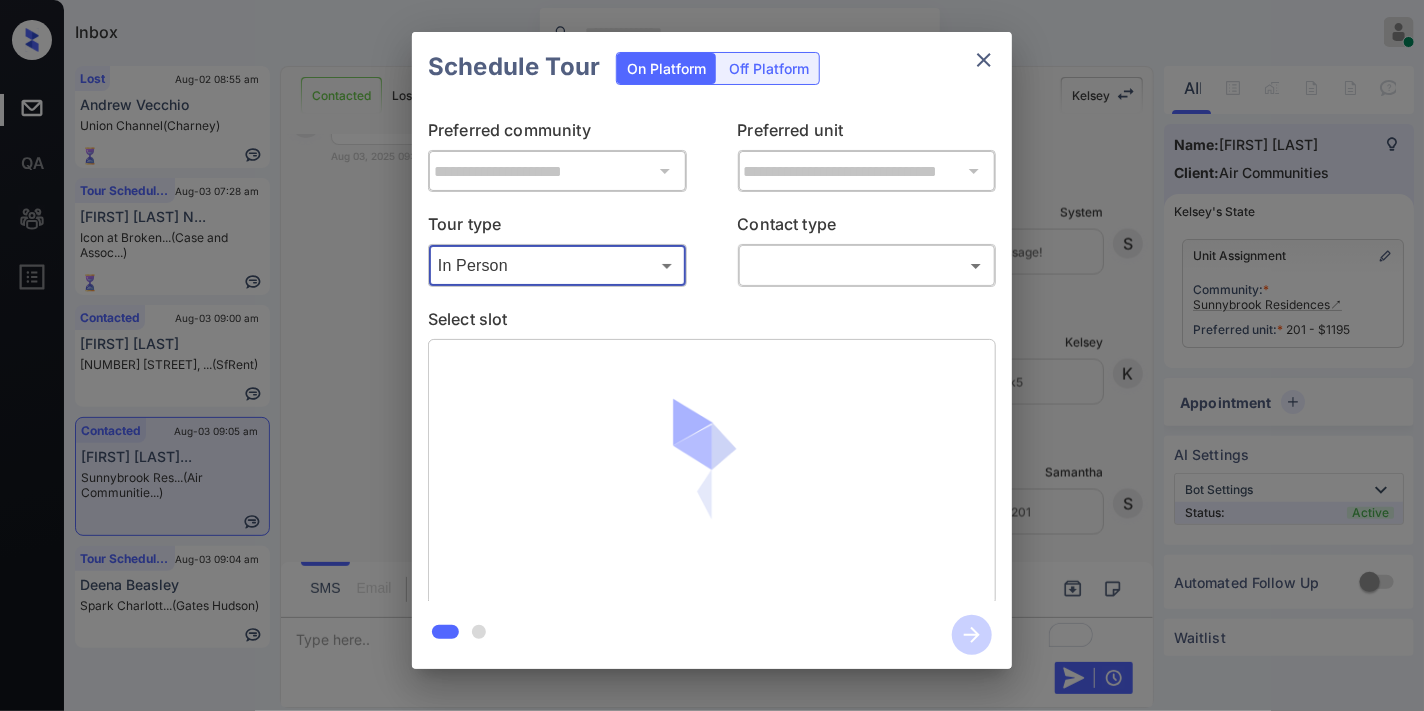 click on "Inbox Samantha Soliven Online Set yourself   offline Set yourself   on break Profile Switch to  dark  mode Sign out Lost Aug-02 08:55 am   Andrew Vecchio Union Channel  (Charney) Tour Scheduled Aug-03 07:28 am   Shannon Lynn N... Icon at Broken...  (Case and Assoc...) Contacted Aug-03 09:00 am   Katie Hayden 1739 Pine St, ...  (SfRent) Contacted Aug-03 09:05 am   Aviauna Willia... Sunnybrook Res...  (Air Communitie...) Tour Scheduled Aug-03 09:04 am   Deena Beasley Spark Charlott...  (Gates Hudson) Contacted Lost Lead Sentiment: Angry Upon sliding the acknowledgement:  Lead will move to lost stage. * ​ SMS and call option will be set to opt out. AFM will be turned off for the lead. Kelsey New Message Kelsey Notes Note: Paste this link into your browser to view Kelsey’s conversation with the prospect: https://conversation.getzuma.com/66d7aeaea5faa8a0cba85e04 Sep 03, 2024 05:49 pm  Sync'd w  entrata K New Message Kelsey Sep 03, 2024 05:49 pm K New Message Zuma Lead transferred to leasing agent: kelsey Z A A" at bounding box center (712, 355) 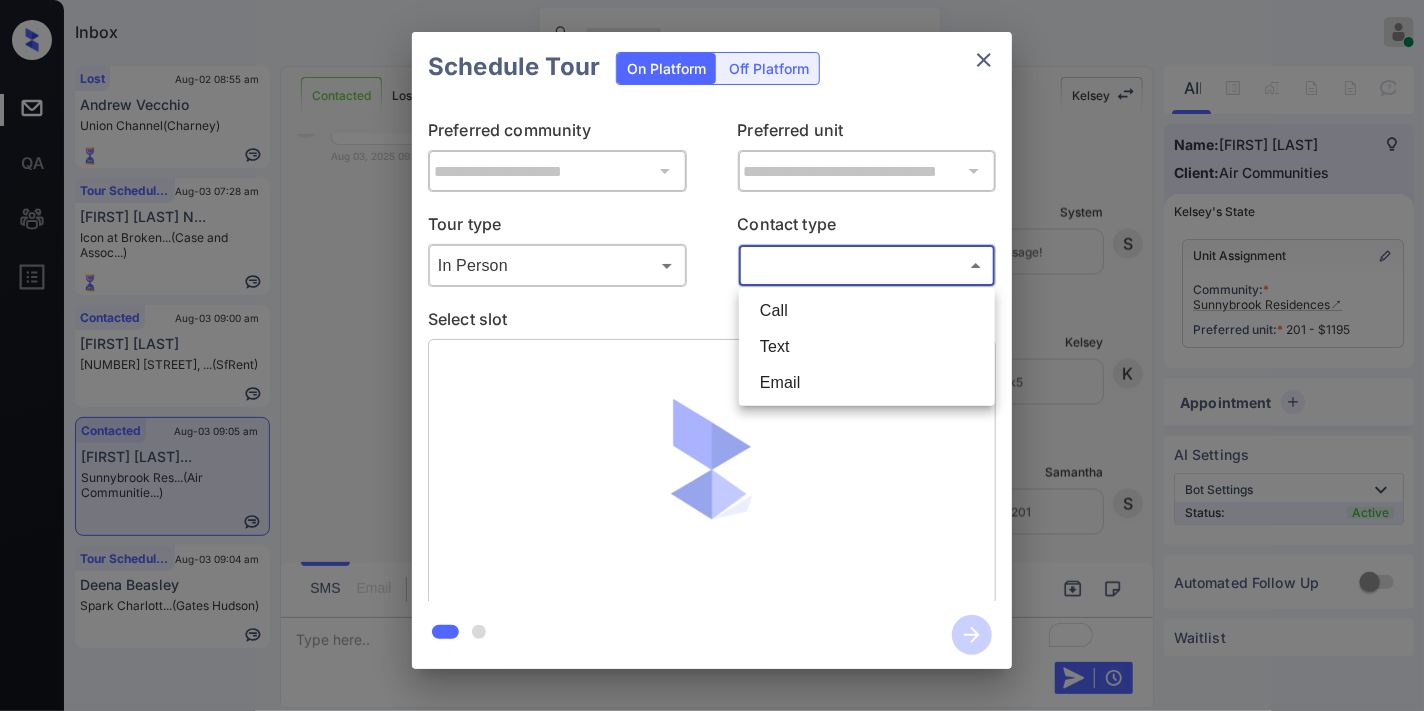 click on "Text" at bounding box center (867, 347) 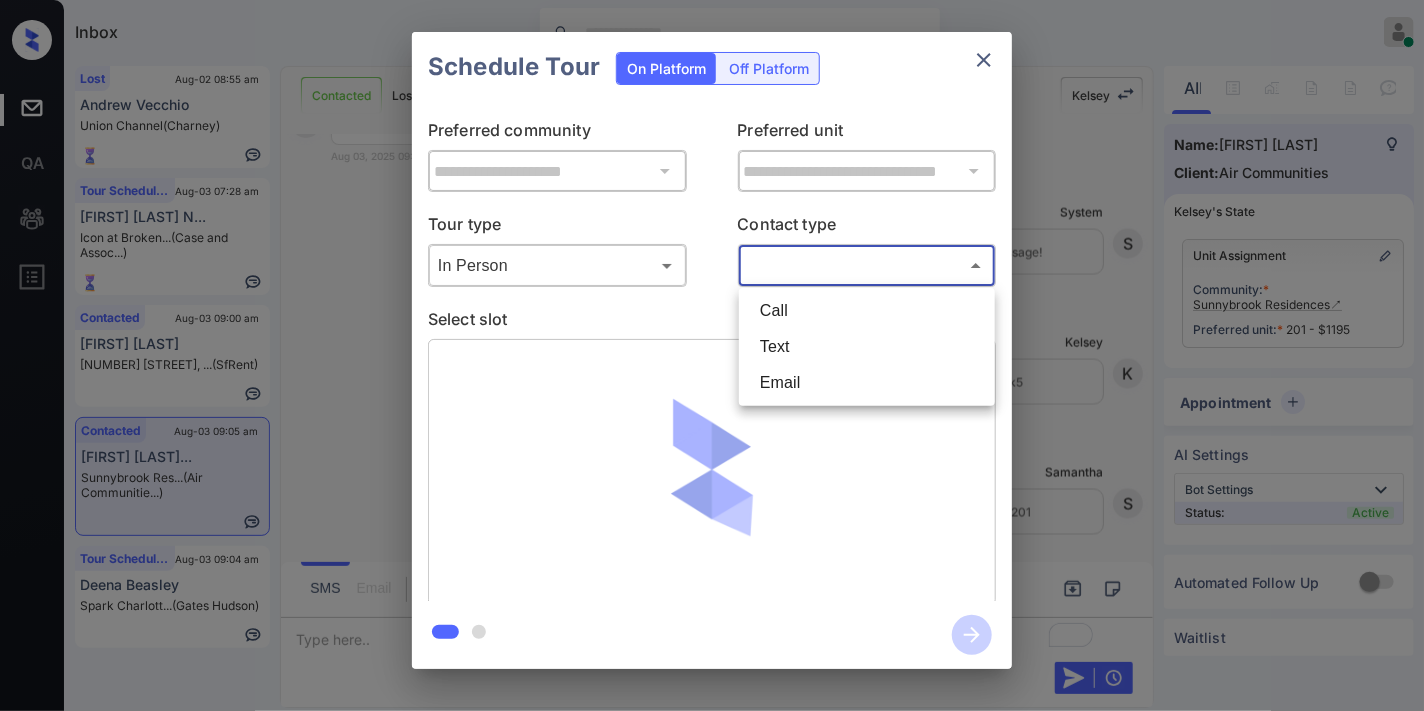 type on "****" 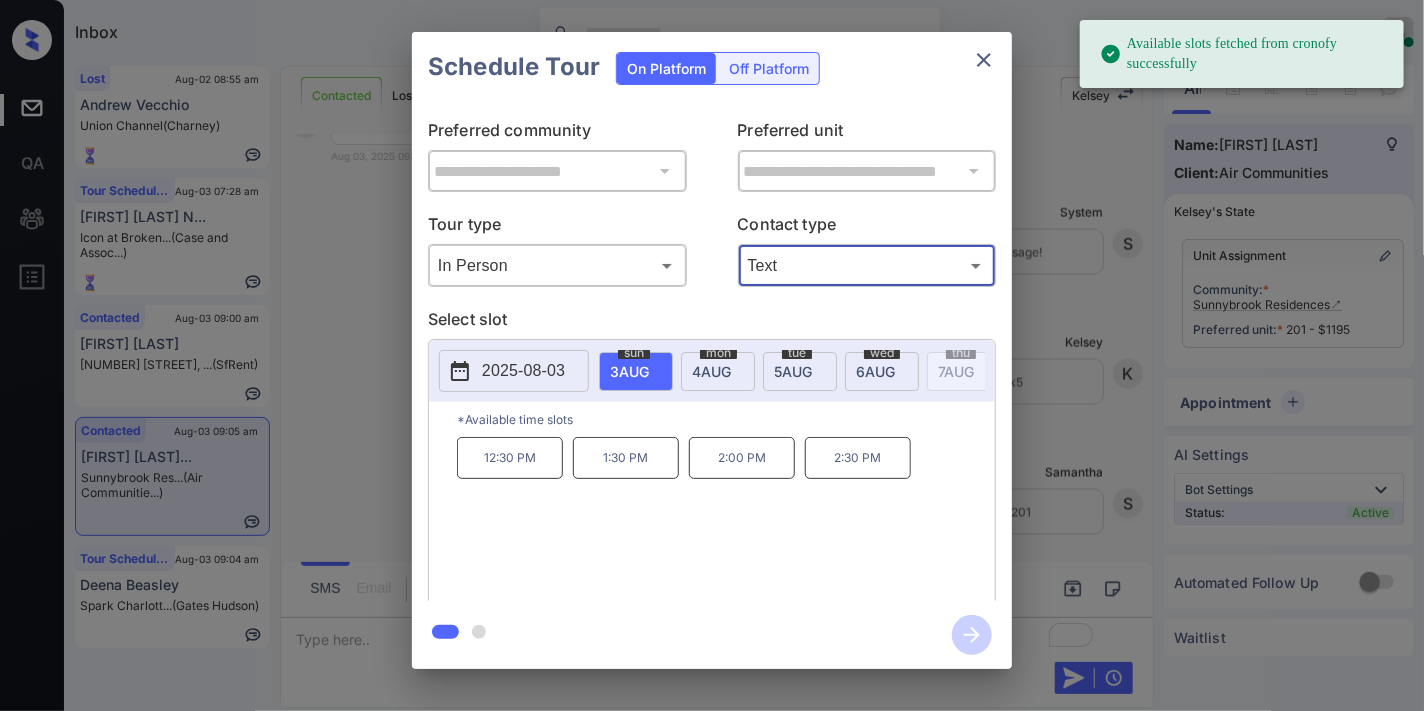 click on "2025-08-03" at bounding box center (523, 371) 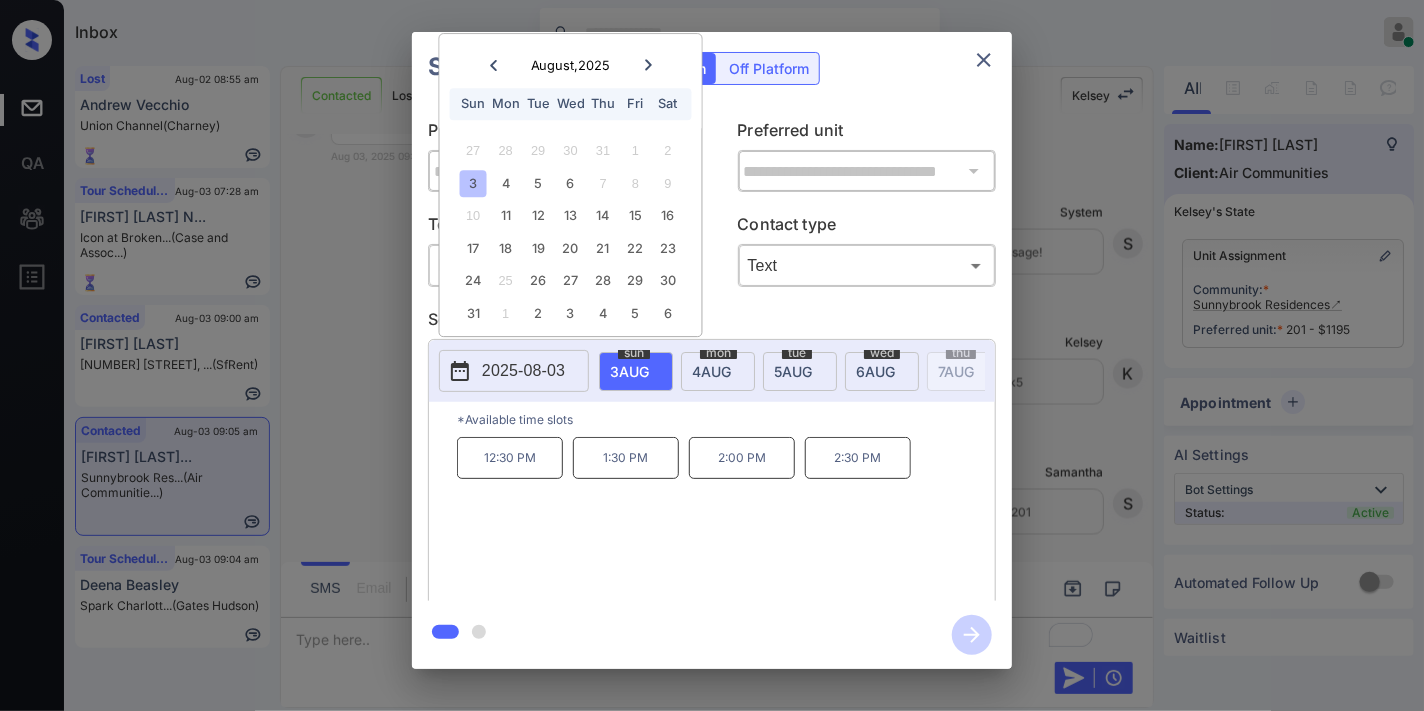 click 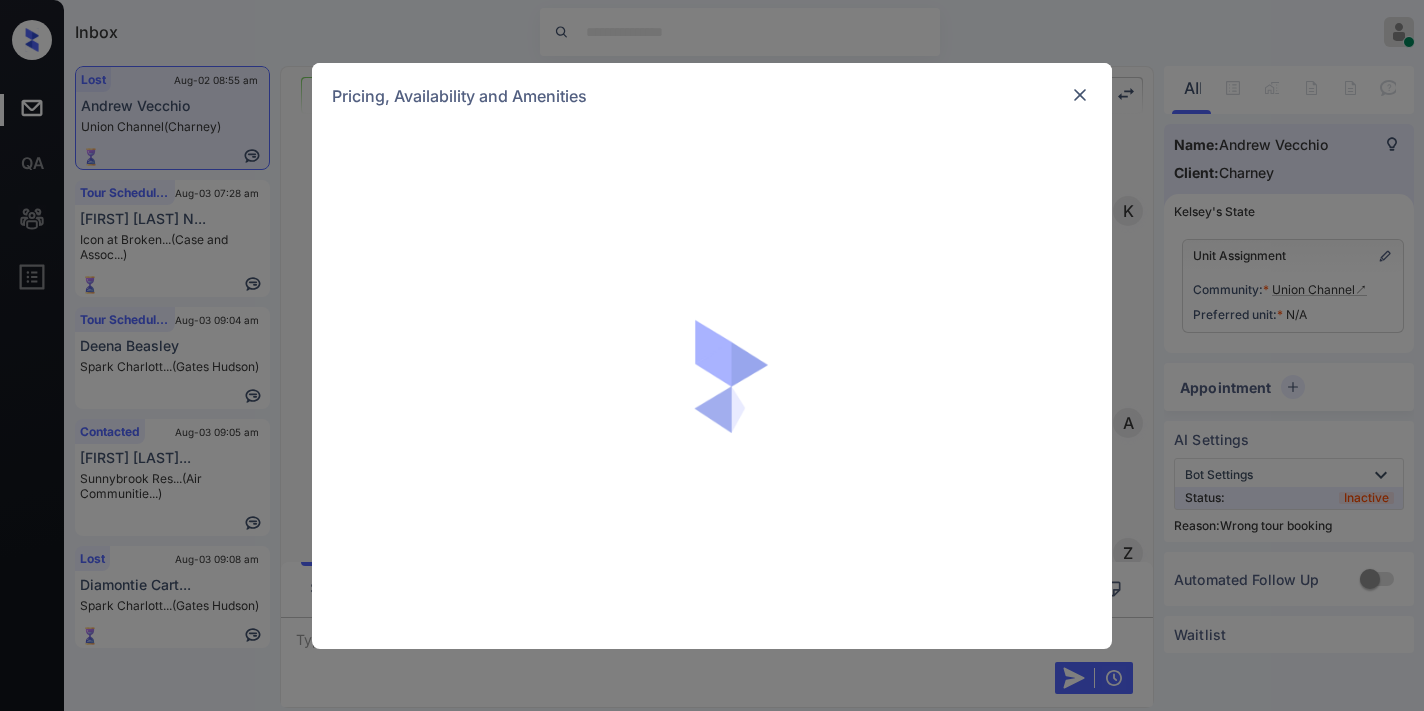scroll, scrollTop: 0, scrollLeft: 0, axis: both 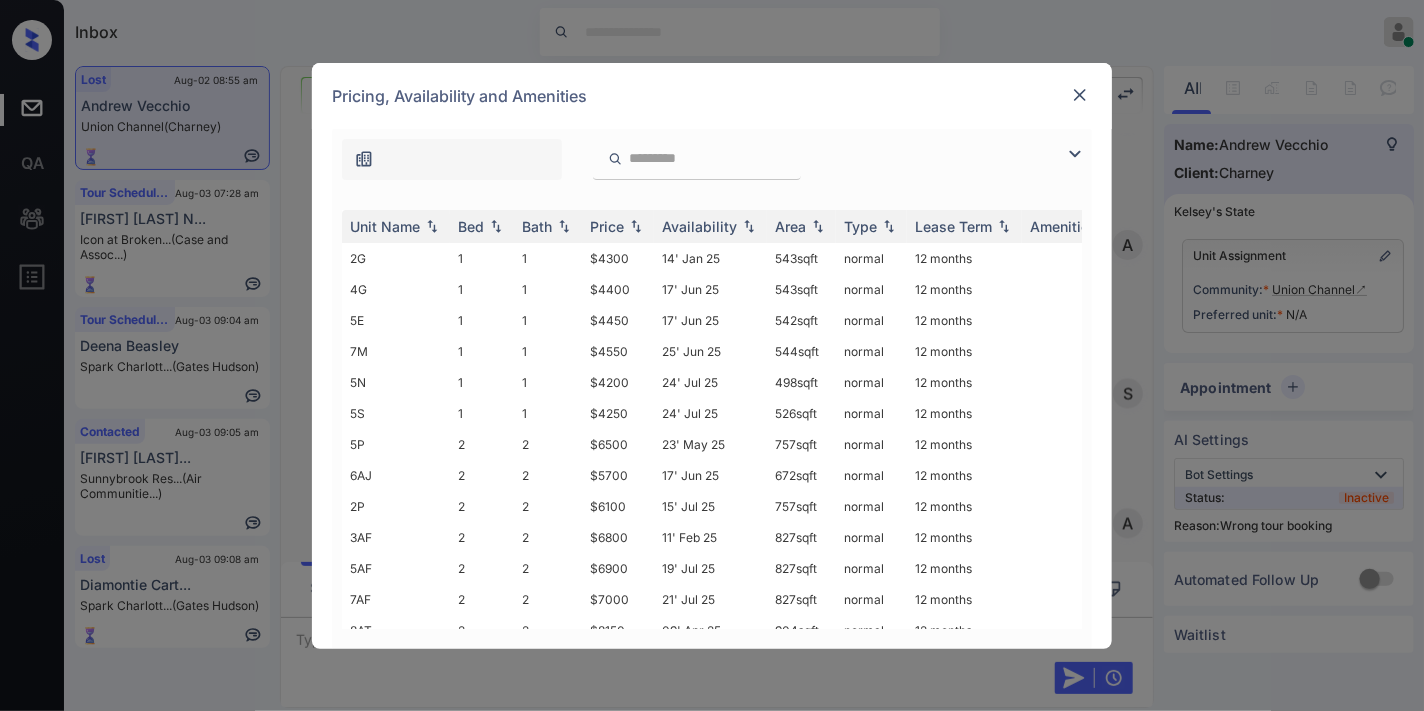 click at bounding box center (1080, 95) 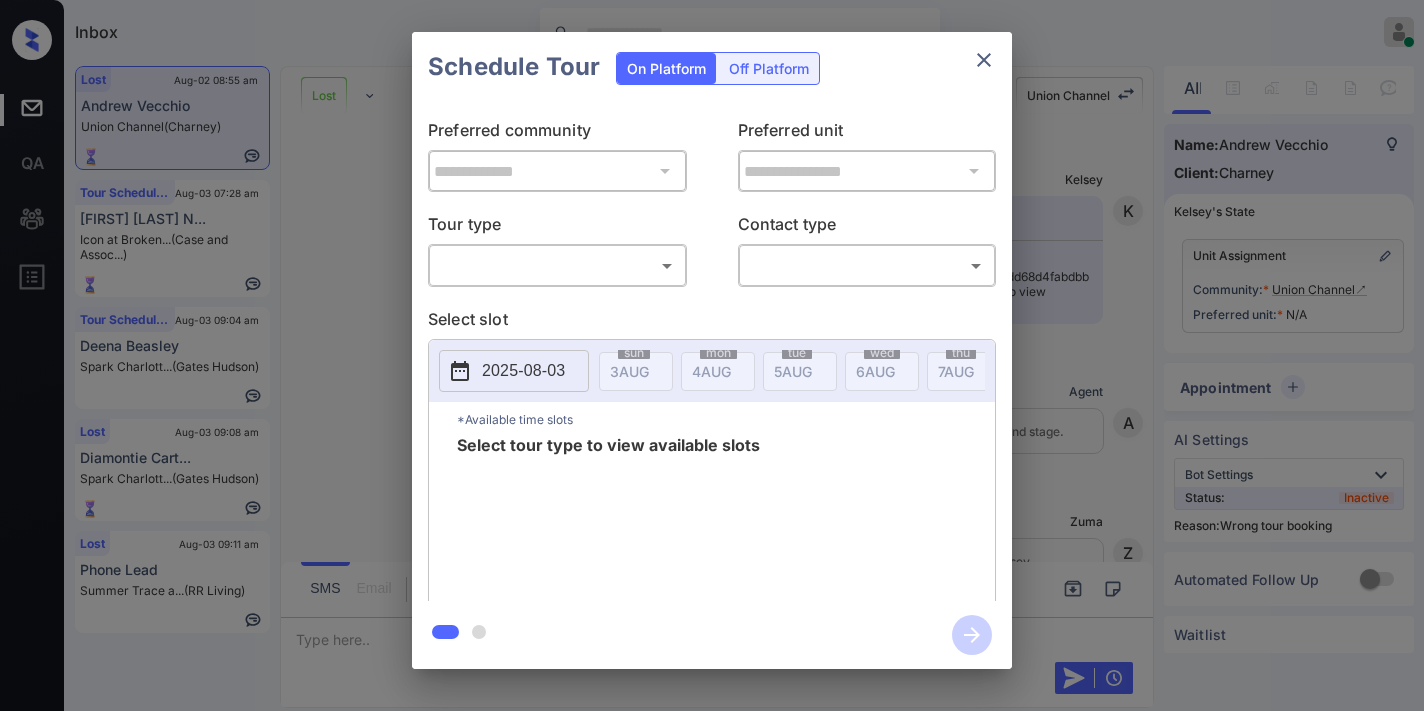 click on "Inbox [FIRST] [LAST] Online Set yourself   offline Set yourself   on break Profile Switch to  dark  mode Sign out Lost Aug-02 08:55 am   [FIRST] [LAST] Union Channel  (Charney) Tour Scheduled Aug-03 07:28 am   [FIRST] [LAST] N... Icon at Broken...  (Case and Assoc...) Tour Scheduled Aug-03 09:04 am   [FIRST] [LAST] Spark Charlott...  (Gates Hudson) Lost Aug-03 09:08 am   [FIRST] [LAST] Spark Charlott...  (Gates Hudson) Lost Aug-03 09:11 am   Phone Lead Summer Trace a...  (RR Living) Lost Lead Sentiment: Angry Upon sliding the acknowledgement:  Lead will move to lost stage. * ​ SMS and call option will be set to opt out. AFM will be turned off for the lead. Union Channel New Message [FIRST] Notes Note: https://conversation.getzuma.com/688e1bdd68d4fabdbb61eb72 - Paste this link into your browser to view [FIRST]’s conversation with the prospect Aug 02, 2025 07:08 am K New Message Agent Lead created via emailParser in Inbound stage. Aug 02, 2025 07:08 am A New Message Zuma Aug 02, 2025 07:08 am  Sync'd w  Z A" at bounding box center [712, 355] 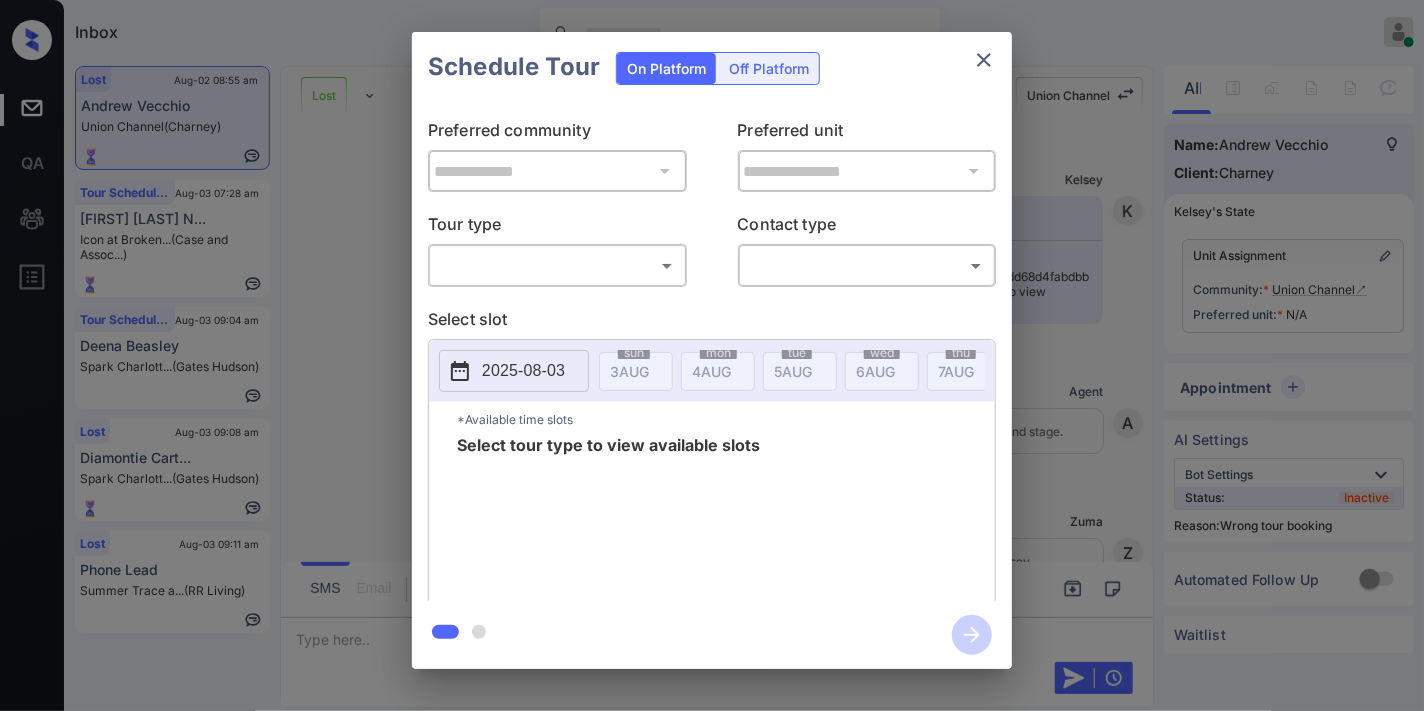 scroll, scrollTop: 4840, scrollLeft: 0, axis: vertical 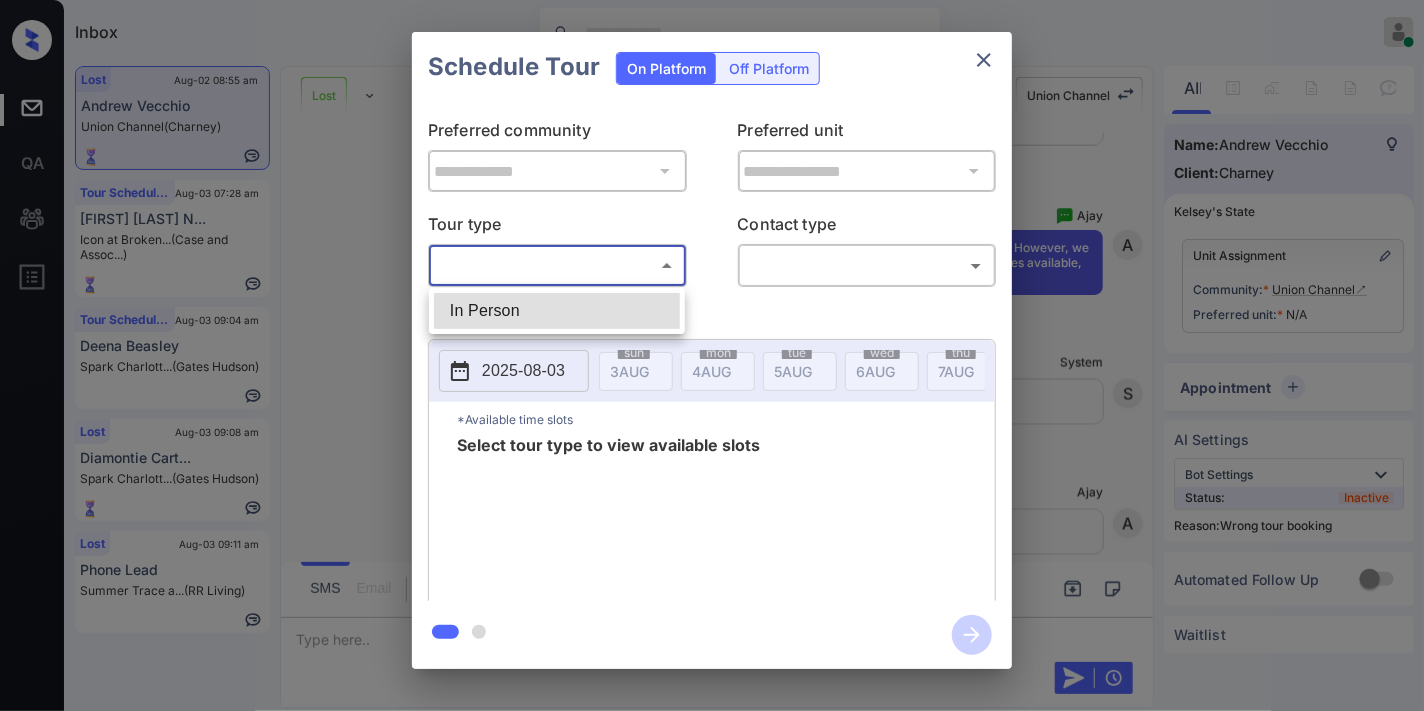 click on "In Person" at bounding box center (557, 311) 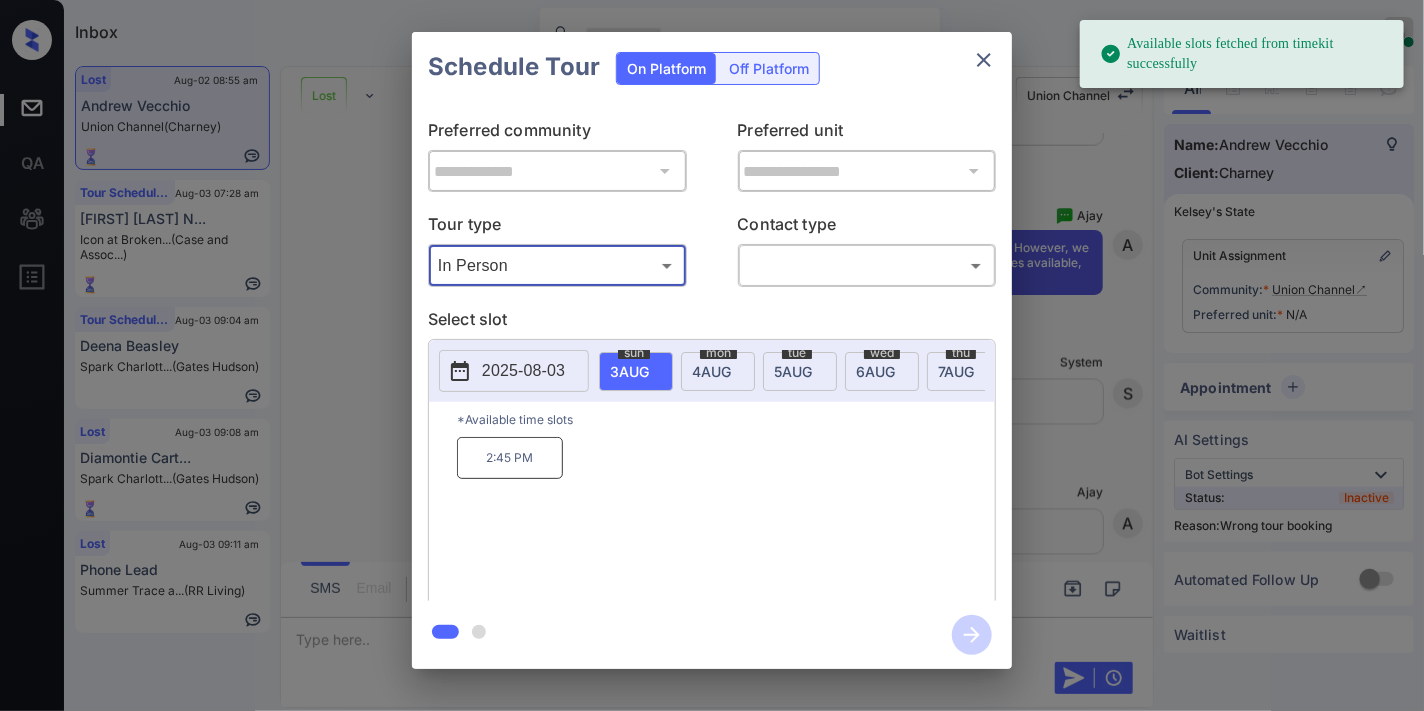 click at bounding box center (984, 60) 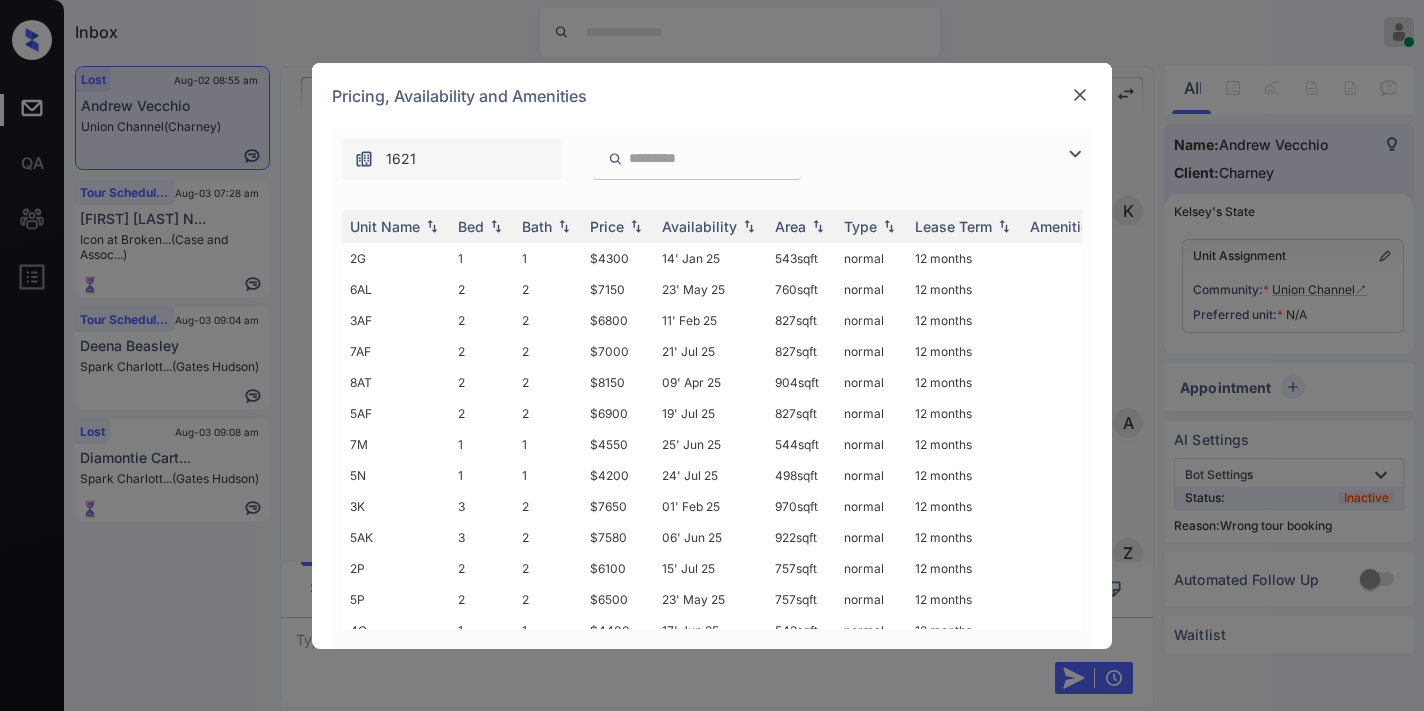 scroll, scrollTop: 0, scrollLeft: 0, axis: both 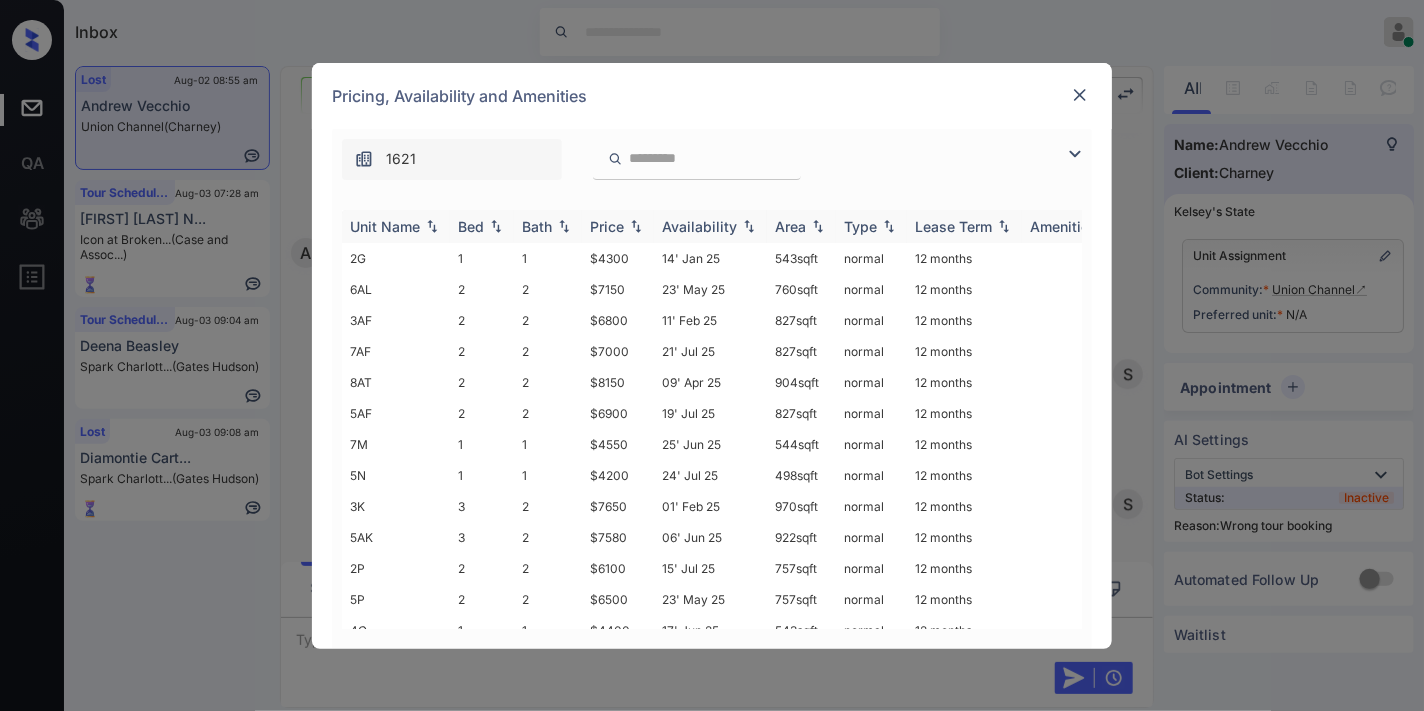 click on "Price" at bounding box center [607, 226] 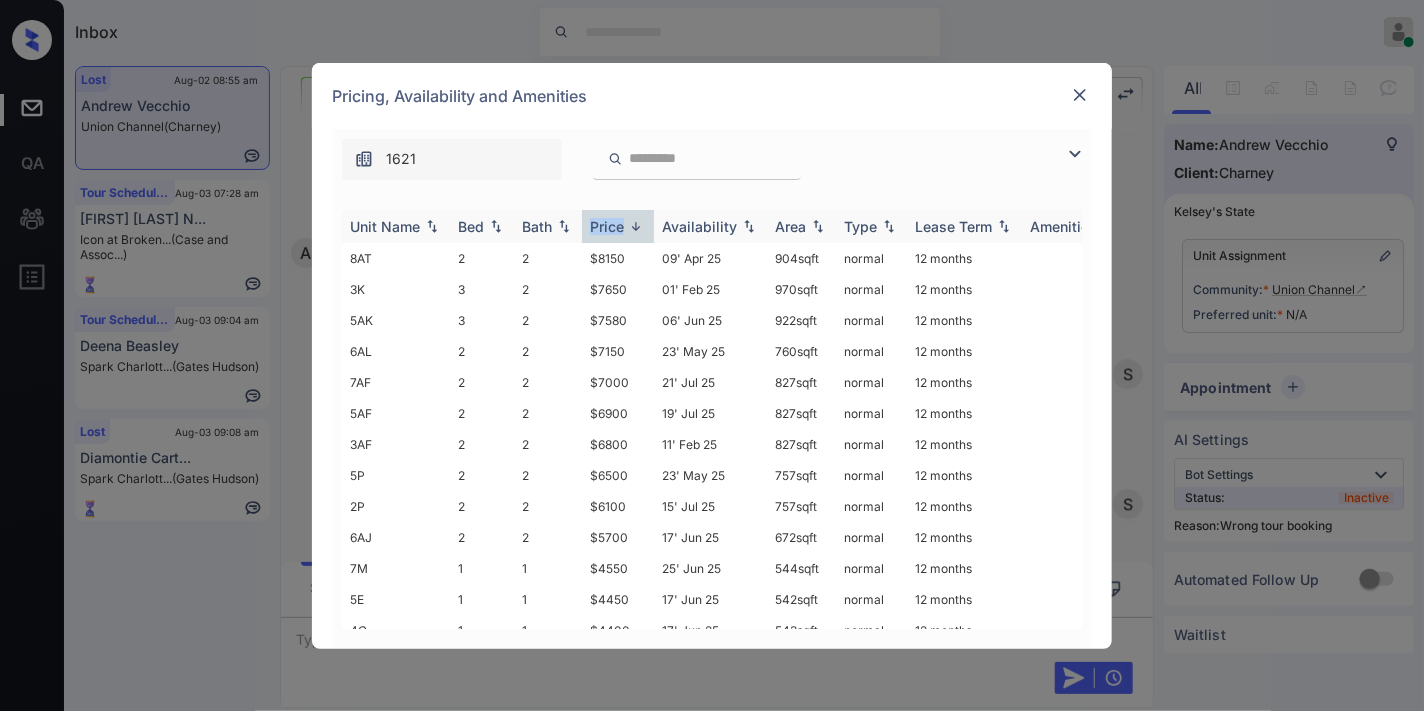 click on "Price" at bounding box center [607, 226] 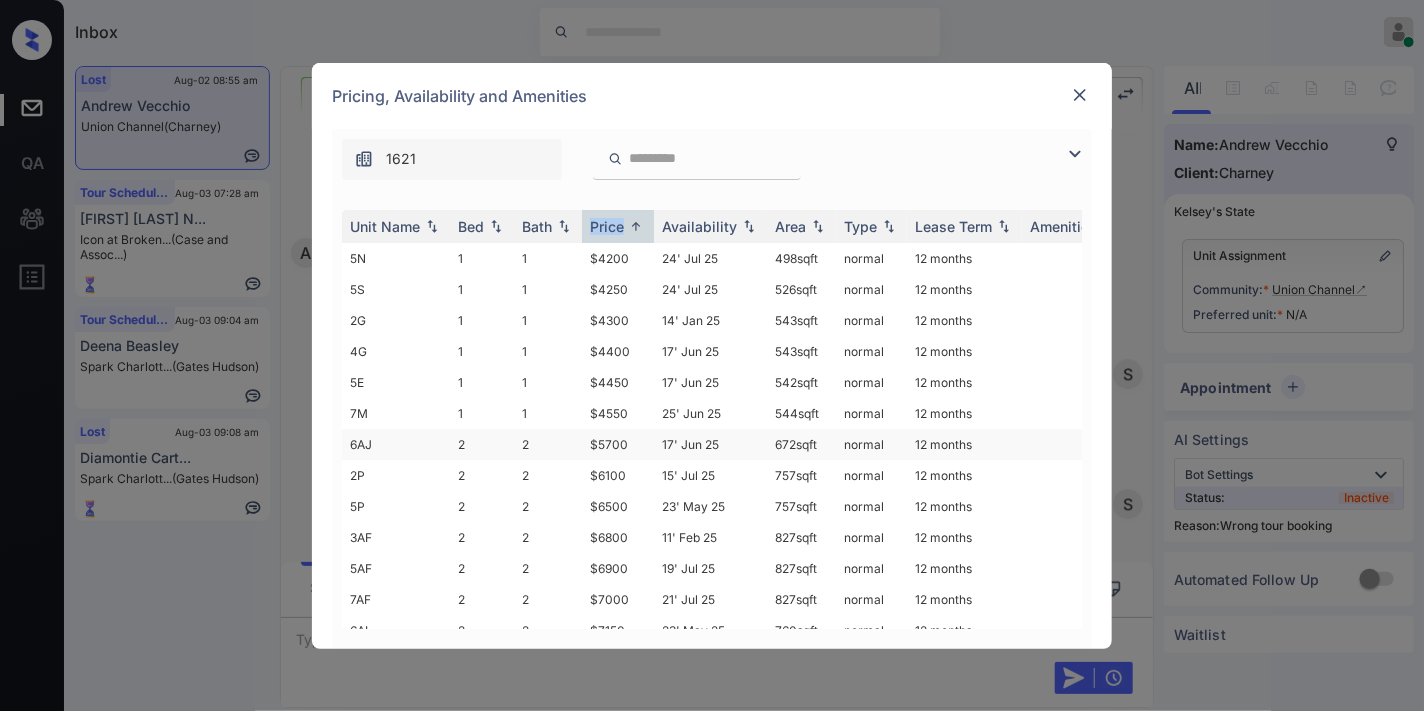 click on "$5700" at bounding box center [618, 444] 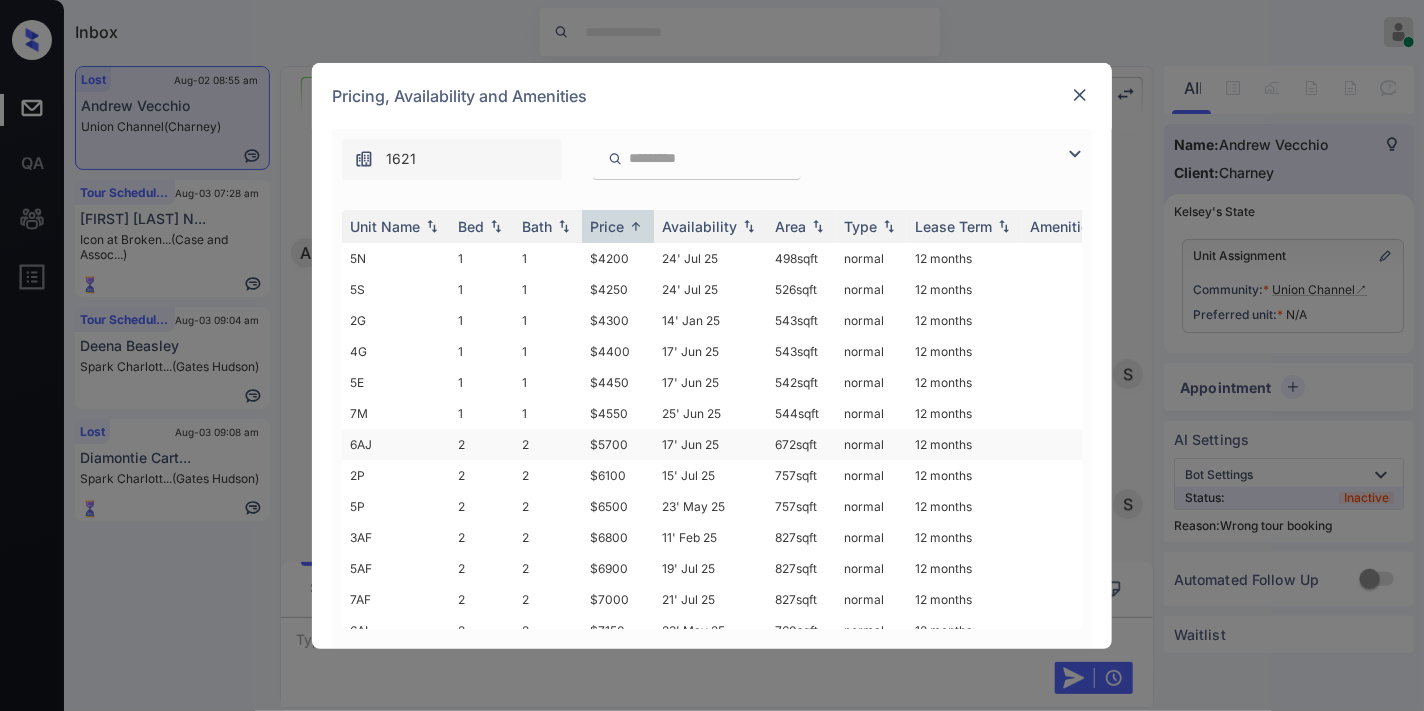 click on "$5700" at bounding box center [618, 444] 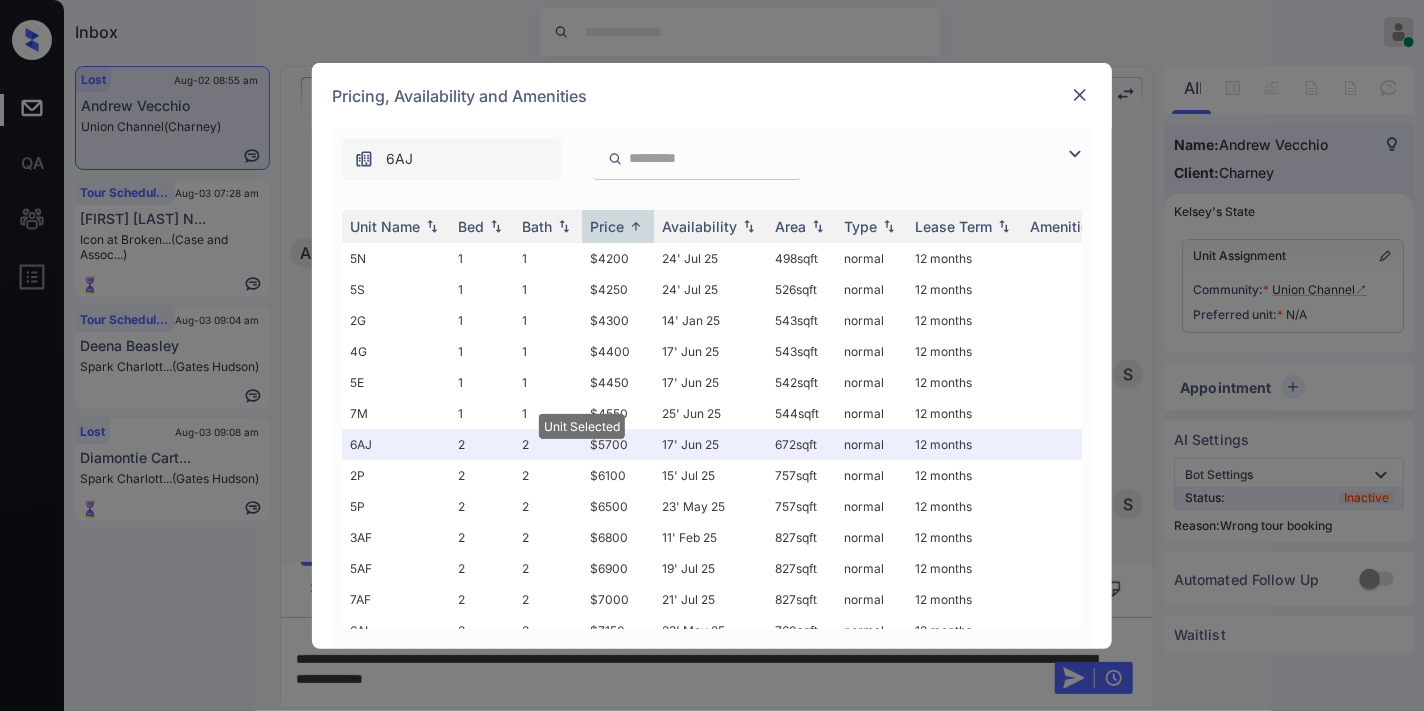 click at bounding box center [1080, 95] 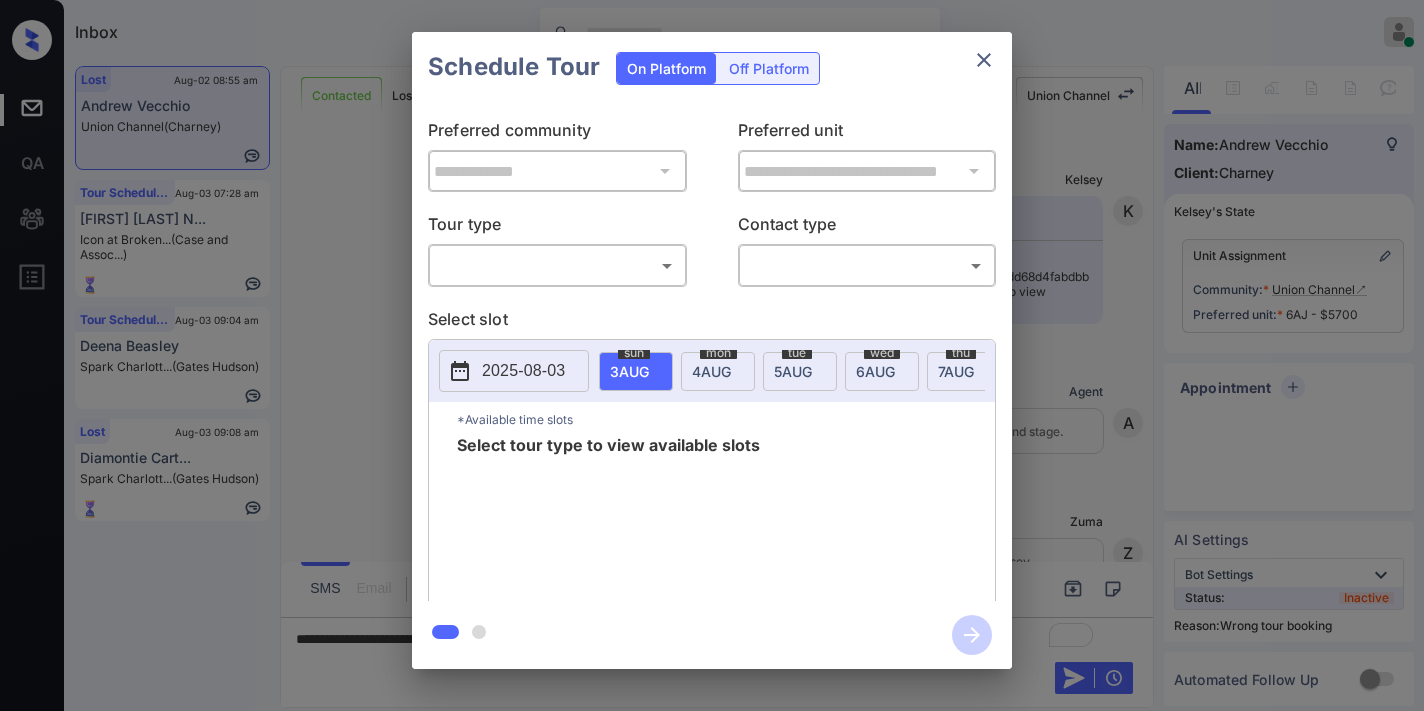 scroll, scrollTop: 0, scrollLeft: 0, axis: both 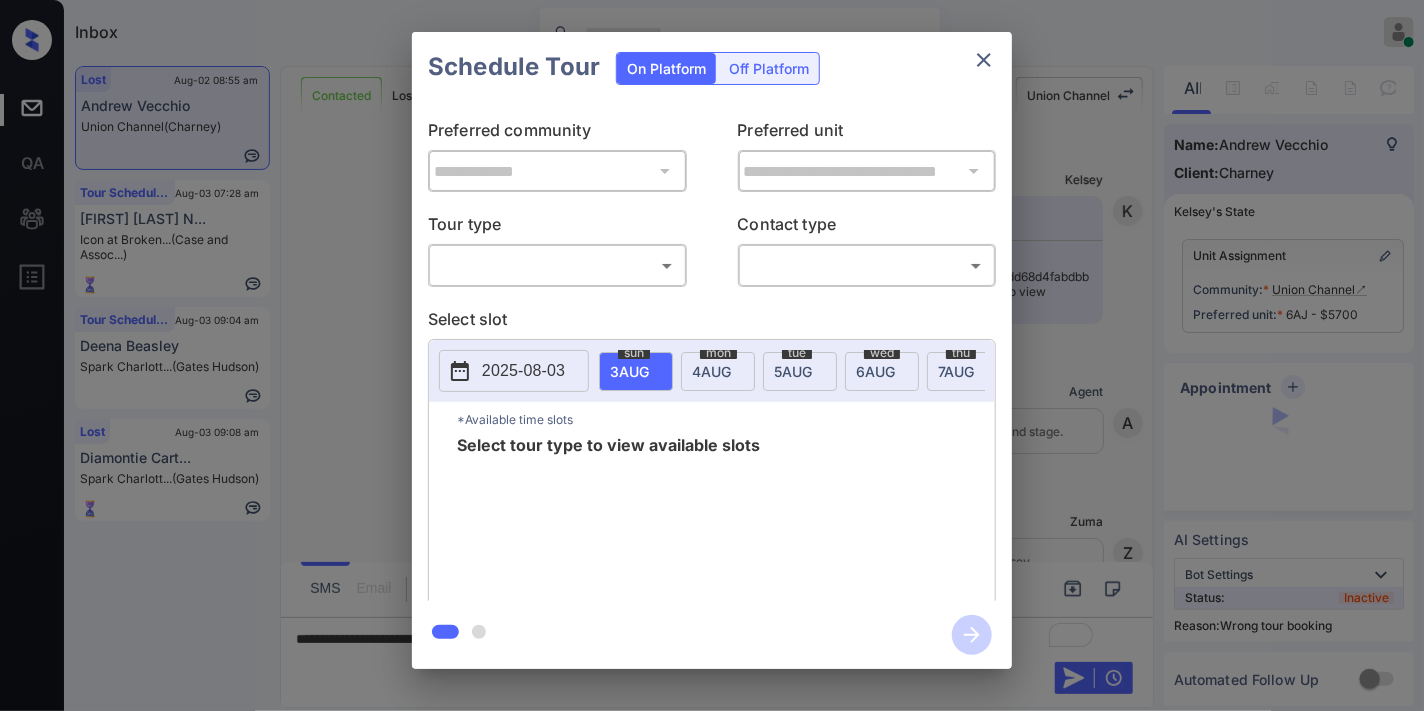 click on "Inbox [FIRST] [LAST] Online Set yourself   offline Set yourself   on break Profile Switch to  dark  mode Sign out Lost Aug-02 08:55 am   [FIRST] [LAST] Union Channel  (Charney) Tour Scheduled Aug-03 07:28 am   [FIRST] [LAST] N... Icon at Broken...  (Case and Assoc...) Tour Scheduled Aug-03 09:04 am   [FIRST] [LAST] Spark Charlott...  (Gates Hudson) Lost Aug-03 09:08 am   [FIRST] [LAST] Spark Charlott...  (Gates Hudson) Contacted Lost Lead Sentiment: Angry Upon sliding the acknowledgement:  Lead will move to lost stage. * ​ SMS and call option will be set to opt out. AFM will be turned off for the lead. Union Channel New Message [FIRST] Notes Note: https://conversation.getzuma.com/688e1bdd68d4fabdbb61eb72 - Paste this link into your browser to view [FIRST]’s conversation with the prospect Aug 02, 2025 07:08 am K New Message Agent Lead created via emailParser in Inbound stage. Aug 02, 2025 07:08 am A New Message Zuma Lead transferred to leasing agent: [FIRST] Aug 02, 2025 07:08 am  Sync'd w  yardi Z Agent A" at bounding box center (712, 355) 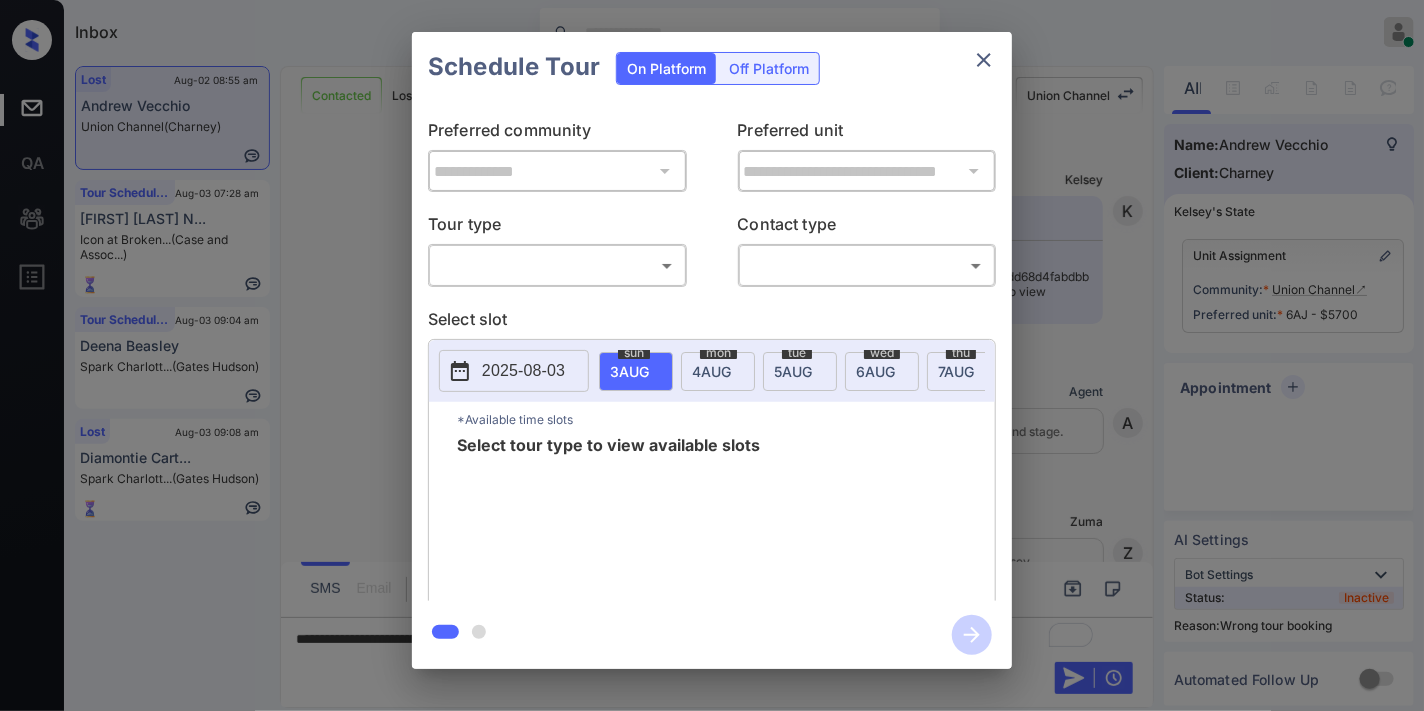 scroll, scrollTop: 8901, scrollLeft: 0, axis: vertical 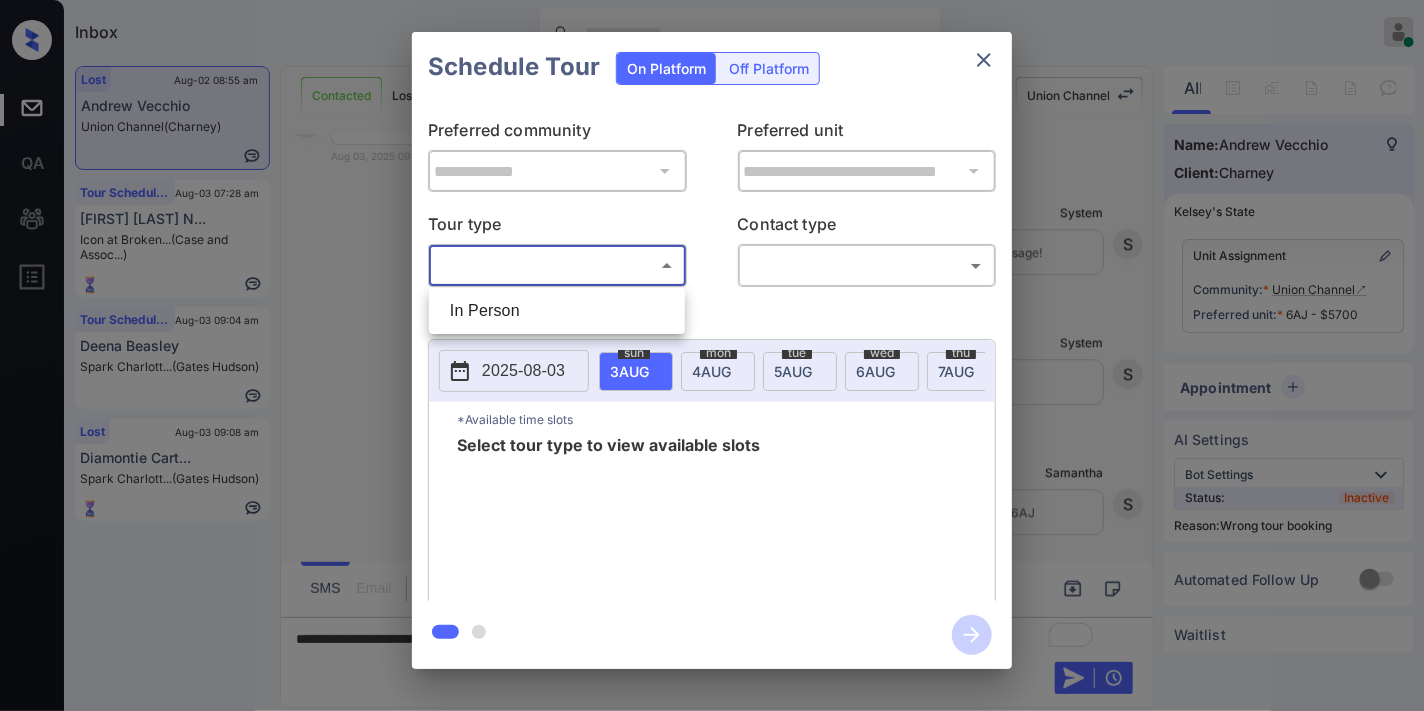 click on "In Person" at bounding box center (557, 311) 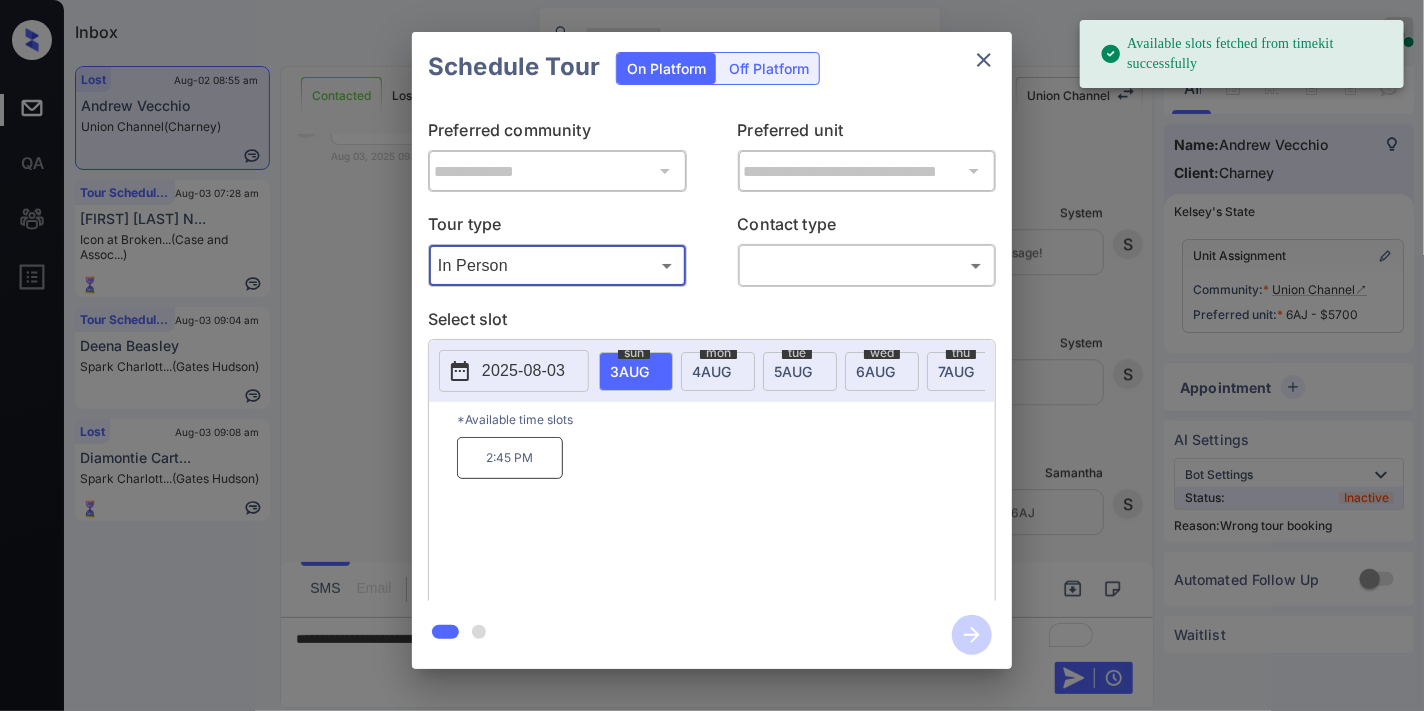 click 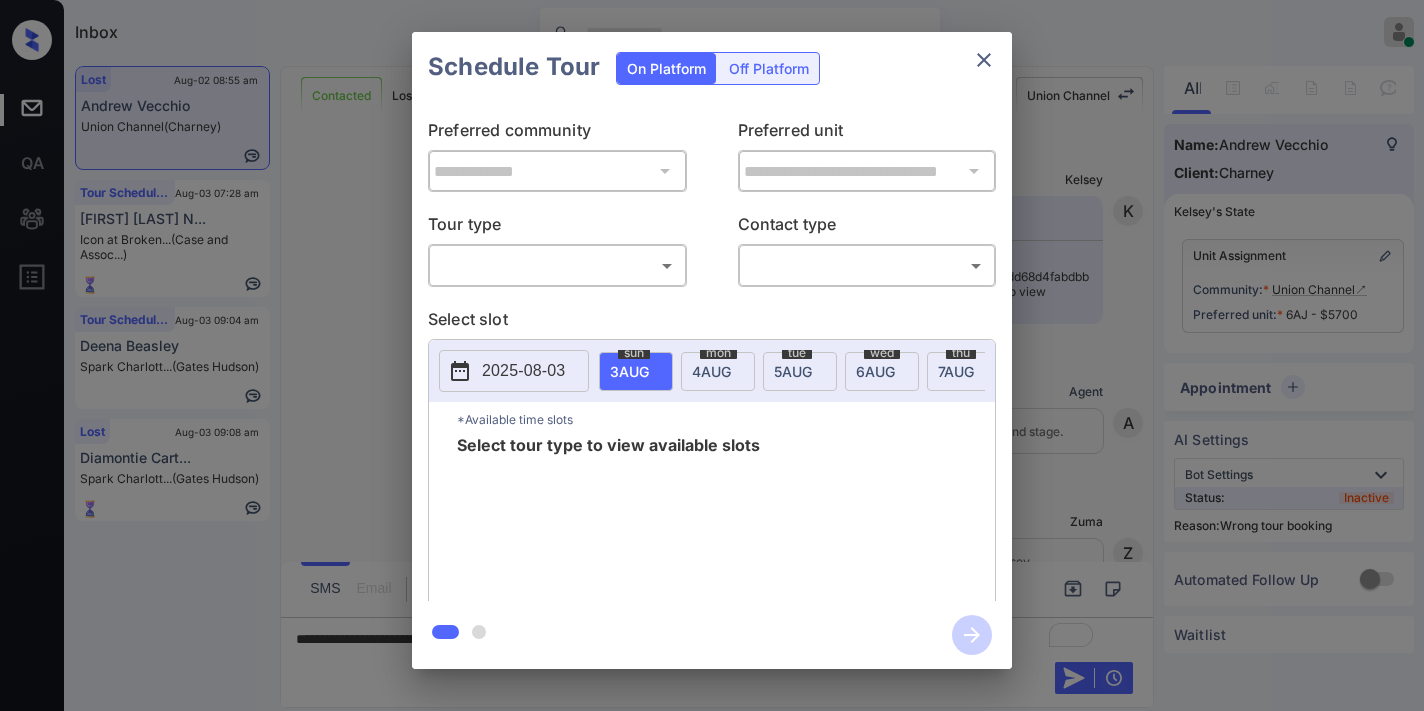 click on "Inbox Samantha Soliven Online Set yourself   offline Set yourself   on break Profile Switch to  dark  mode Sign out Lost Aug-02 08:55 am   Andrew Vecchio Union Channel  (Charney) Tour Scheduled Aug-03 07:28 am   Shannon Lynn N... Icon at Broken...  (Case and Assoc...) Tour Scheduled Aug-03 09:04 am   Deena Beasley Spark Charlott...  (Gates Hudson) Lost Aug-03 09:08 am   Diamontie Cart... Spark Charlott...  (Gates Hudson) Contacted Lost Lead Sentiment: Angry Upon sliding the acknowledgement:  Lead will move to lost stage. * ​ SMS and call option will be set to opt out. AFM will be turned off for the lead. Union Channel New Message Kelsey Notes Note: https://conversation.getzuma.com/688e1bdd68d4fabdbb61eb72 - Paste this link into your browser to view Kelsey’s conversation with the prospect Aug 02, 2025 07:08 am K New Message Agent Lead created via emailParser in Inbound stage. Aug 02, 2025 07:08 am A New Message Zuma Lead transferred to leasing agent: kelsey Aug 02, 2025 07:08 am  Sync'd w  yardi Z Agent A" at bounding box center [712, 355] 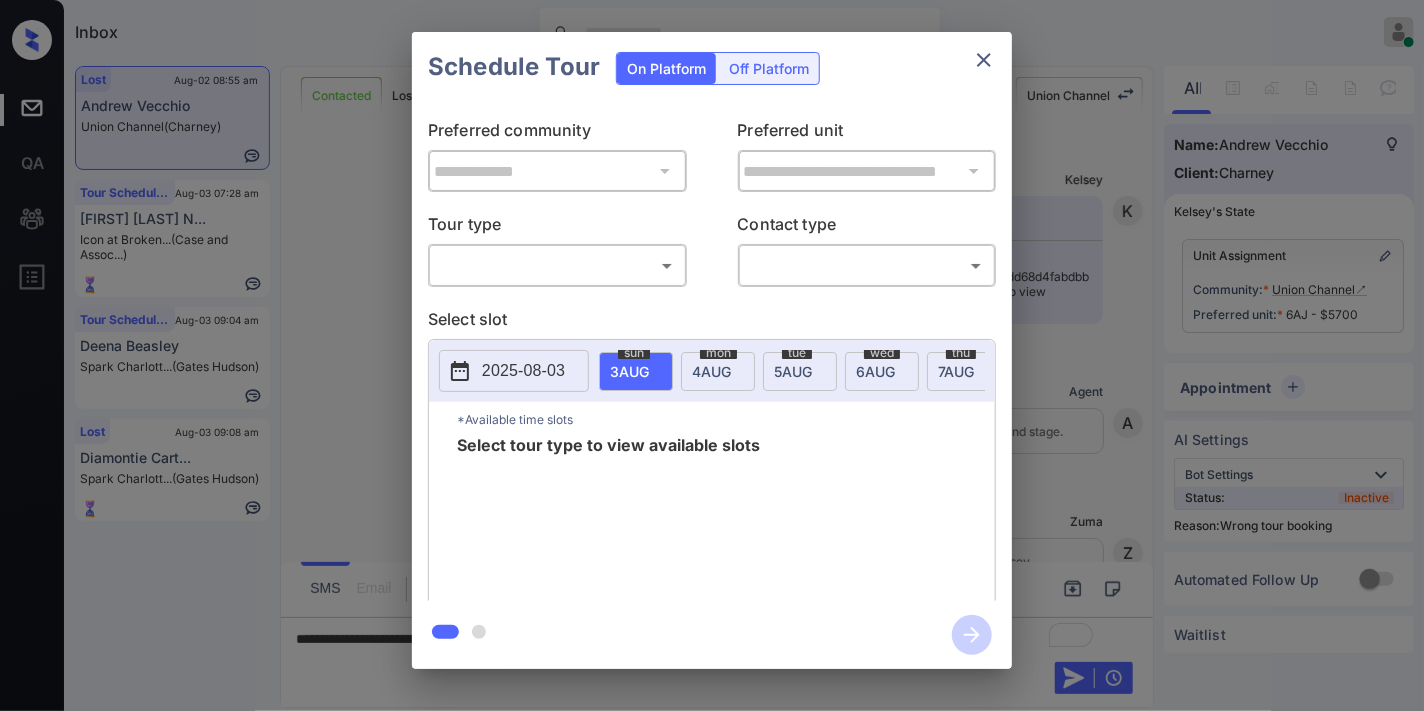 scroll, scrollTop: 8901, scrollLeft: 0, axis: vertical 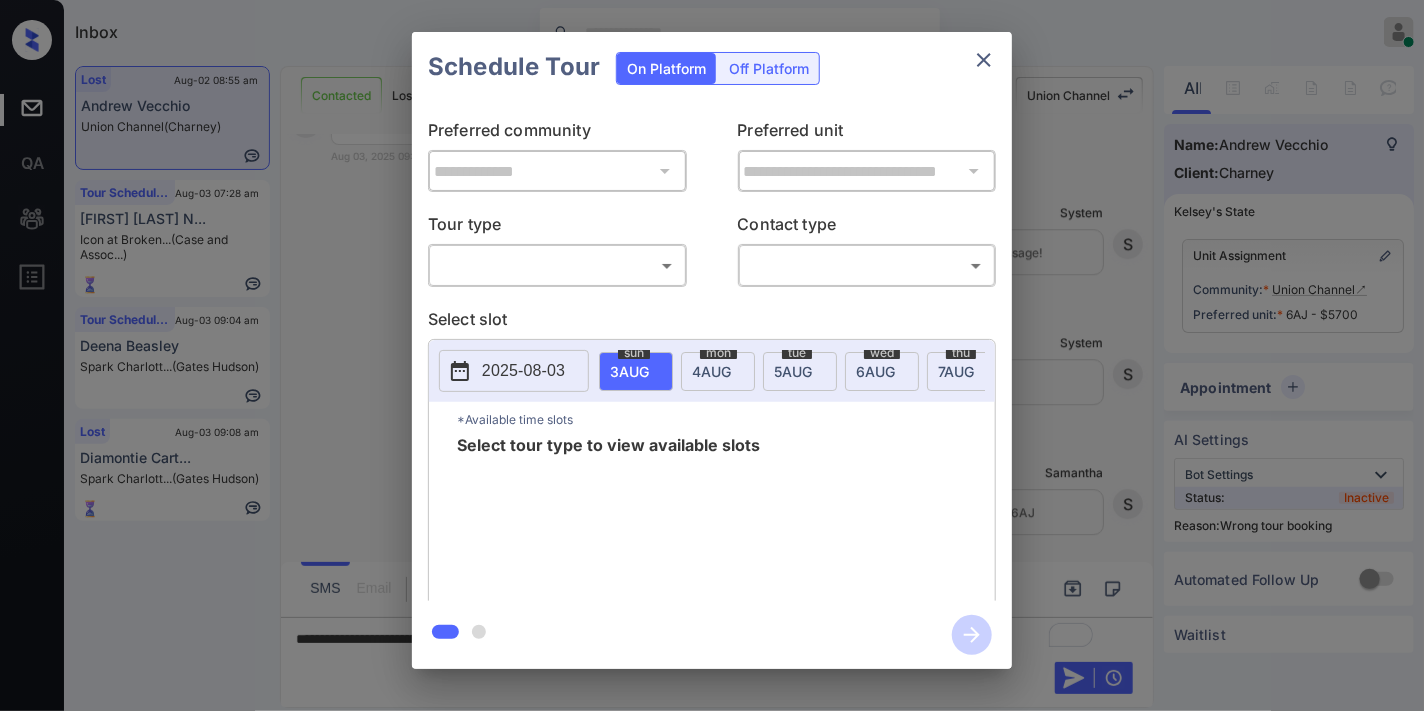 type on "********" 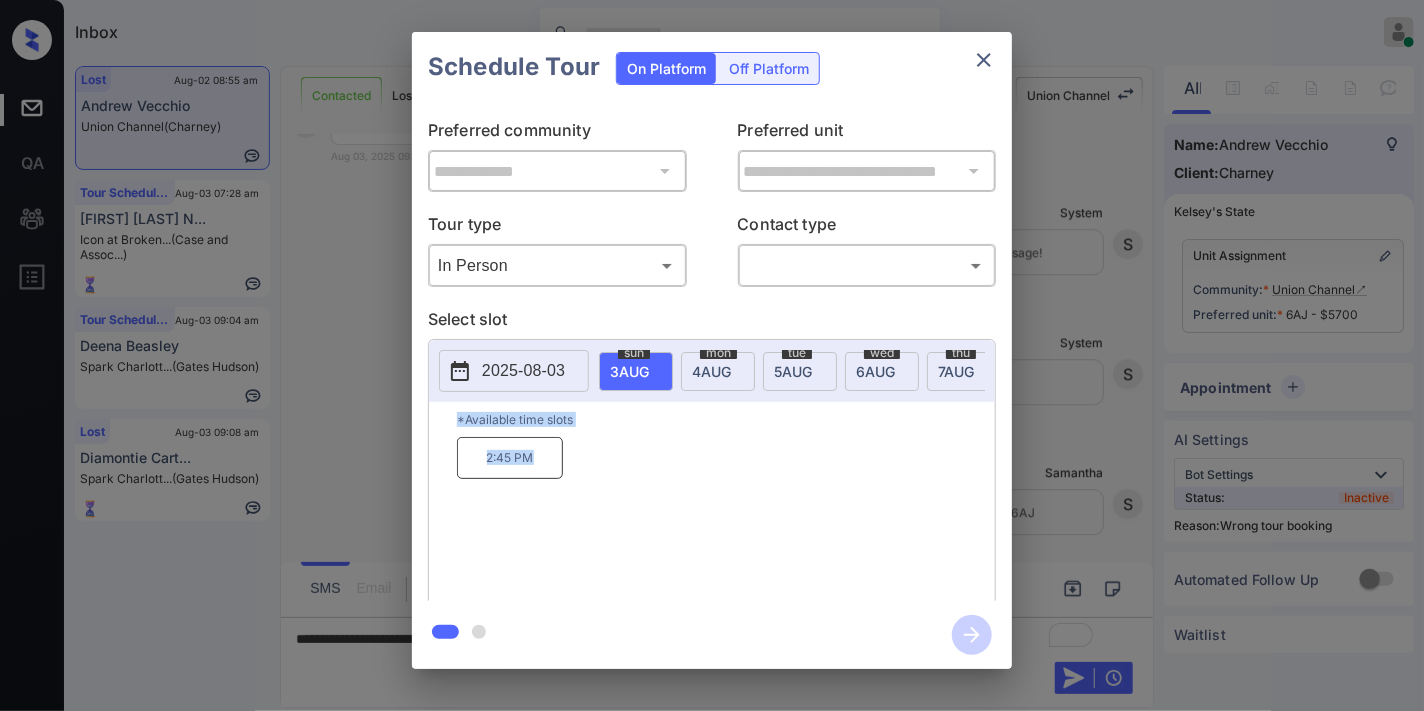 drag, startPoint x: 547, startPoint y: 473, endPoint x: 413, endPoint y: 444, distance: 137.10216 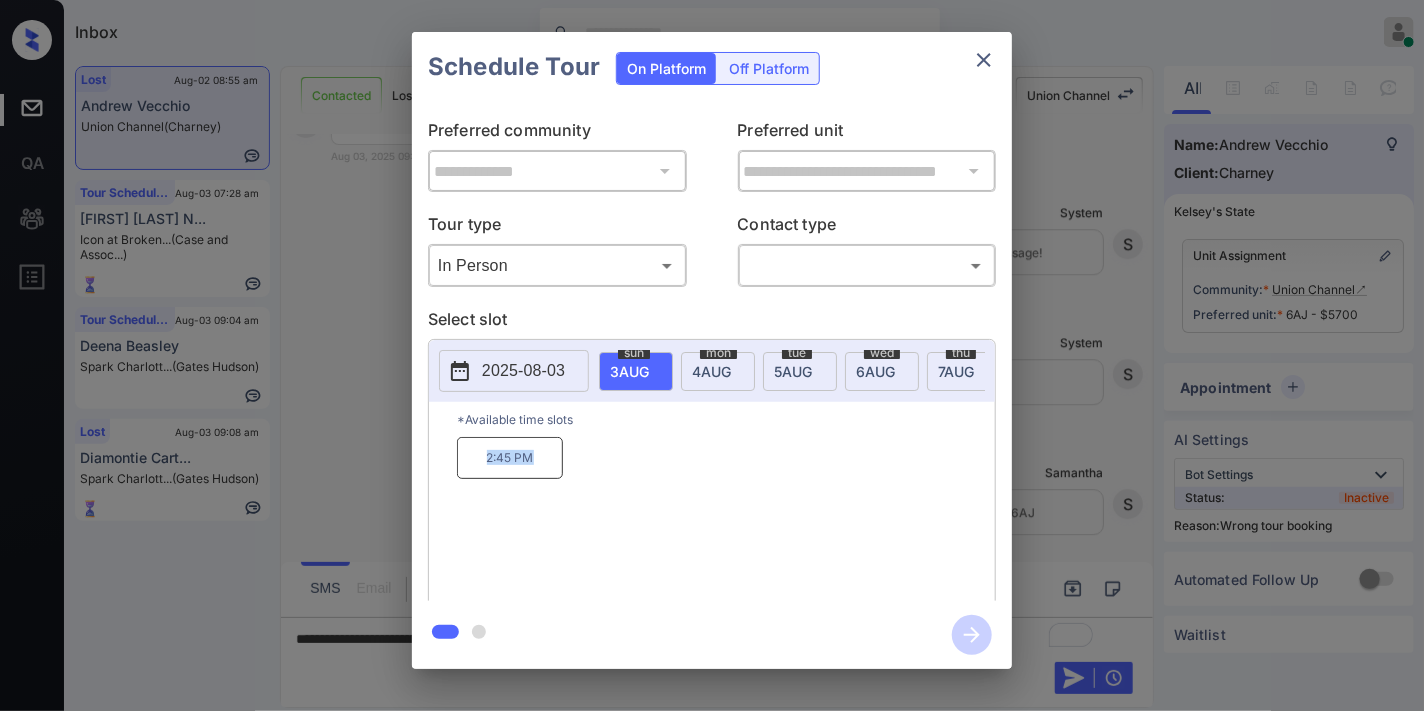 drag, startPoint x: 535, startPoint y: 473, endPoint x: 458, endPoint y: 468, distance: 77.16217 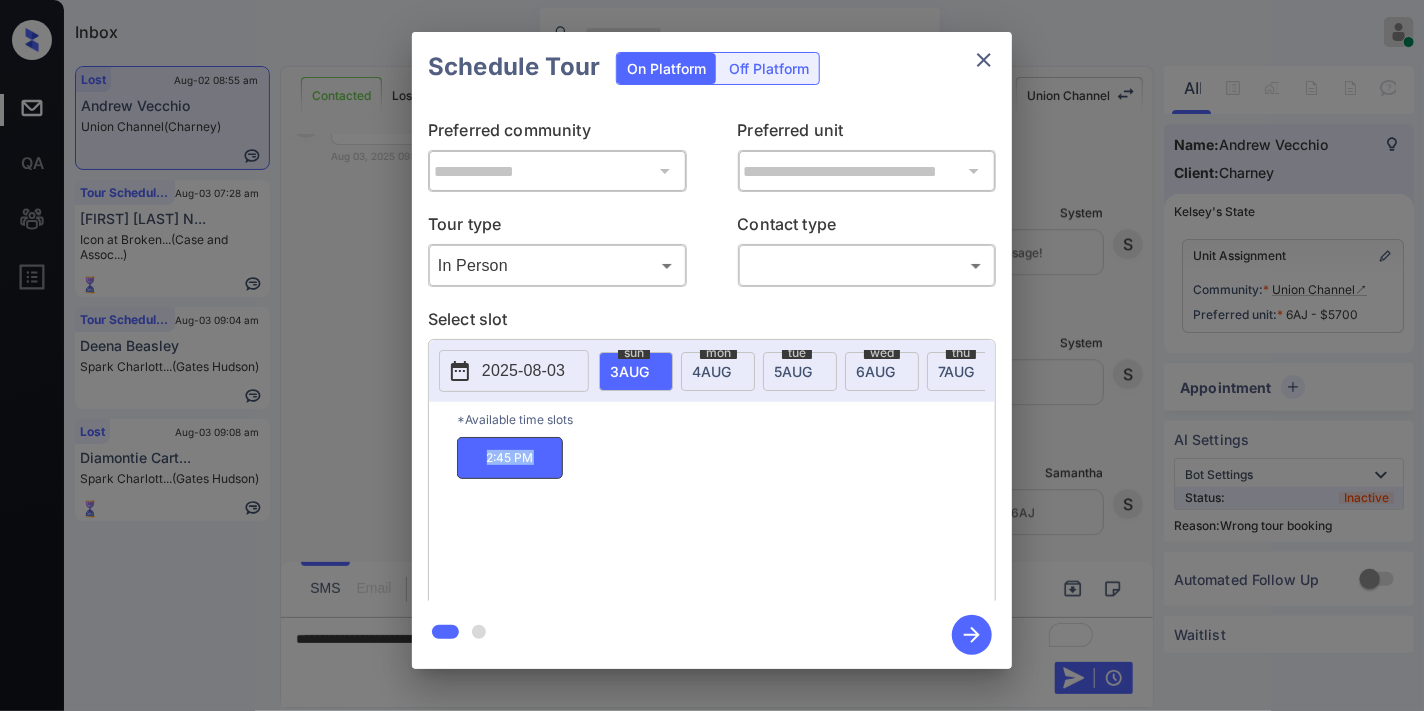 copy on "2:45 PM" 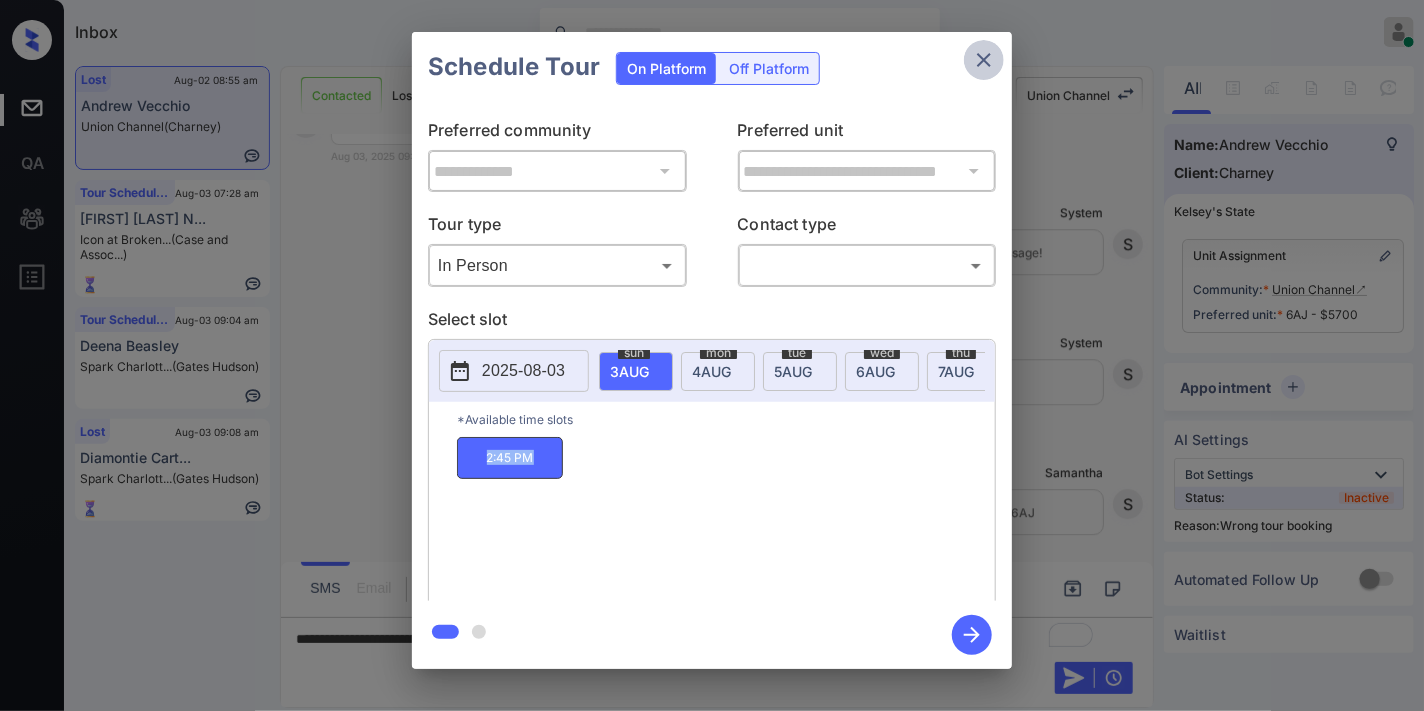 click 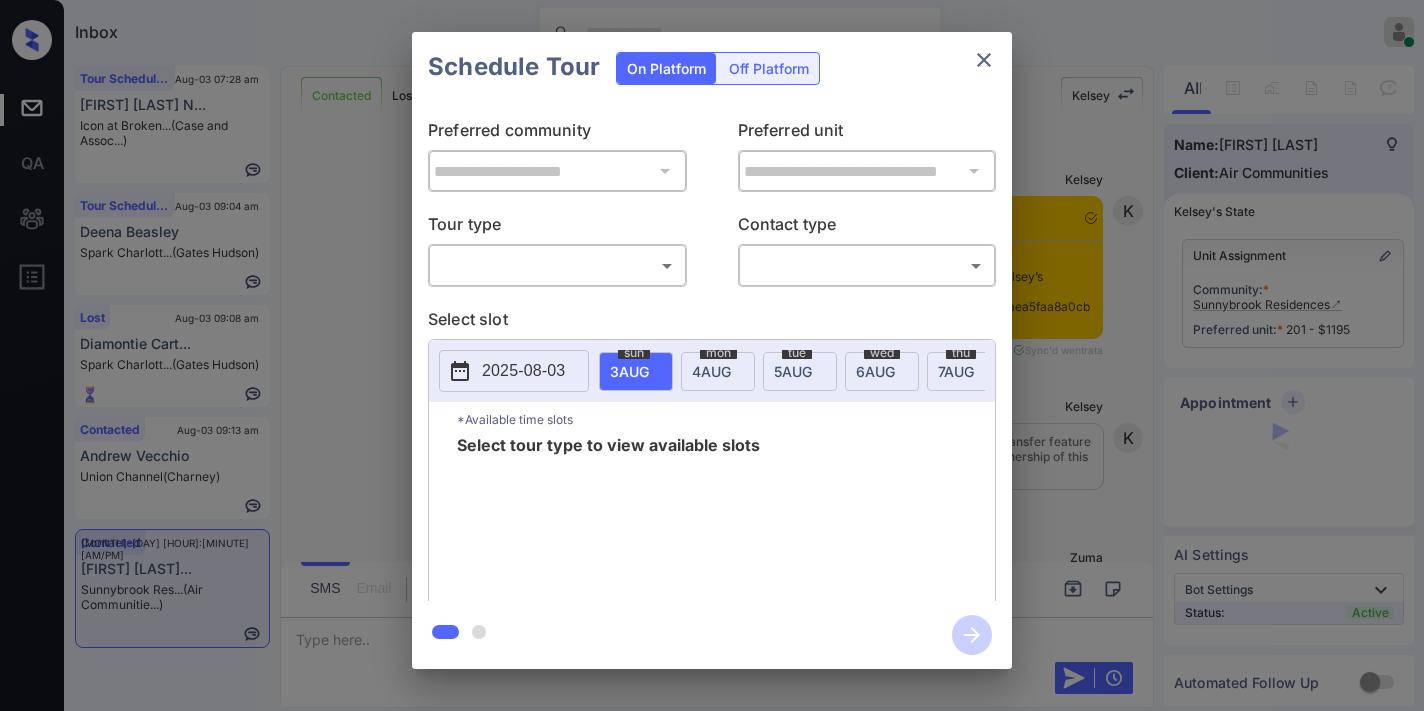 click on "Inbox [FIRST] [LAST] Online Set yourself   offline Set yourself   on break Profile Switch to  dark  mode Sign out Tour Scheduled [MONTH]-[DAY] [HOUR]:[MINUTE] [AM/PM]   [FIRST] [LAST] N... Icon at Broken...  (Case and Assoc...) Tour Scheduled [MONTH]-[DAY] [HOUR]:[MINUTE] [AM/PM]   [FIRST] [LAST] Spark Charlott...  (Gates Hudson) Lost [MONTH]-[DAY] [HOUR]:[MINUTE] [AM/PM]   [FIRST] [LAST] Spark Charlott...  (Gates Hudson) Contacted [MONTH]-[DAY] [HOUR]:[MINUTE] [AM/PM]   [FIRST] [LAST] Union Channel  (Charney) Contacted [MONTH]-[DAY] [HOUR]:[MINUTE] [AM/PM]   [FIRST] [LAST] [COMPANY] Res...  (Air Communitie...) Contacted Lost Lead Sentiment: Angry Upon sliding the acknowledgement:  Lead will move to lost stage. *
SMS and call option will be set to opt out. AFM will be turned off for the lead. [FIRST] New Message [FIRST] Notes Note: Paste this link into your browser to view [FIRST]’s conversation with the prospect: https://conversation.getzuma.com/66d7aeaea5faa8a0cba85e04 [MONTH] [DAY], [YEAR] [HOUR]:[MINUTE] [AM/PM]  Sync'd w  entrata [FIRST] New Message [FIRST] [MONTH] [DAY], [YEAR] [HOUR]:[MINUTE] [AM/PM] [FIRST] New Message Zuma [MONTH] [DAY], [YEAR] [HOUR]:[MINUTE] [AM/PM] Z New Message" at bounding box center [712, 355] 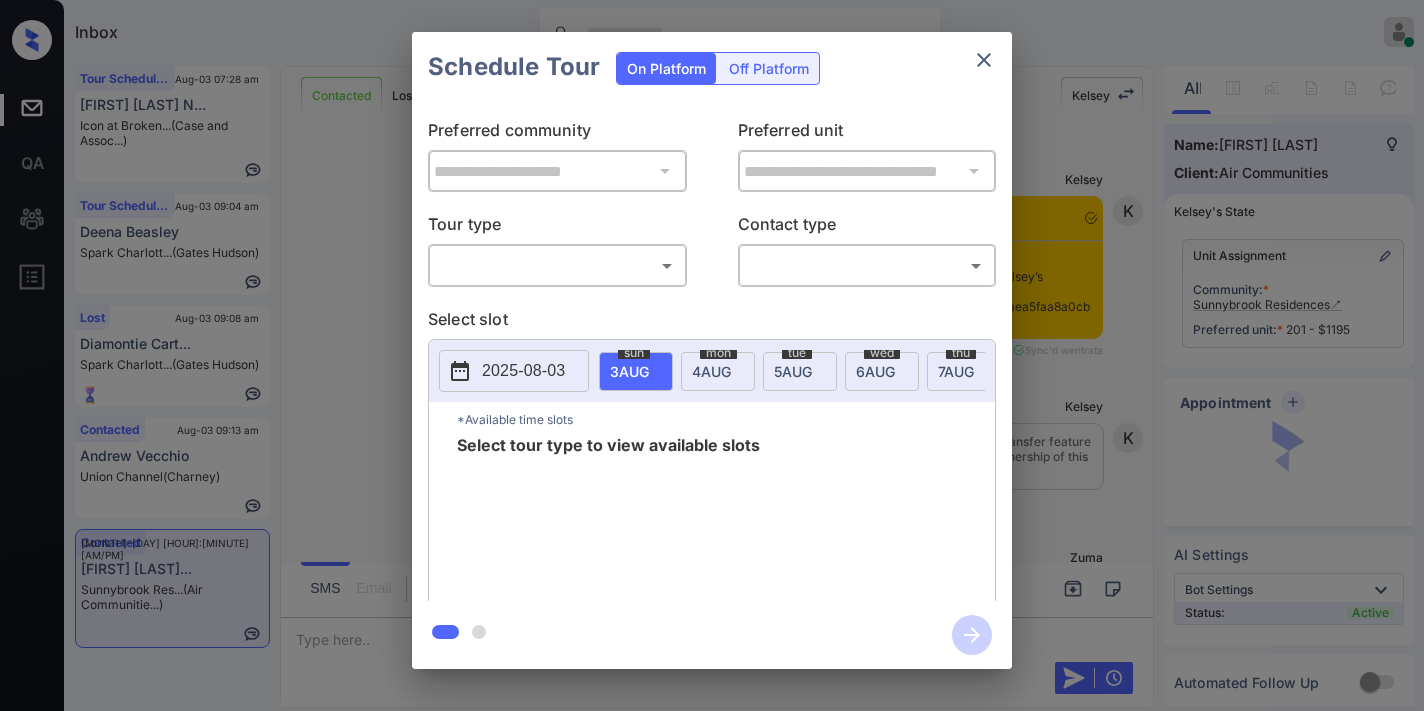 scroll, scrollTop: 0, scrollLeft: 0, axis: both 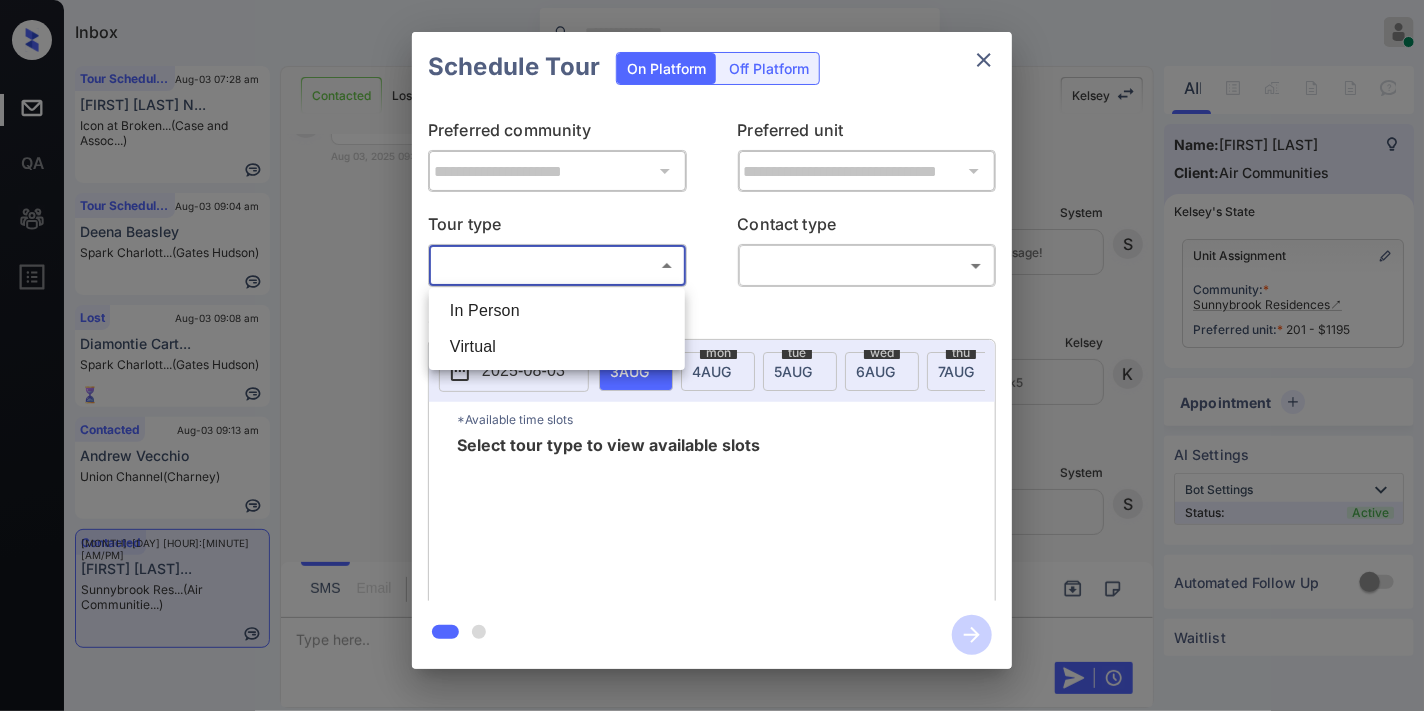 click on "In Person" at bounding box center [557, 311] 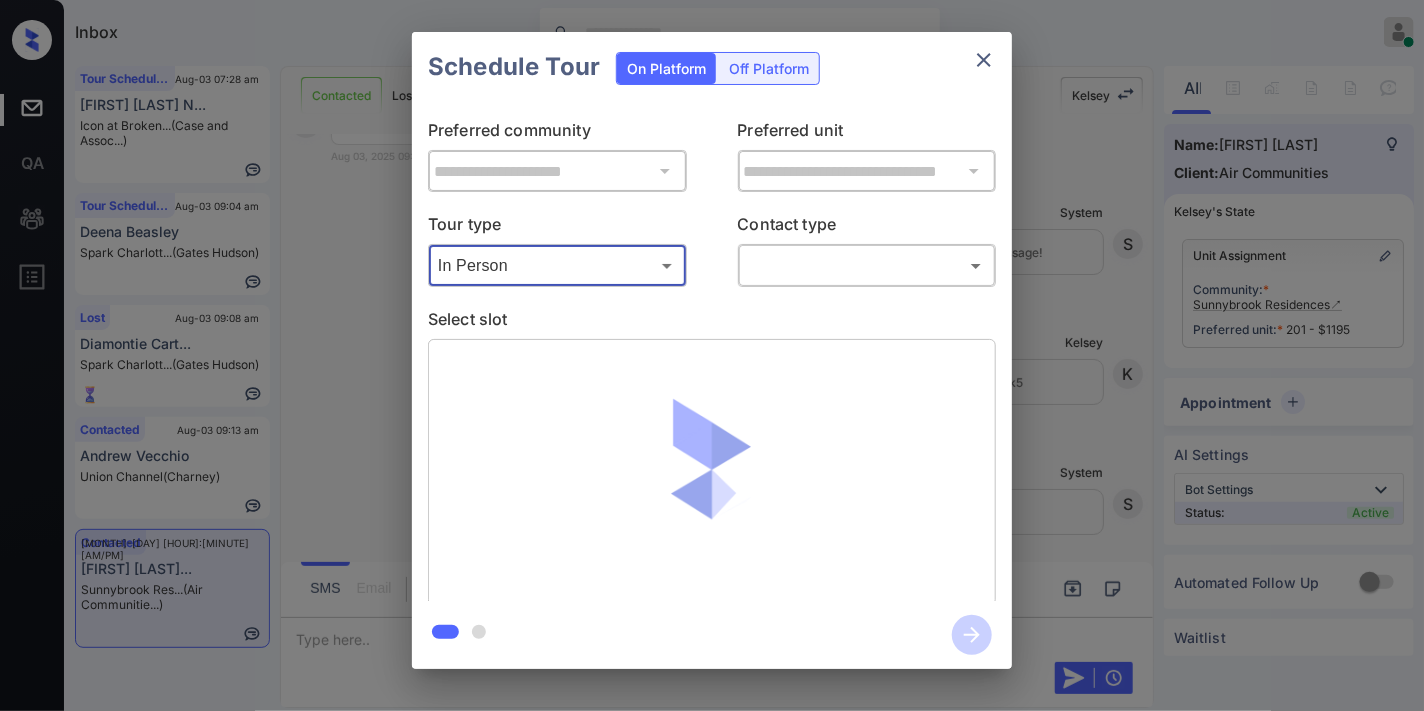 click on "Inbox [FIRST] [LAST] Online Set yourself   offline Set yourself   on break Profile Switch to  dark  mode Sign out Tour Scheduled [MONTH]-[DAY] [HOUR]:[MINUTE] [AM/PM]   [FIRST] [LAST] N... Icon at Broken...  (Case and Assoc...) Tour Scheduled [MONTH]-[DAY] [HOUR]:[MINUTE] [AM/PM]   [FIRST] [LAST] Spark Charlott...  (Gates Hudson) Lost [MONTH]-[DAY] [HOUR]:[MINUTE] [AM/PM]   [FIRST] [LAST] Spark Charlott...  (Gates Hudson) Contacted [MONTH]-[DAY] [HOUR]:[MINUTE] [AM/PM]   [FIRST] [LAST] Union Channel  (Charney) Contacted [MONTH]-[DAY] [HOUR]:[MINUTE] [AM/PM]   [FIRST] [LAST] [COMPANY] Res...  (Air Communitie...) Contacted Lost Lead Sentiment: Angry Upon sliding the acknowledgement:  Lead will move to lost stage. *
SMS and call option will be set to opt out. AFM will be turned off for the lead. [FIRST] New Message [FIRST] Notes Note: Paste this link into your browser to view [FIRST]’s conversation with the prospect: https://conversation.getzuma.com/66d7aeaea5faa8a0cba85e04 [MONTH] [DAY], [YEAR] [HOUR]:[MINUTE] [AM/PM]  Sync'd w  entrata [FIRST] New Message [FIRST] [MONTH] [DAY], [YEAR] [HOUR]:[MINUTE] [AM/PM] [FIRST] New Message Zuma [MONTH] [DAY], [YEAR] [HOUR]:[MINUTE] [AM/PM] Z New Message" at bounding box center (712, 355) 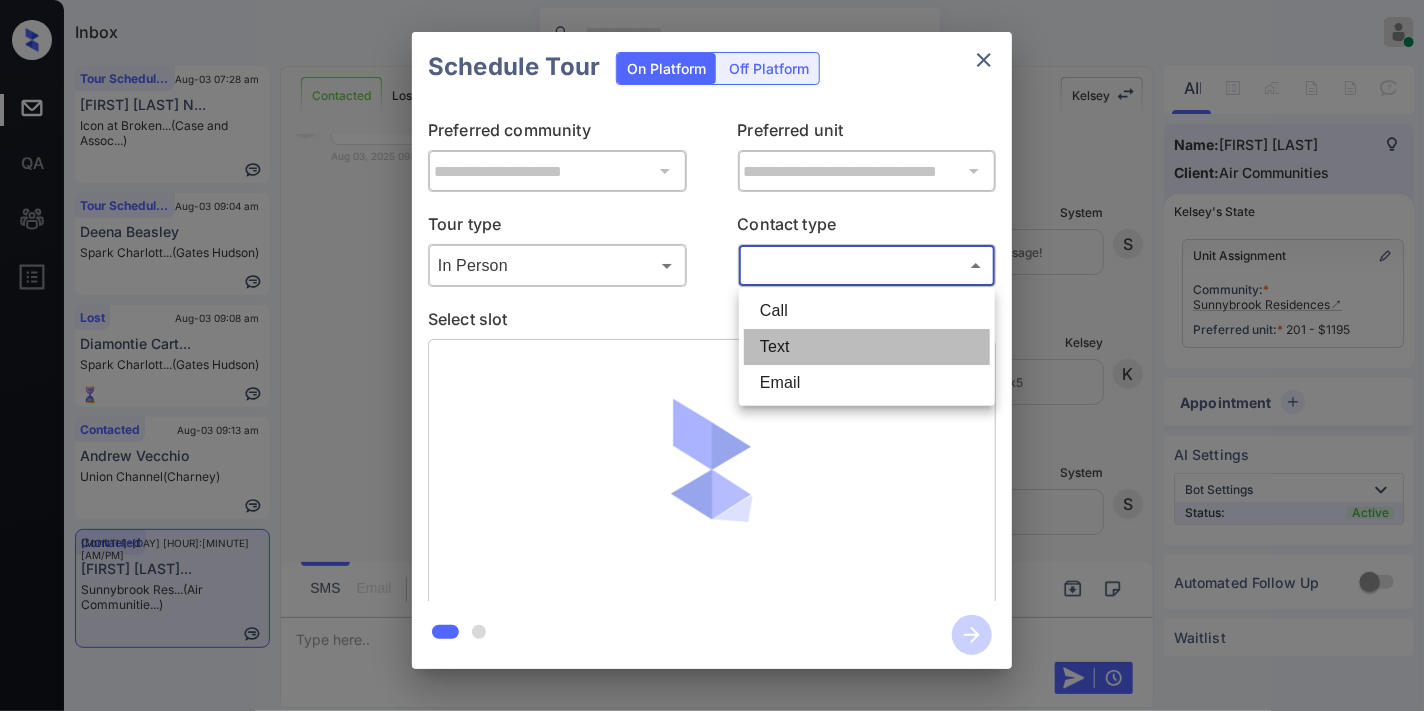 click on "Text" at bounding box center (867, 347) 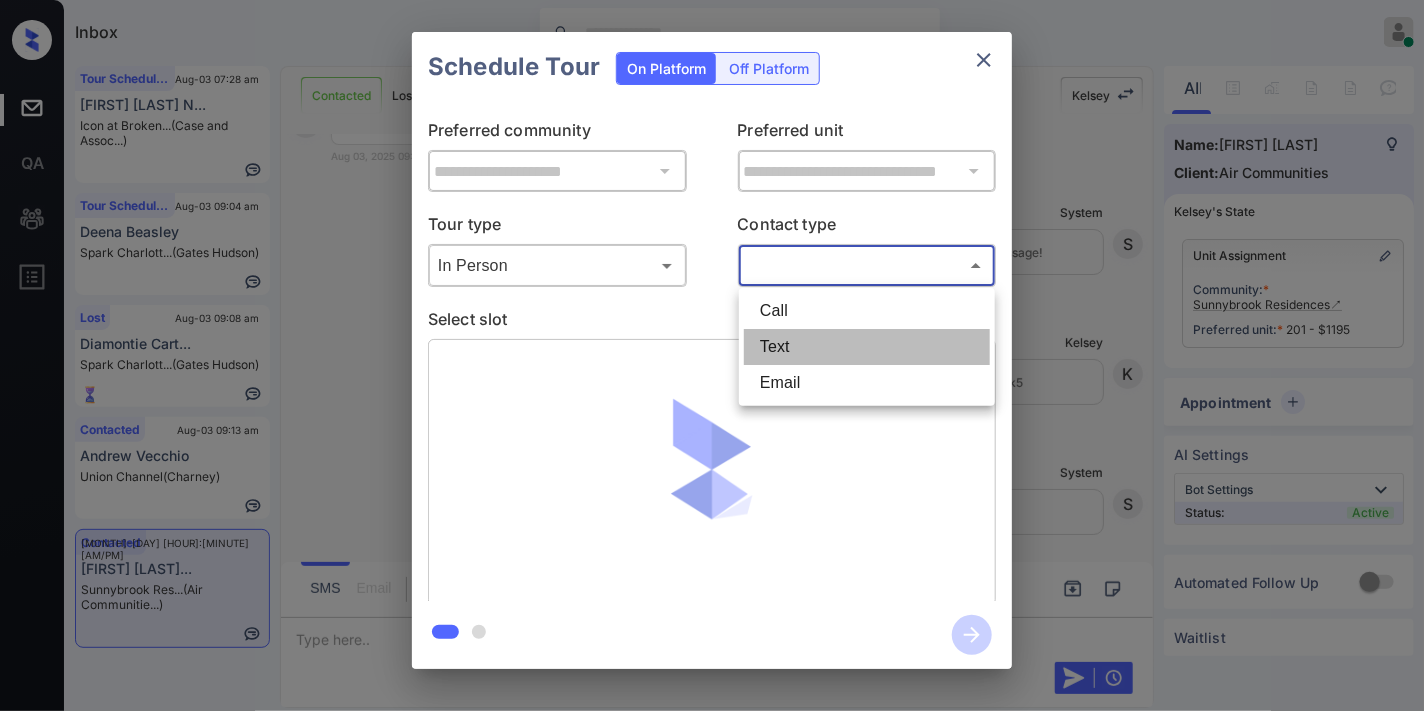 type on "****" 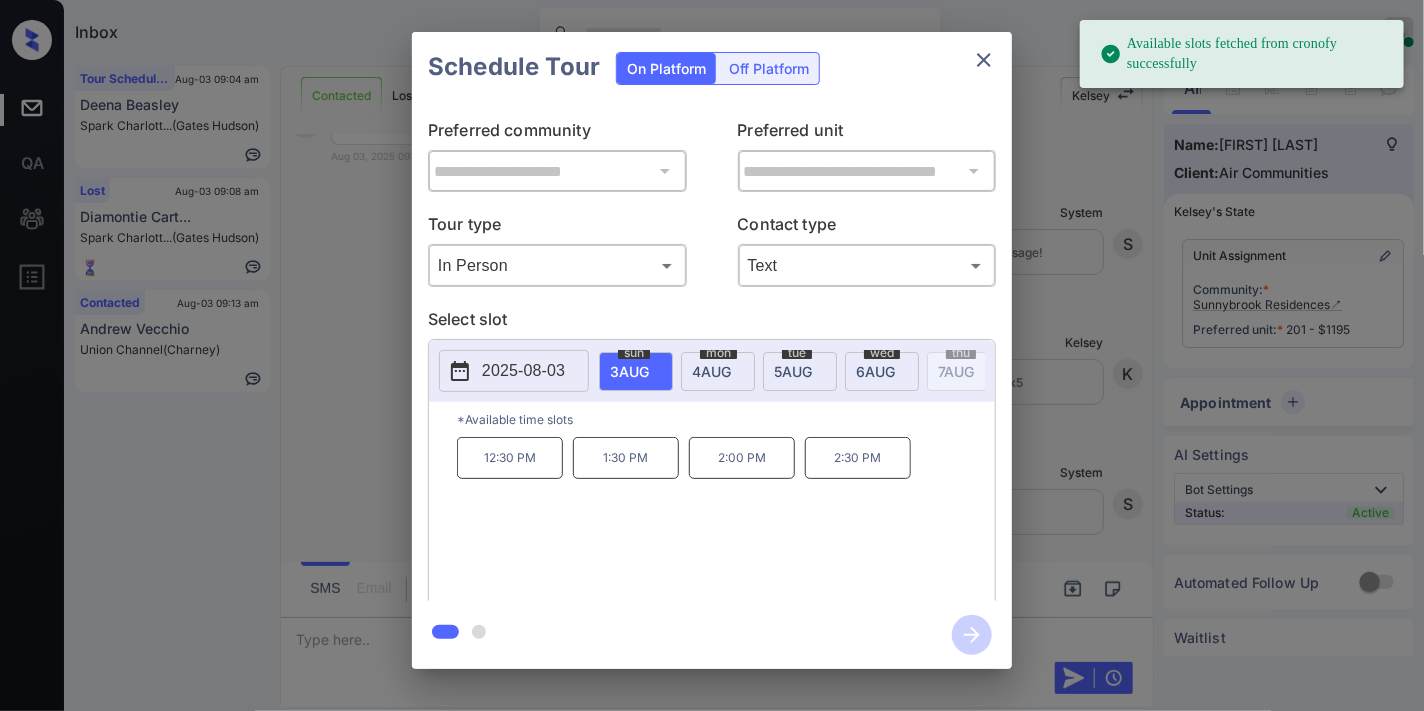 click on "2025-08-03" at bounding box center (514, 371) 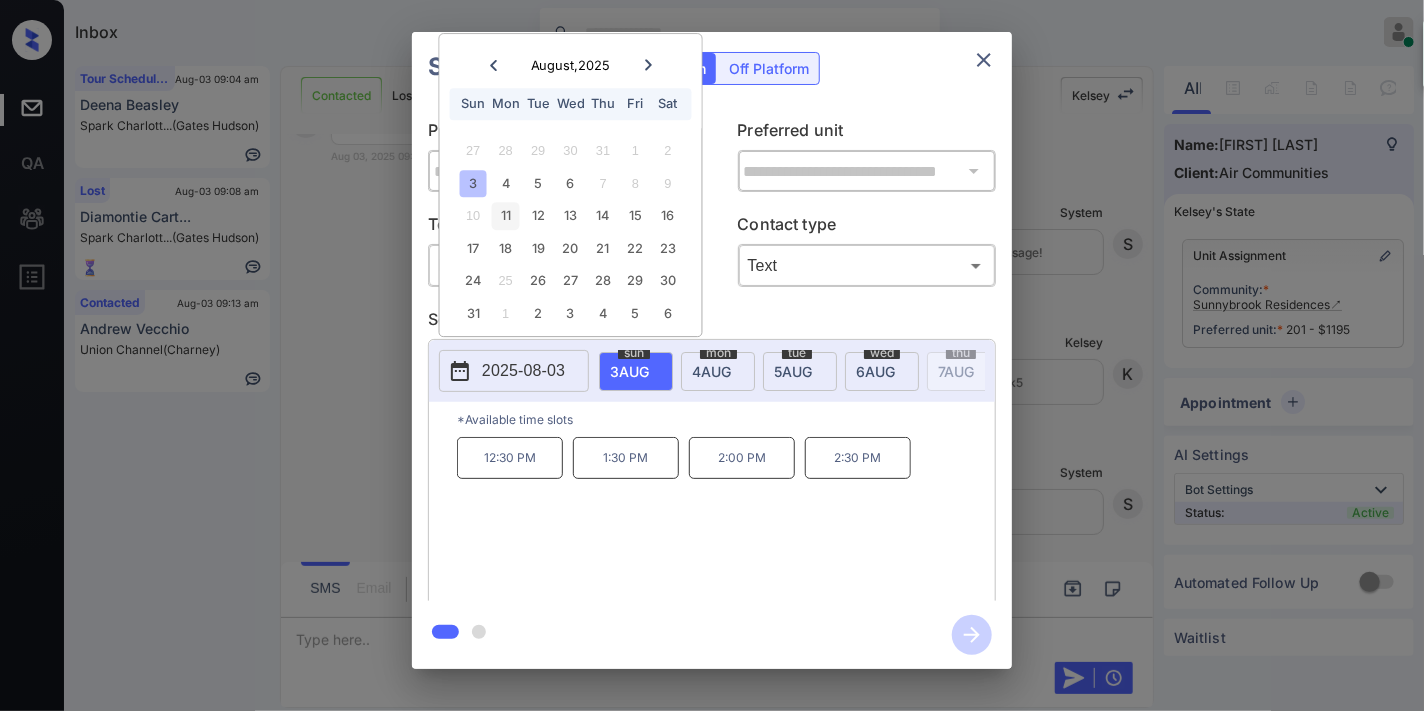click on "11" at bounding box center (505, 216) 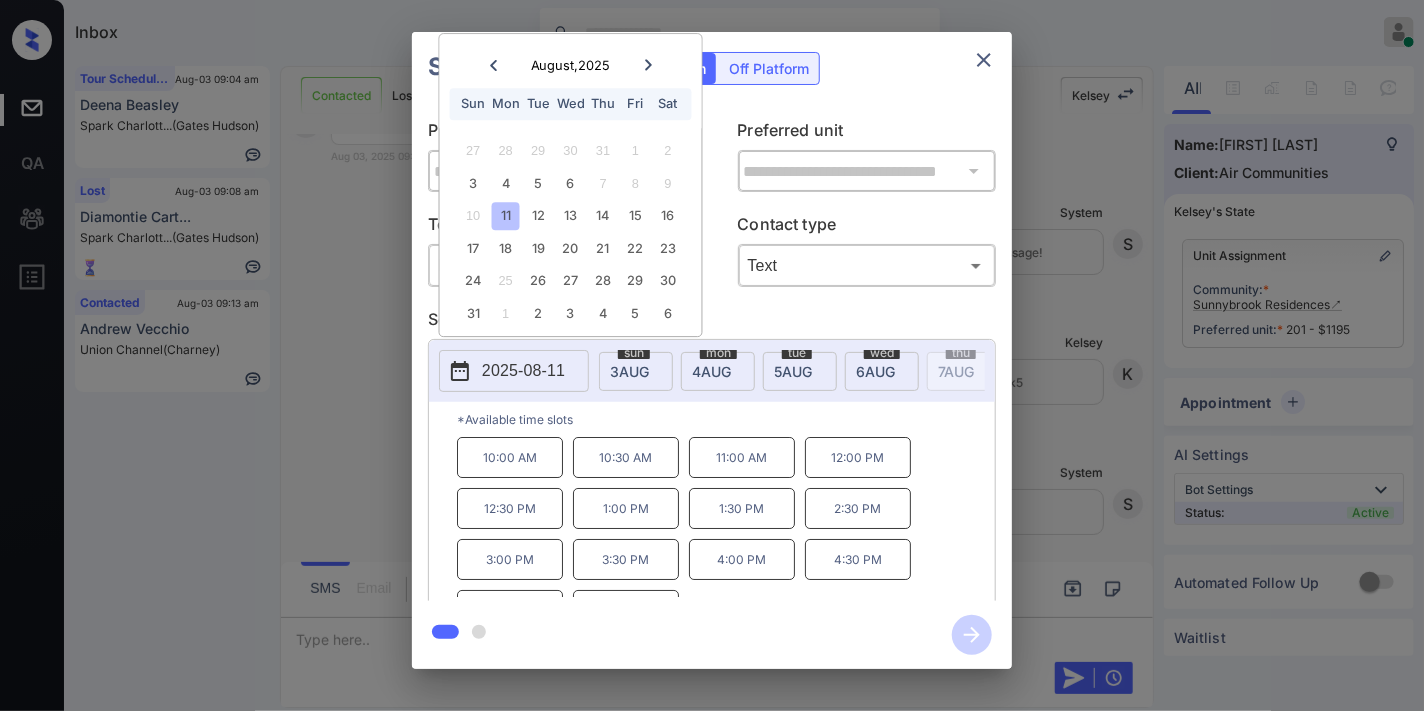 click on "1:00 PM" at bounding box center (626, 508) 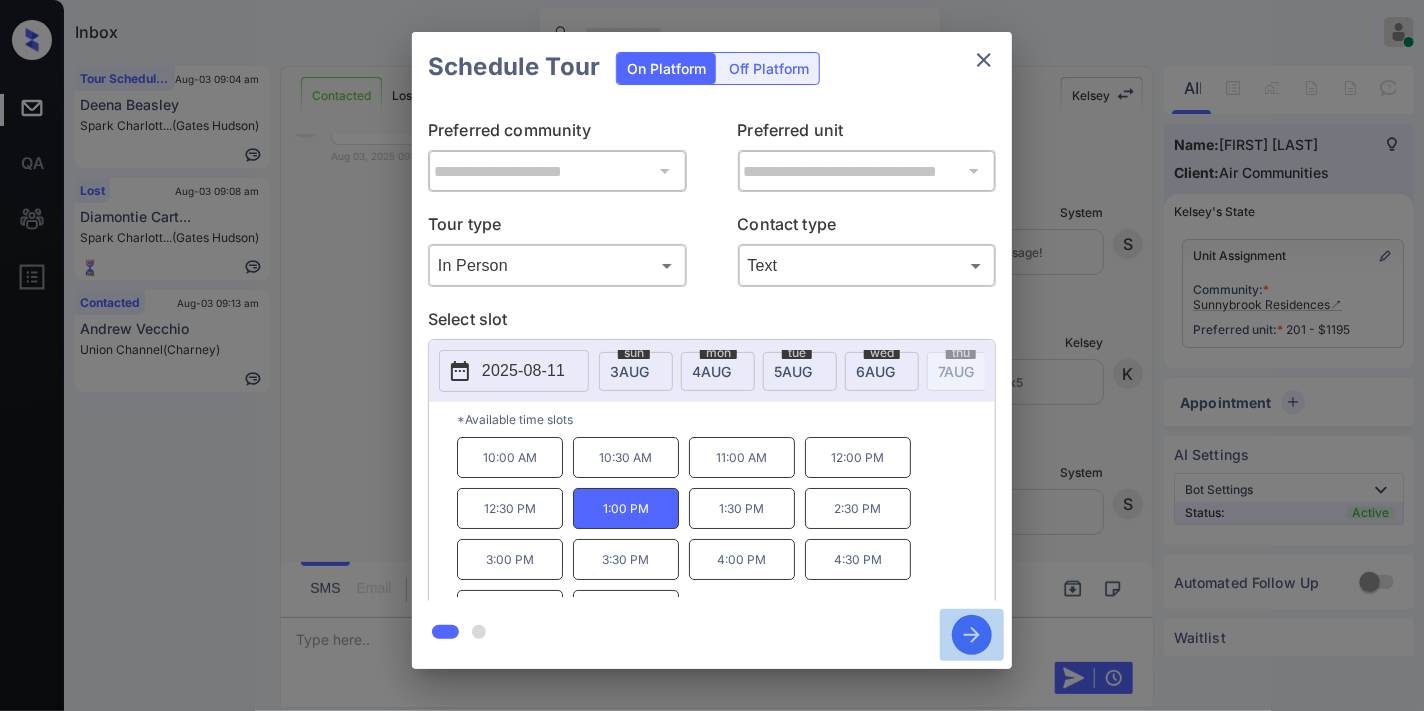 click 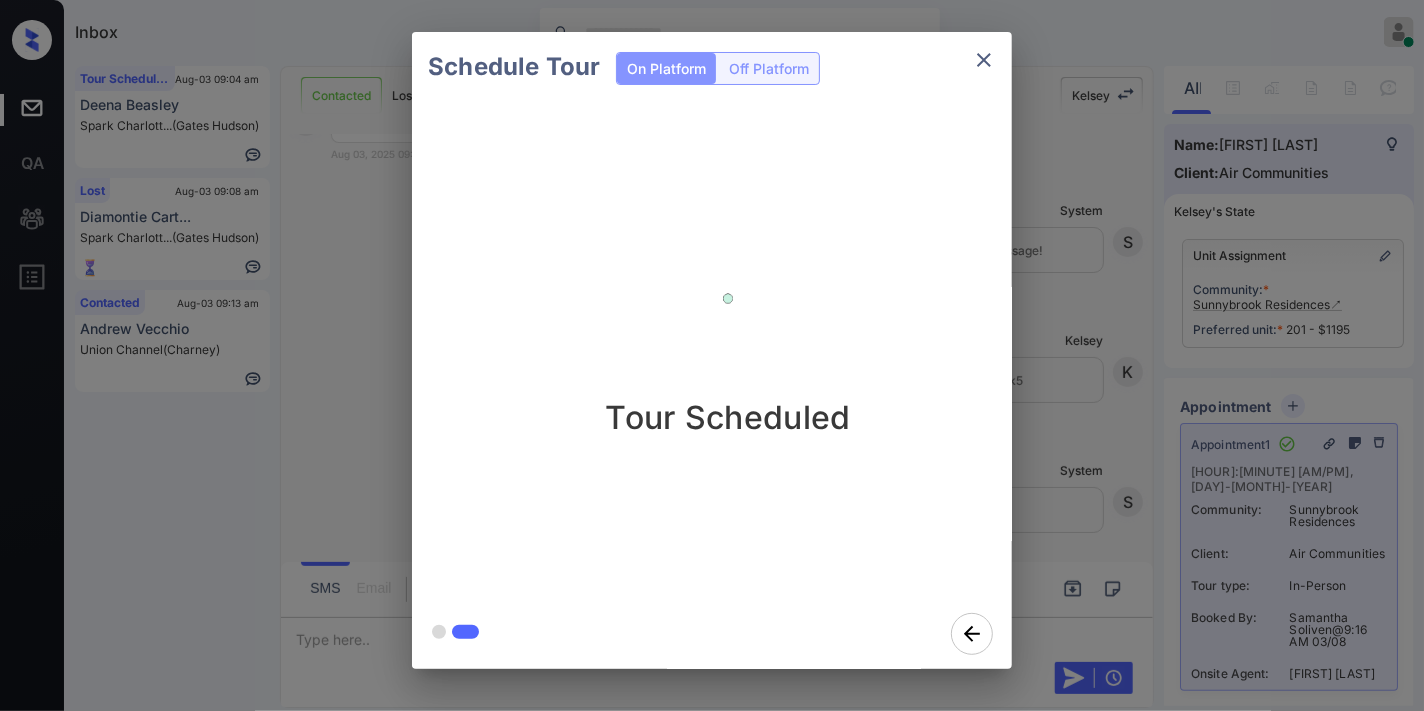 click 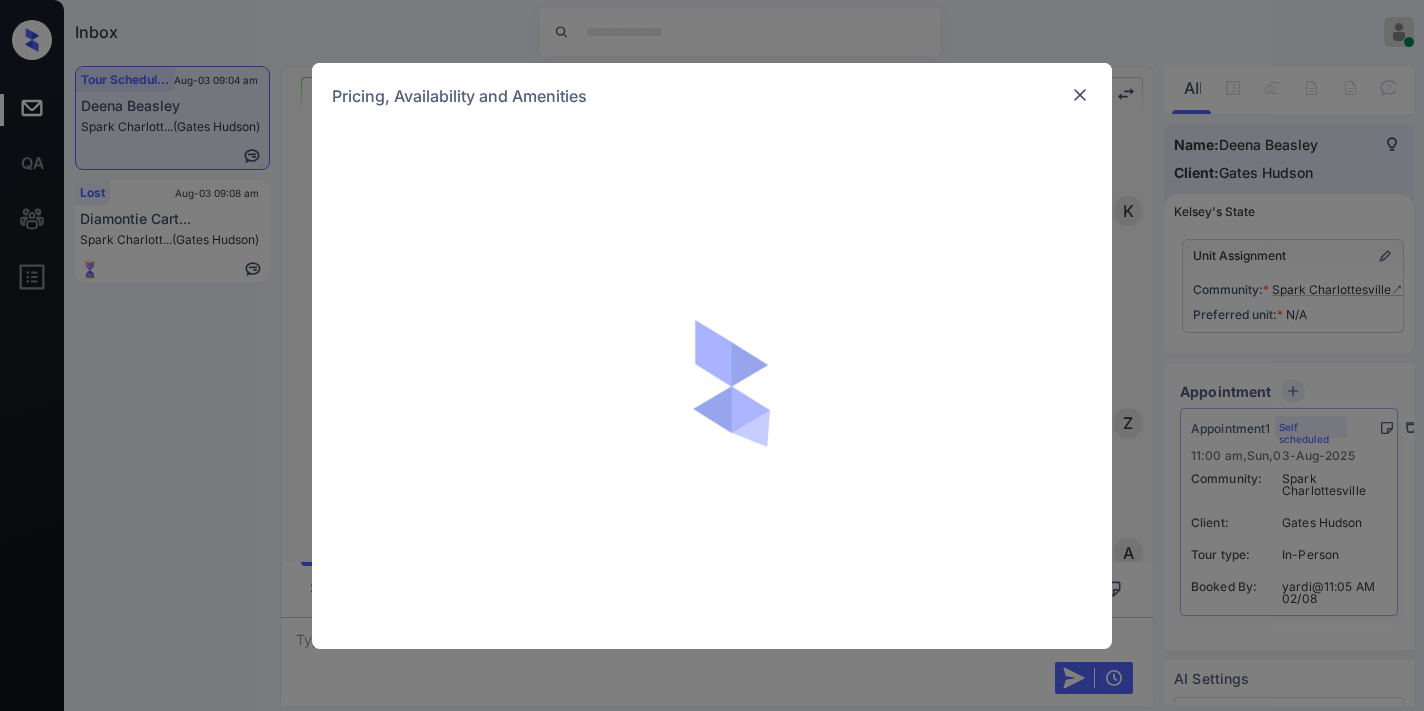 scroll, scrollTop: 0, scrollLeft: 0, axis: both 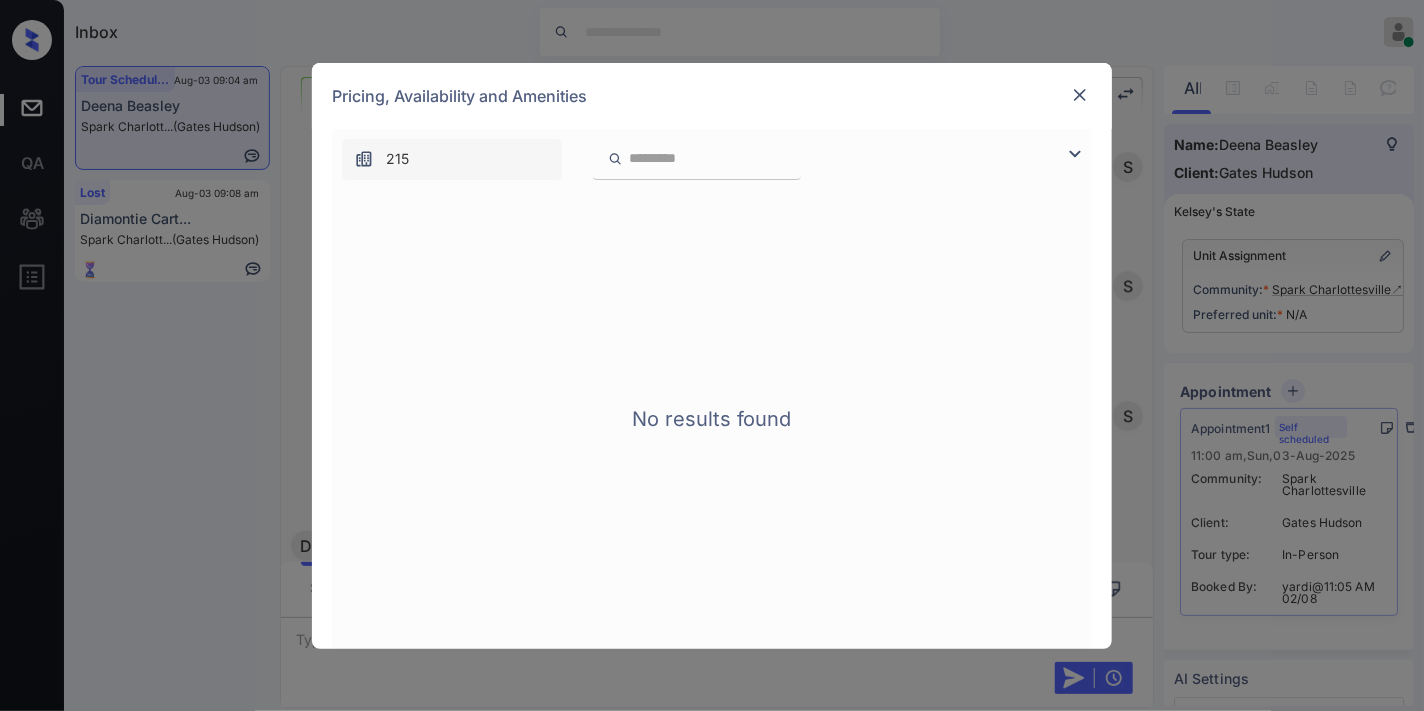 click at bounding box center [1080, 95] 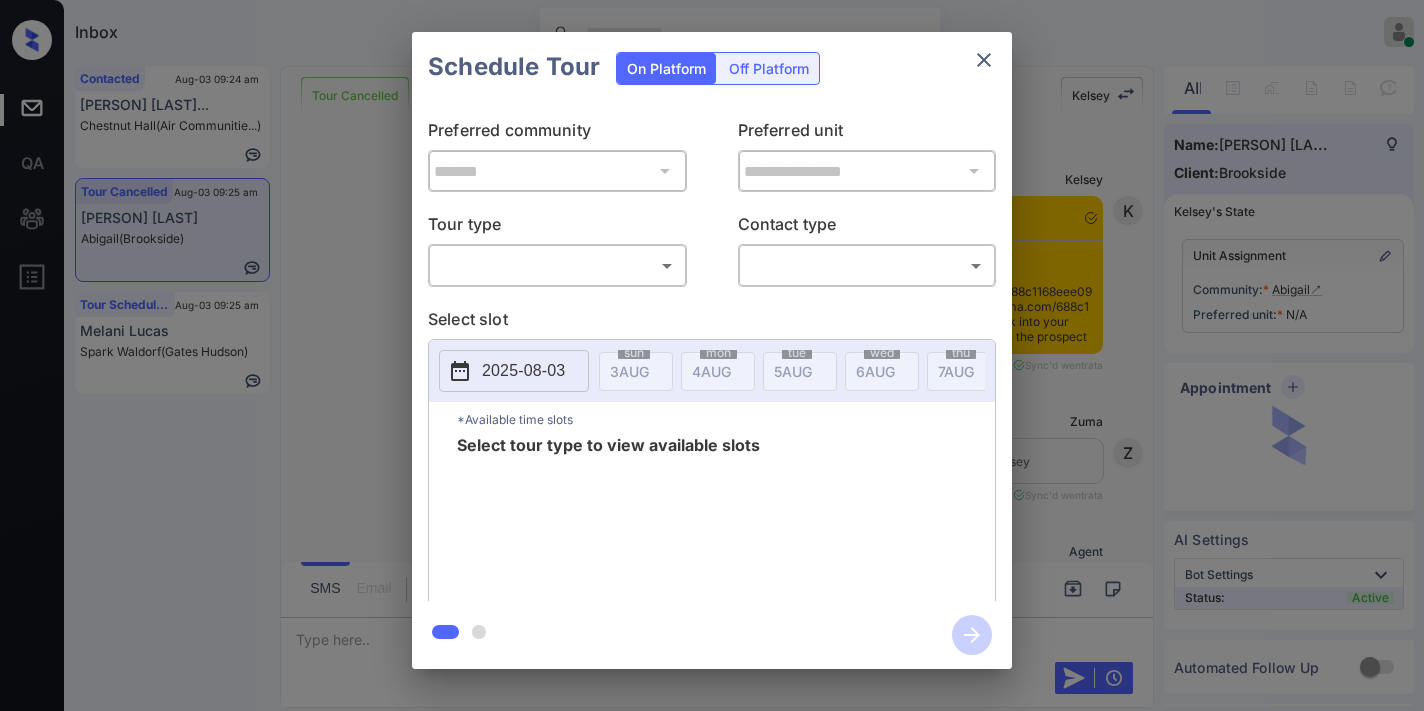 scroll, scrollTop: 0, scrollLeft: 0, axis: both 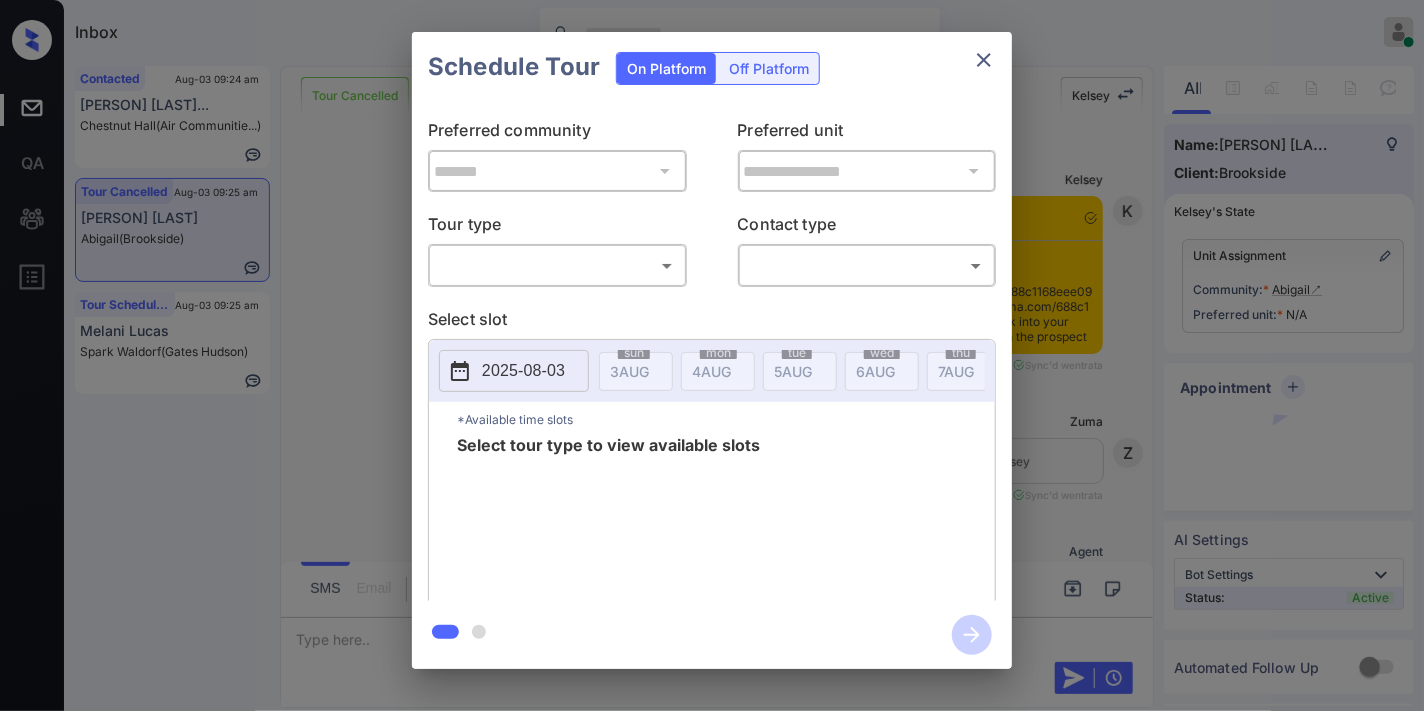 click on "Inbox [PERSON] [LAST] Online Set yourself   offline Set yourself   on break Profile Switch to  dark  mode Sign out Contacted [DATE] [TIME]   [PERSON] [LAST]  (Air Communitie...) Tour Cancelled [DATE] [TIME]   [PERSON] [LAST] Abigail  (Brookside) Tour Scheduled [DATE] [TIME]   [PERSON] [LAST] Spark Waldorf  (Gates Hudson) Tour Cancelled Lost Lead Sentiment: Angry Upon sliding the acknowledgement:  Lead will move to lost stage. * ​ SMS and call option will be set to opt out. AFM will be turned off for the lead. [PERSON] [LAST] New Message [PERSON] [LAST] Notes Note:  - Paste this link into your browser to view [PERSON]’s conversation with the prospect [DATE] [TIME]  Sync'd w  entrata [PERSON] New Message Zuma Lead transferred to leasing agent: [PERSON] [DATE] [TIME]  Sync'd w  entrata [PERSON] New Message Agent Lead created via emailParser in Inbound stage. [DATE] [TIME] [PERSON]" at bounding box center [712, 355] 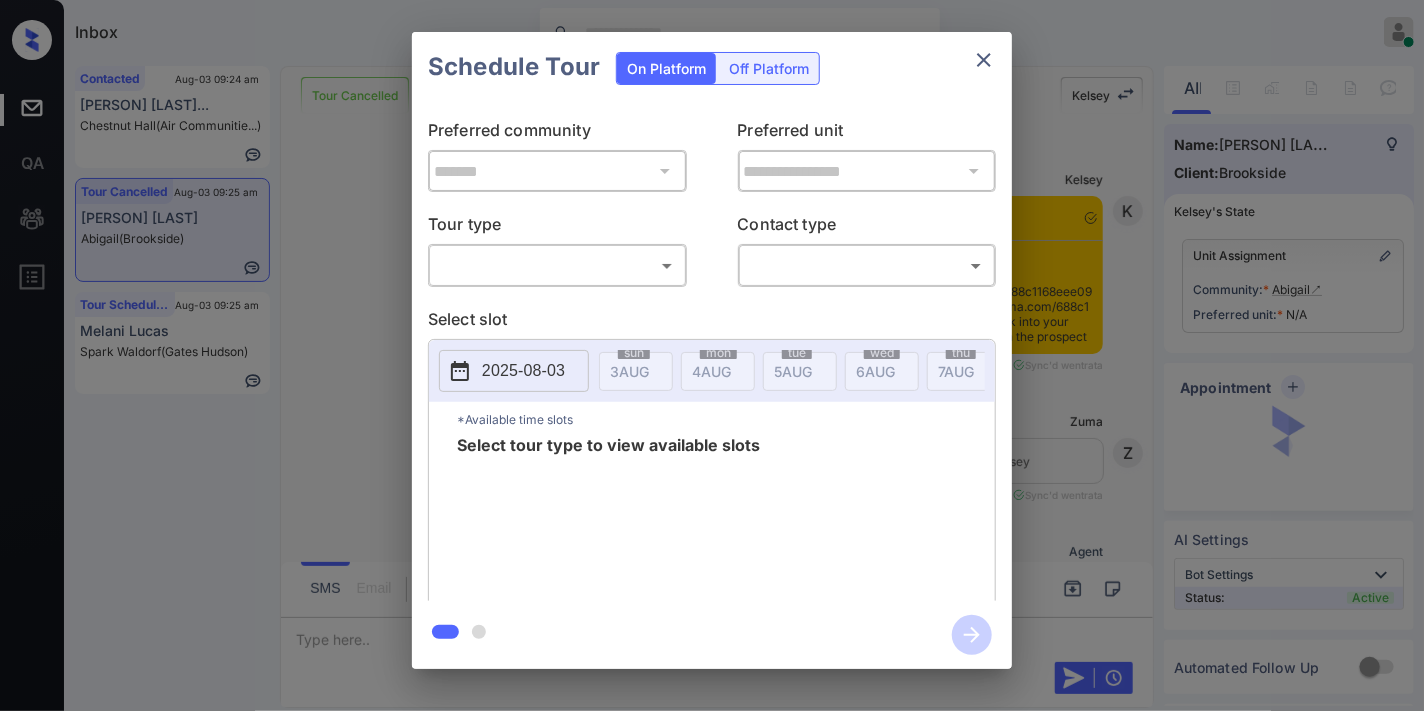scroll, scrollTop: 7844, scrollLeft: 0, axis: vertical 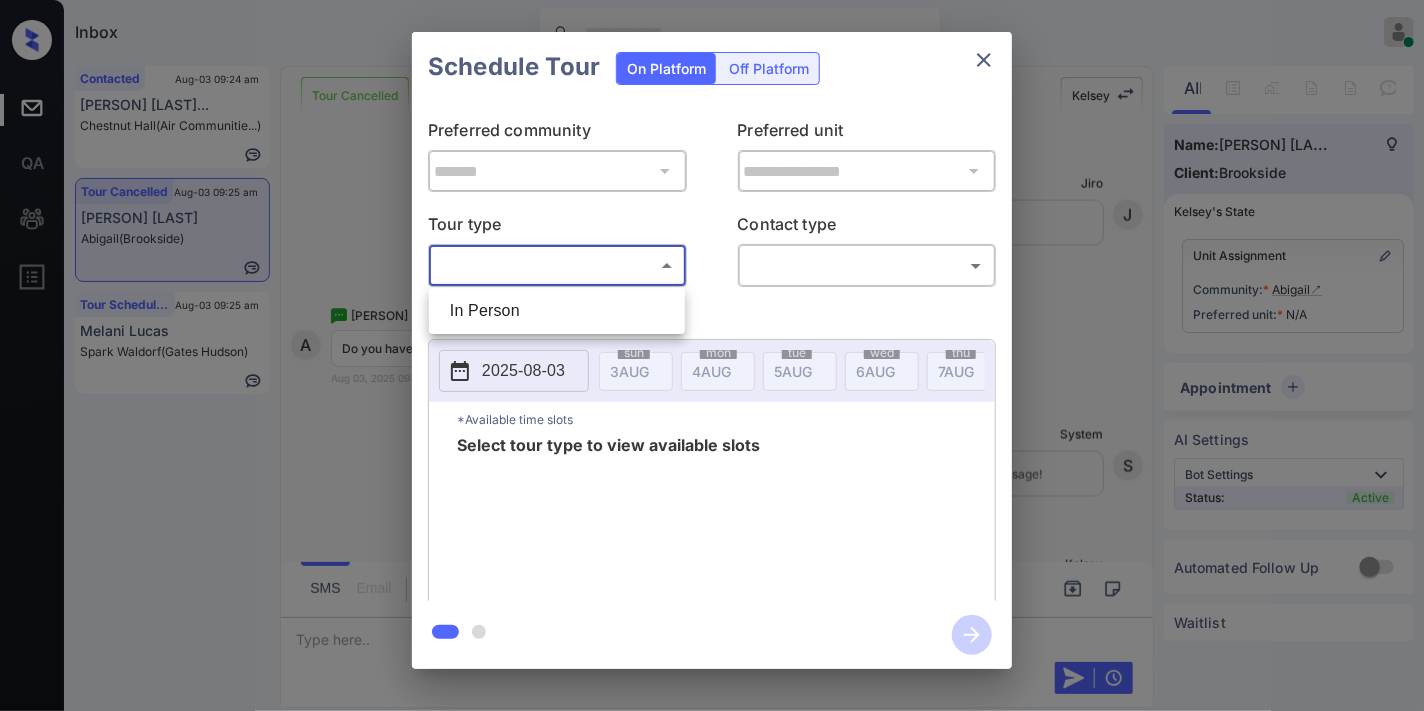 click on "In Person" at bounding box center (557, 311) 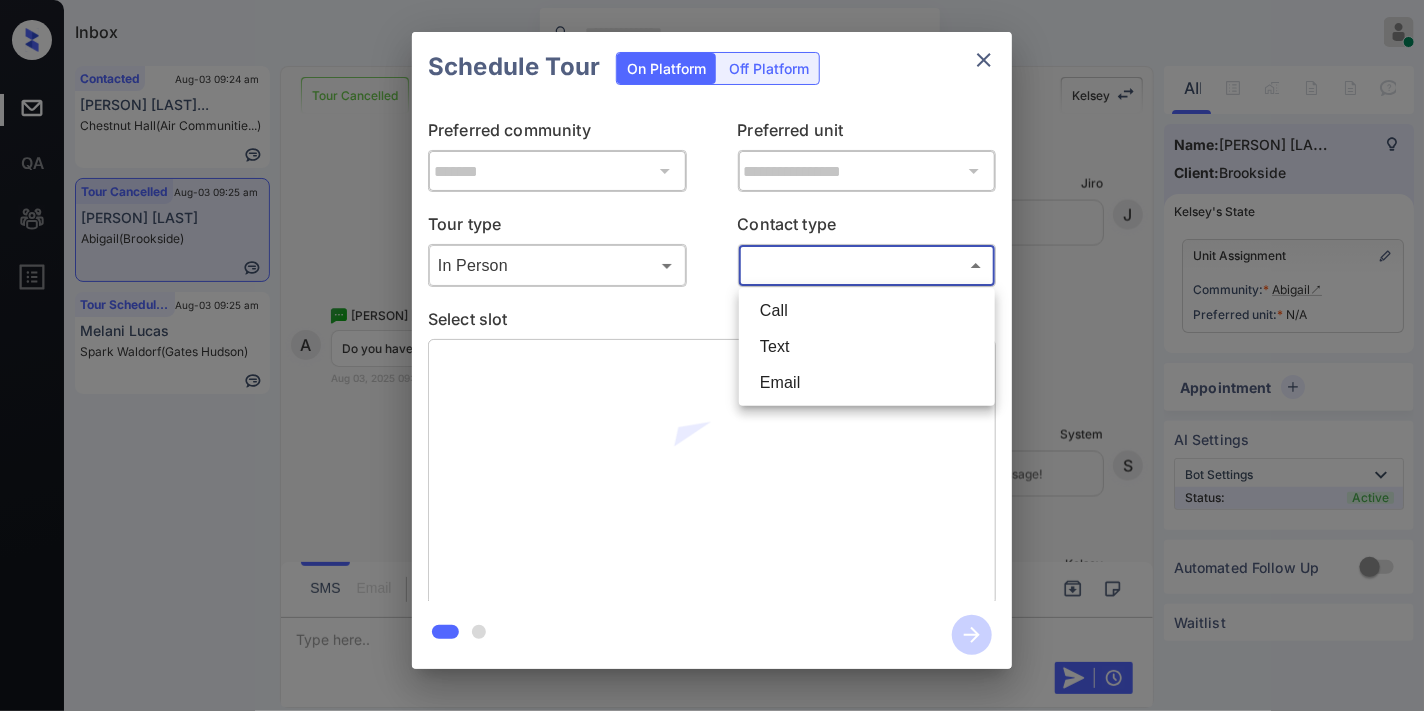 click on "Inbox Samantha Soliven Online Set yourself   offline Set yourself   on break Profile Switch to  dark  mode Sign out Contacted Aug-03 09:24 am   Belanna Trusco... Chestnut Hall  (Air Communitie...) Tour Cancelled Aug-03 09:25 am   Abigail Jacobs Abigail  (Brookside) Tour Scheduled Aug-03 09:25 am   Melani Lucas Spark Waldorf  (Gates Hudson) Tour Cancelled Lost Lead Sentiment: Angry Upon sliding the acknowledgement:  Lead will move to lost stage. * ​ SMS and call option will be set to opt out. AFM will be turned off for the lead. Kelsey New Message Kelsey Notes Note: <a href="https://conversation.getzuma.com/688c1168eee092282cb712db">https://conversation.getzuma.com/688c1168eee092282cb712db</a> - Paste this link into your browser to view Kelsey’s conversation with the prospect Jul 31, 2025 05:59 pm  Sync'd w  entrata K New Message Zuma Lead transferred to leasing agent: kelsey Jul 31, 2025 05:59 pm  Sync'd w  entrata Z New Message Agent Lead created via emailParser in Inbound stage. Jul 31, 2025 05:59 pm A" at bounding box center [712, 355] 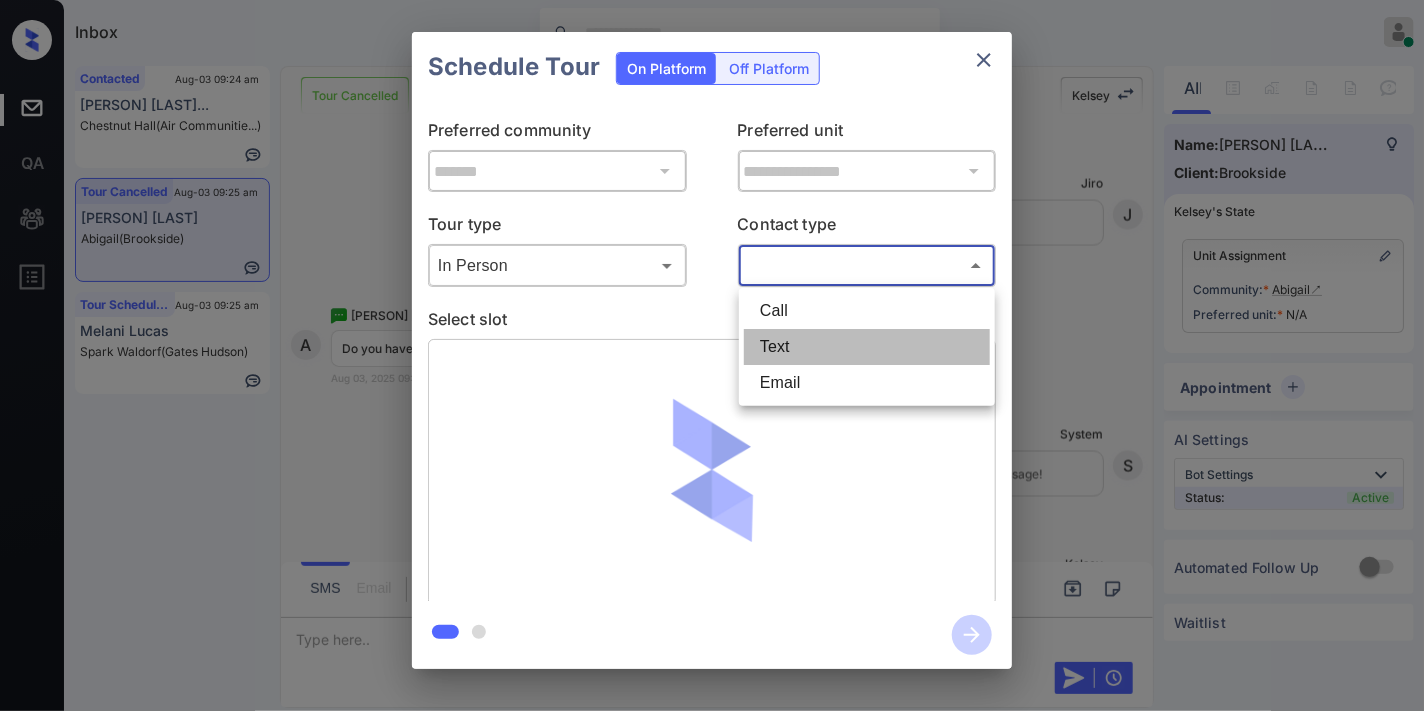 click on "Text" at bounding box center [867, 347] 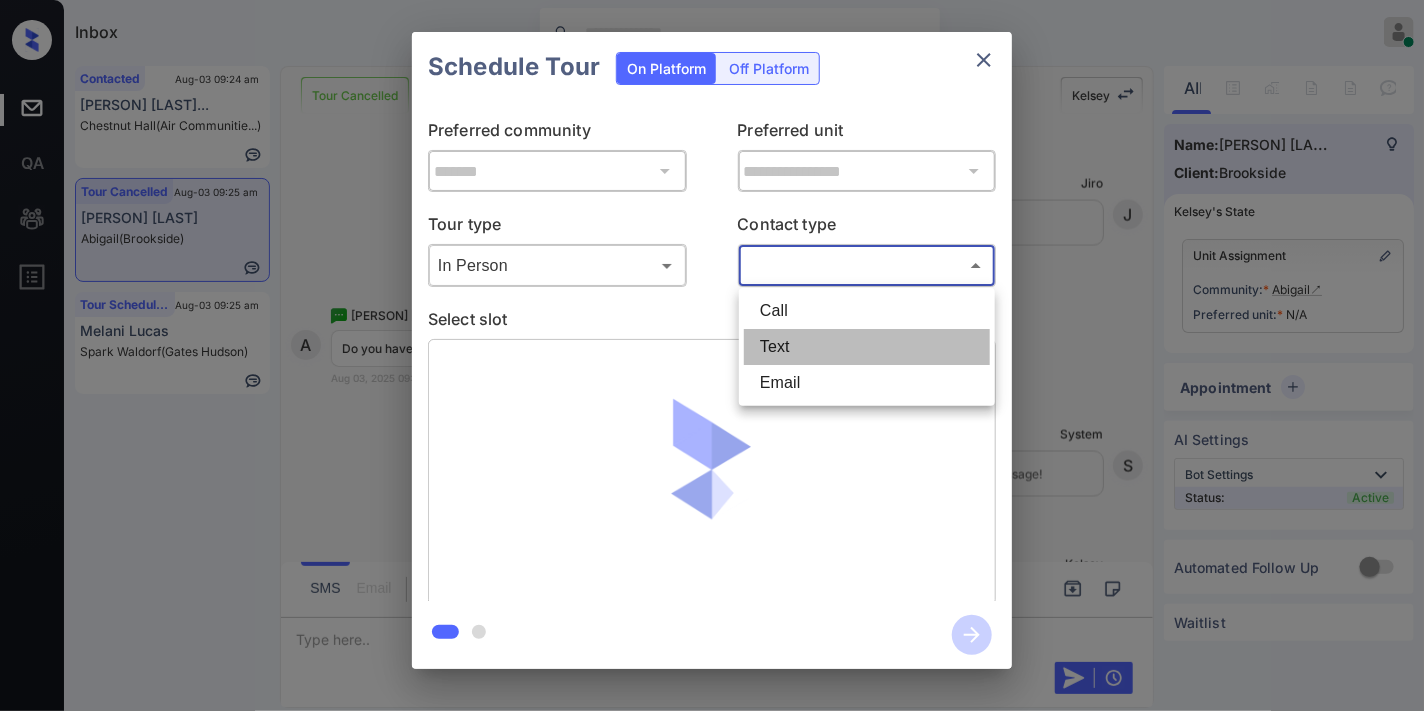 type on "****" 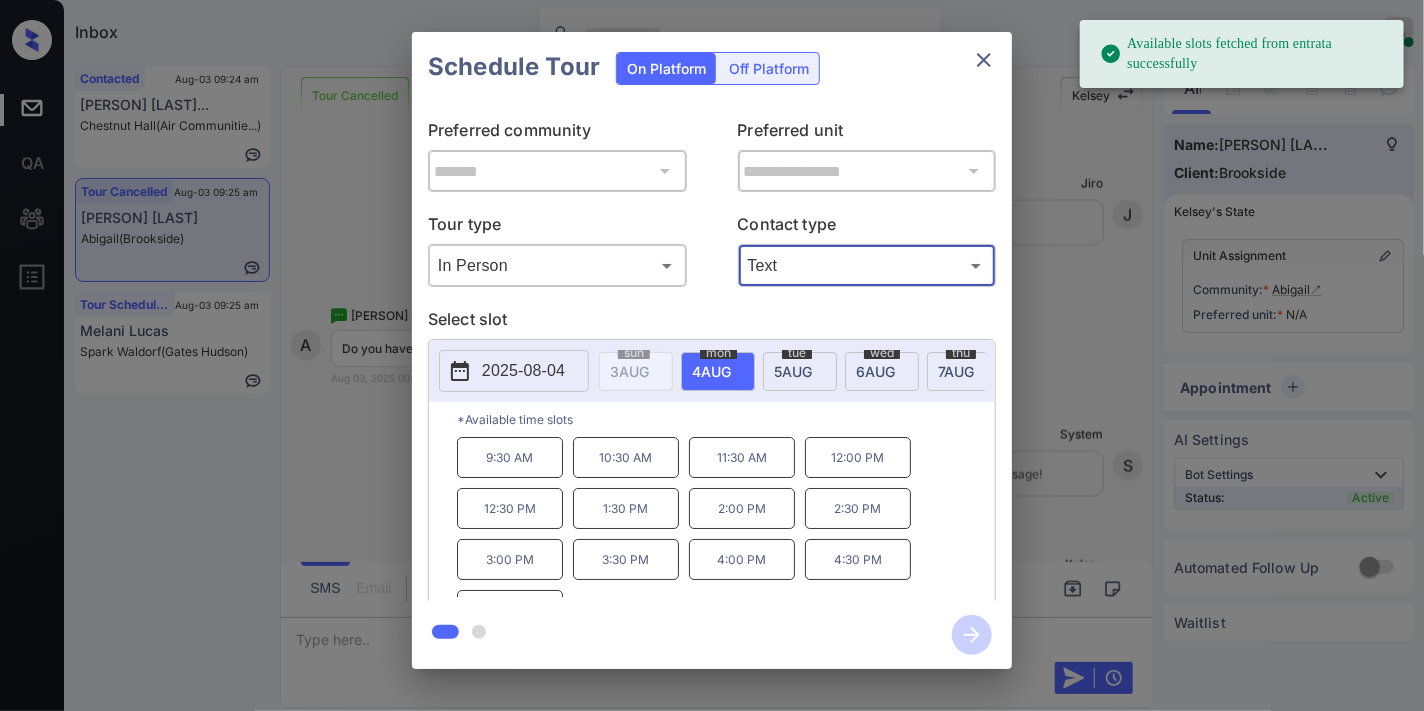 click on "2025-08-04" at bounding box center [514, 371] 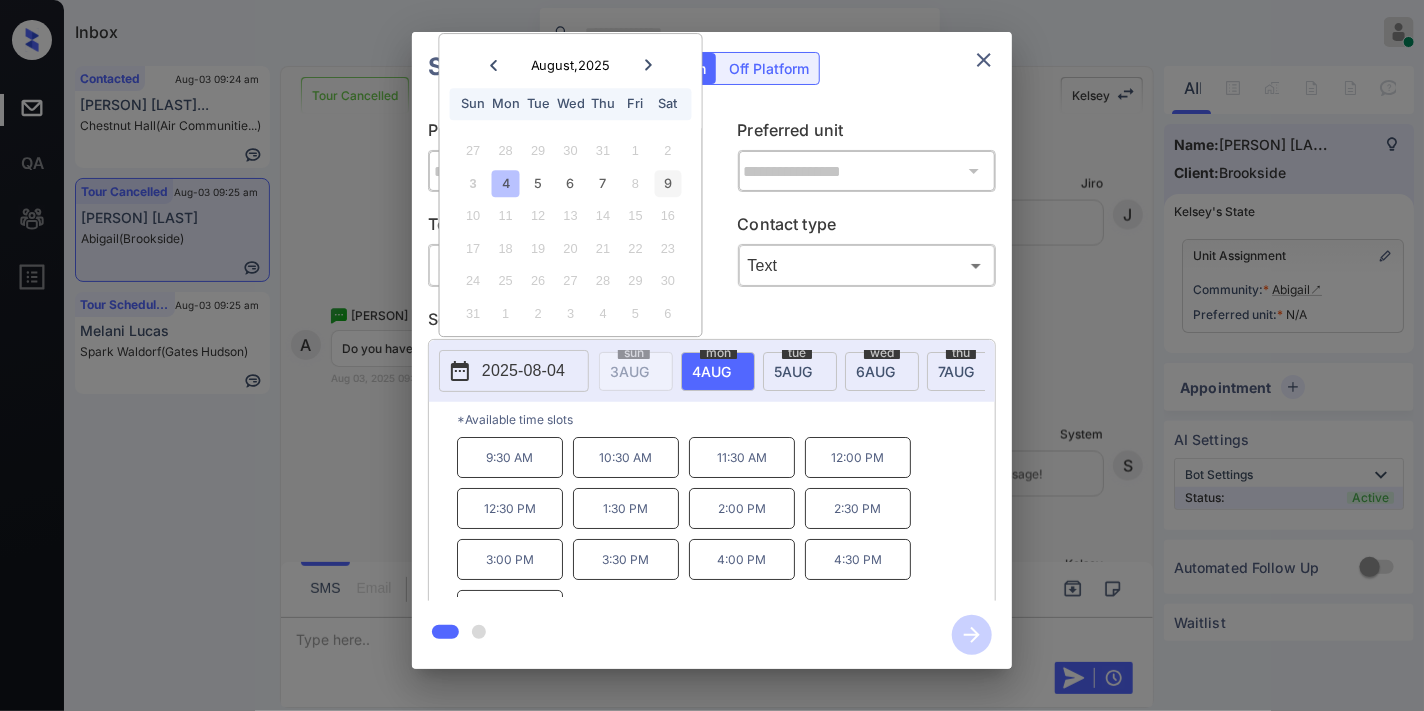 click on "9" at bounding box center (667, 183) 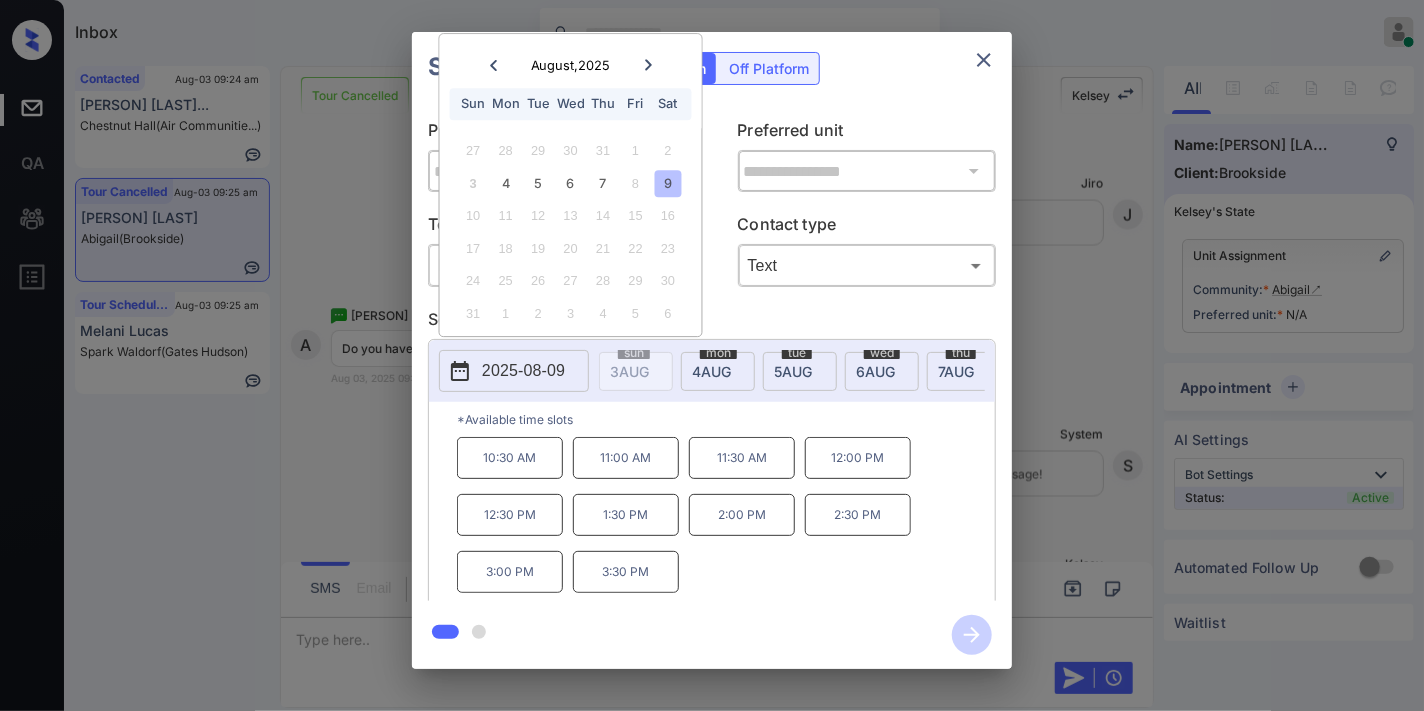 click 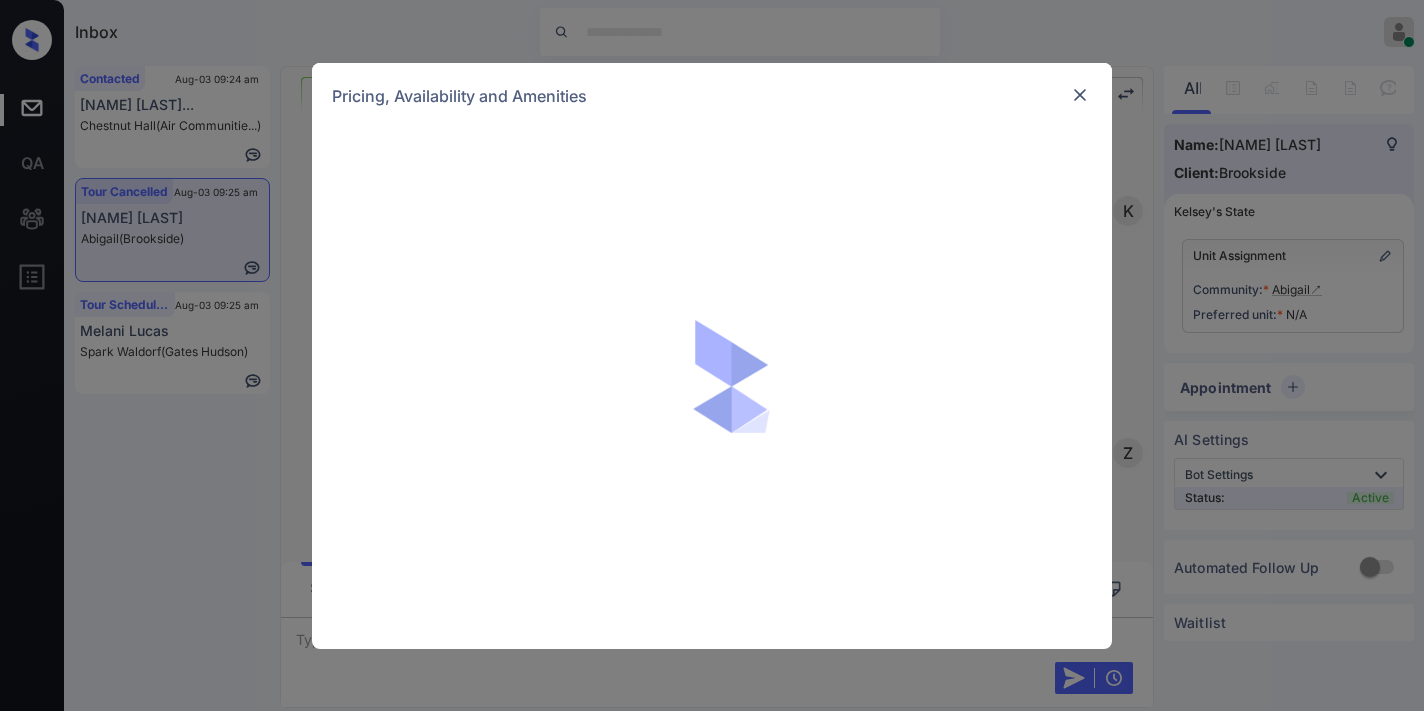 scroll, scrollTop: 0, scrollLeft: 0, axis: both 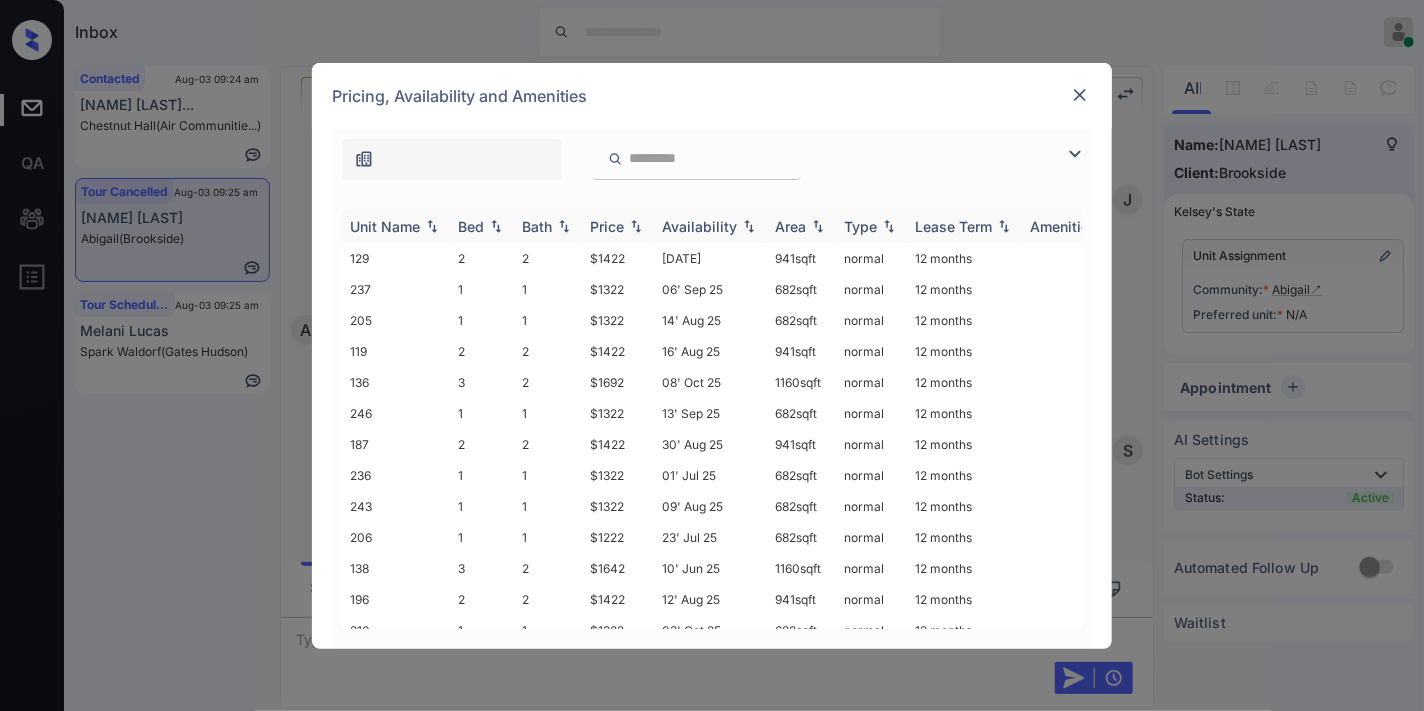 click at bounding box center (636, 226) 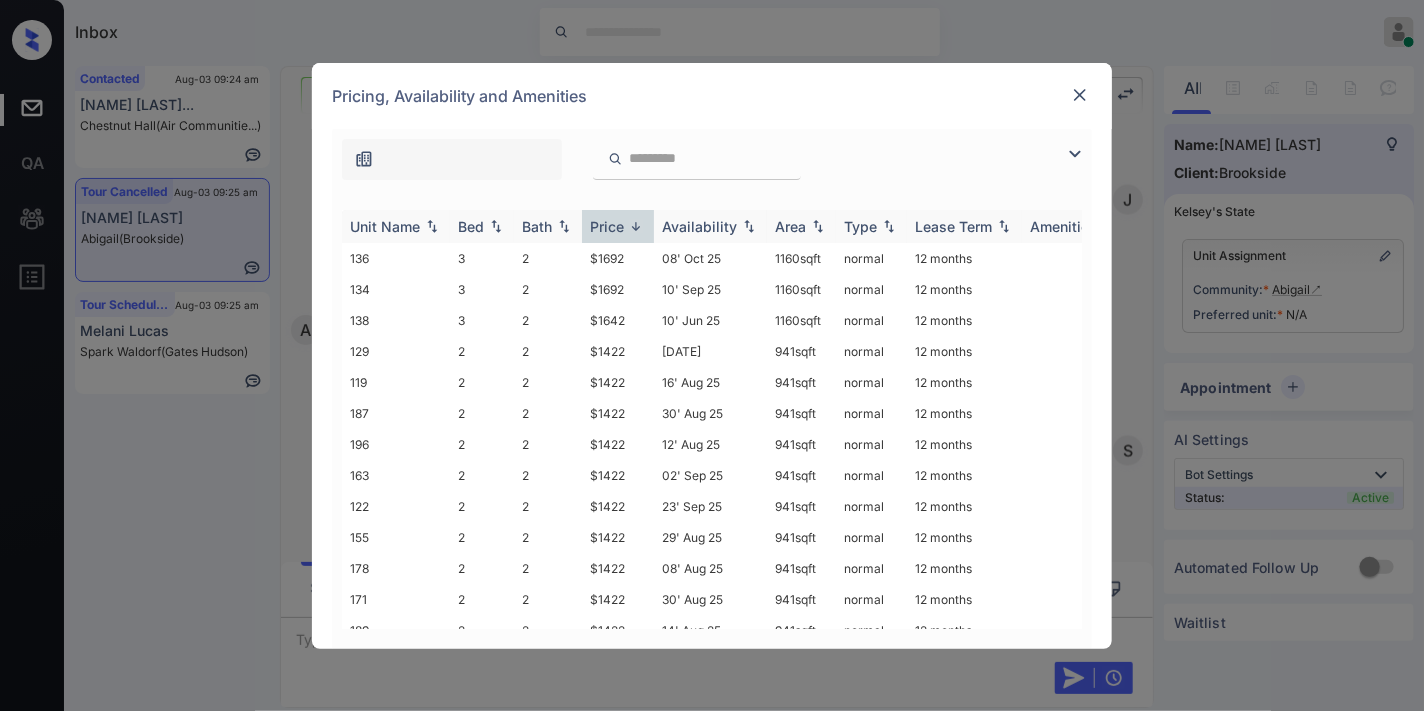 click at bounding box center (636, 226) 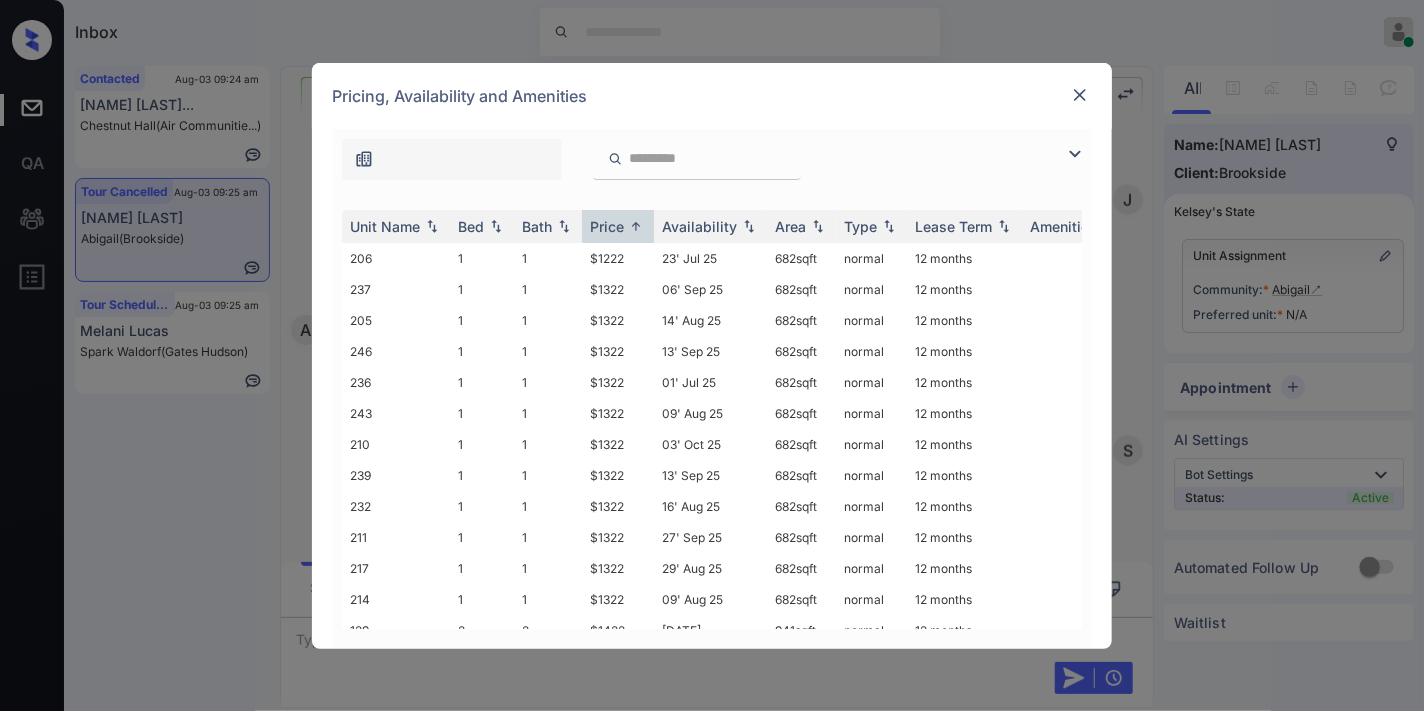 click at bounding box center (1080, 95) 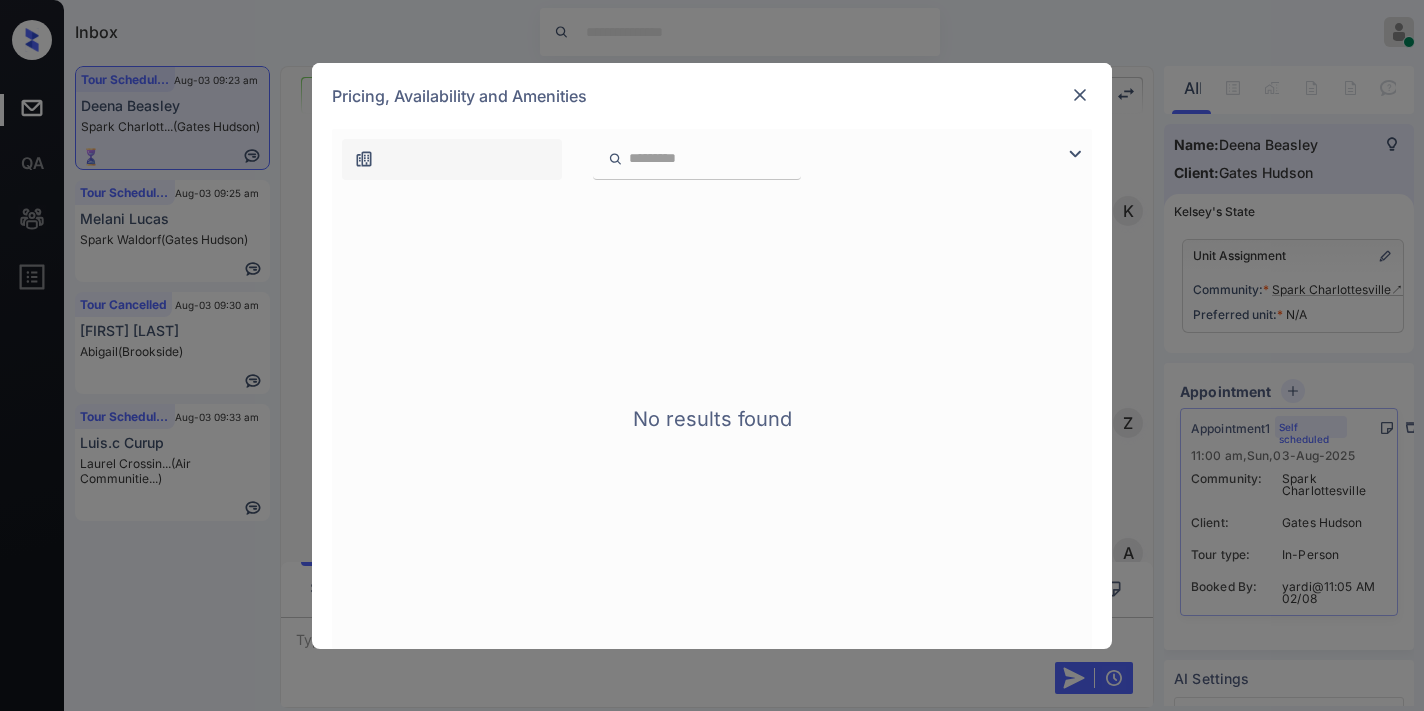 scroll, scrollTop: 0, scrollLeft: 0, axis: both 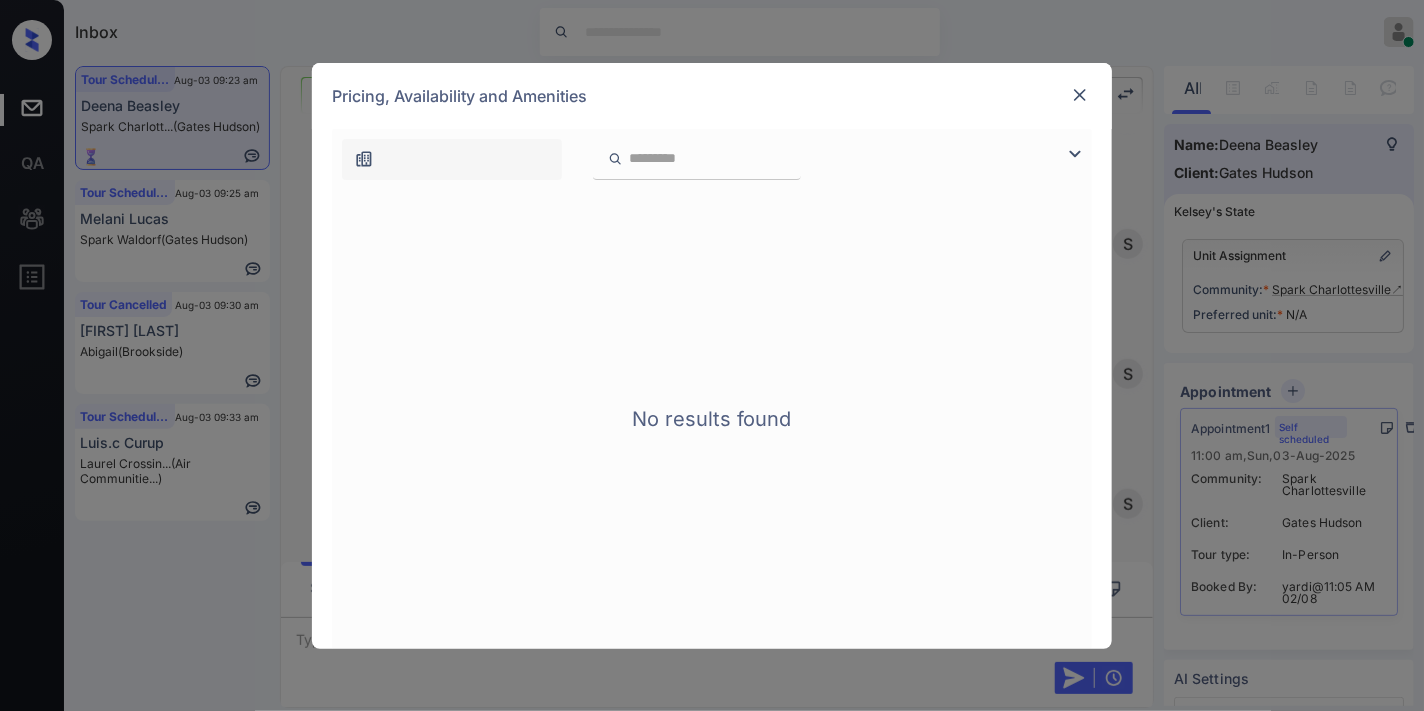 click at bounding box center [1080, 95] 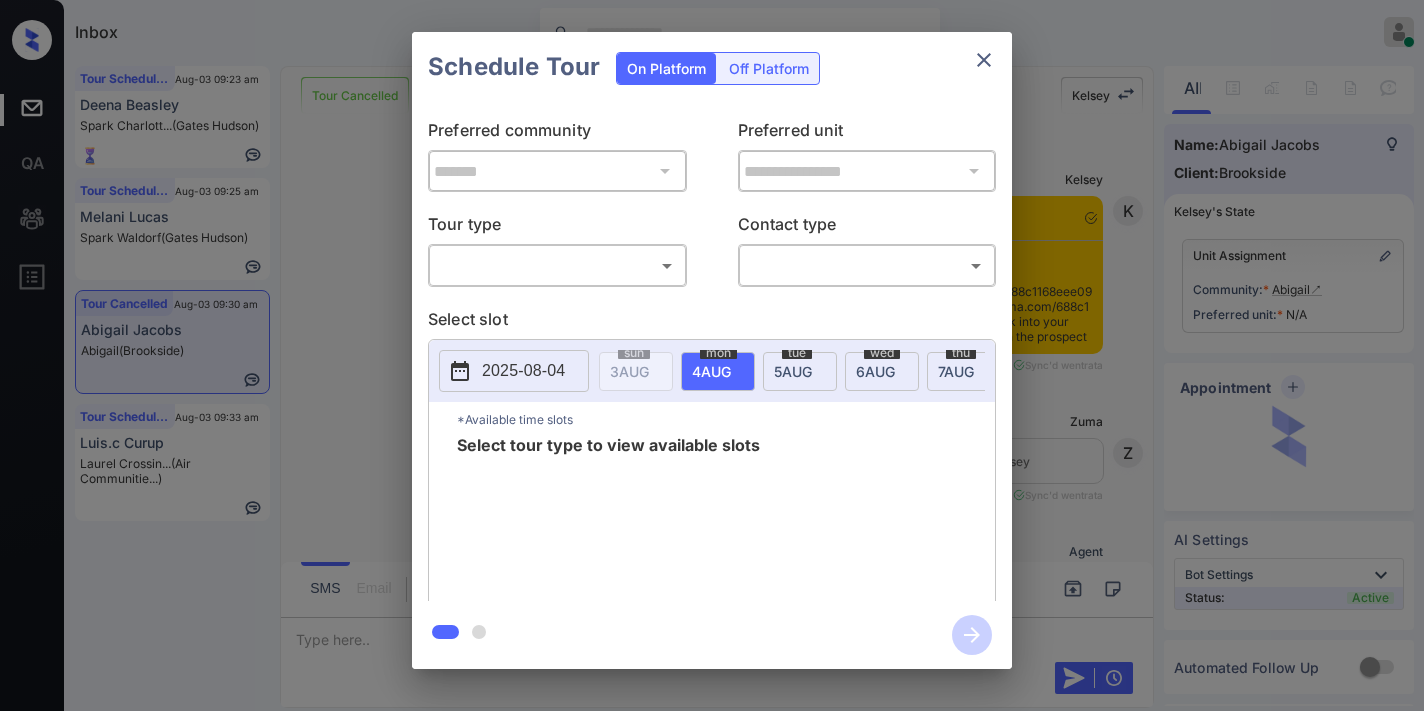 scroll, scrollTop: 0, scrollLeft: 0, axis: both 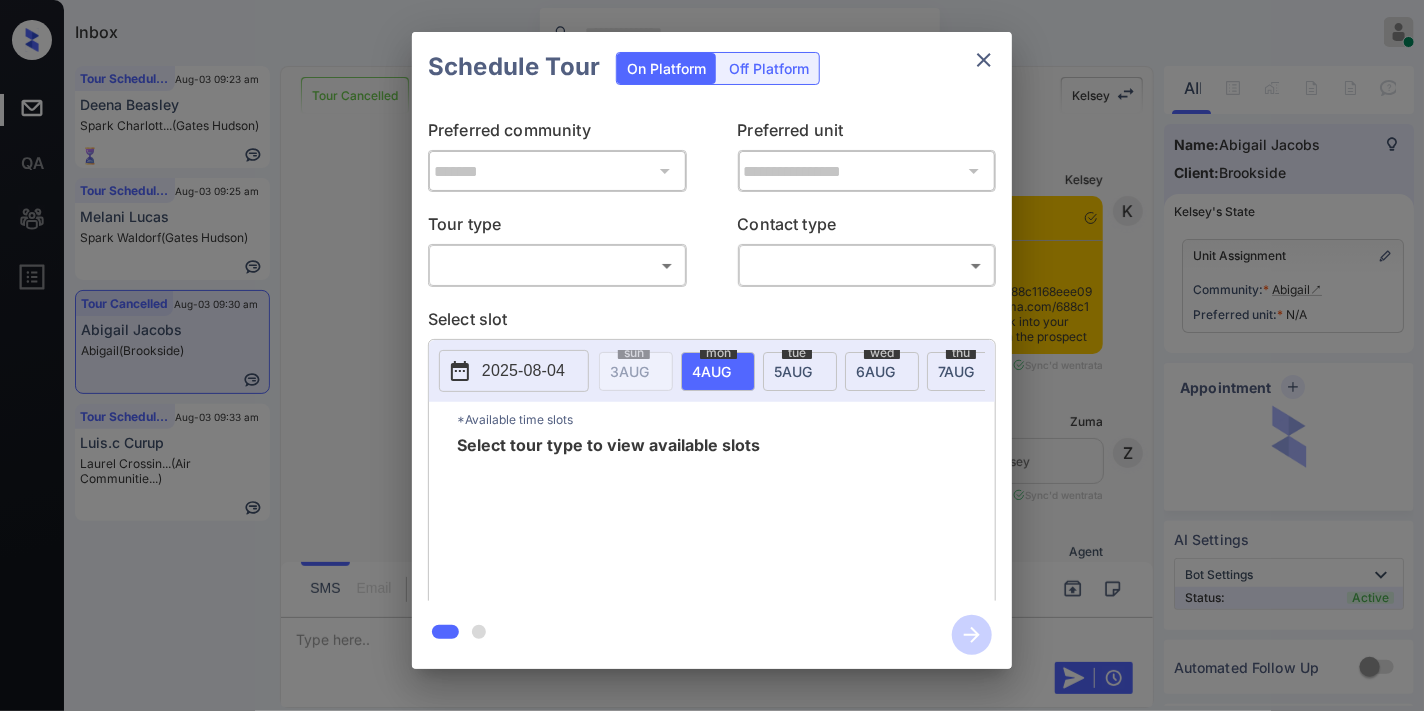 click on "Inbox Samantha Soliven Online Set yourself   offline Set yourself   on break Profile Switch to  dark  mode Sign out Tour Scheduled Aug-03 09:23 am   Deena Beasley Spark Charlott...  (Gates Hudson) Tour Scheduled Aug-03 09:25 am   Melani Lucas Spark Waldorf  (Gates Hudson) Tour Cancelled Aug-03 09:30 am   Abigail Jacobs Abigail  (Brookside) Tour Scheduled Aug-03 09:33 am   Luis.c Curup Laurel Crossin...  (Air Communitie...) Tour Cancelled Lost Lead Sentiment: Angry Upon sliding the acknowledgement:  Lead will move to lost stage. * ​ SMS and call option will be set to opt out. AFM will be turned off for the lead. Kelsey New Message Kelsey Notes Note:  - Paste this link into your browser to view Kelsey’s conversation with the prospect Jul 31, 2025 05:59 pm  Sync'd w  entrata K New Message Zuma Lead transferred to leasing agent: kelsey Jul 31, 2025 05:59 pm  Sync'd w  entrata Z A A" at bounding box center (712, 355) 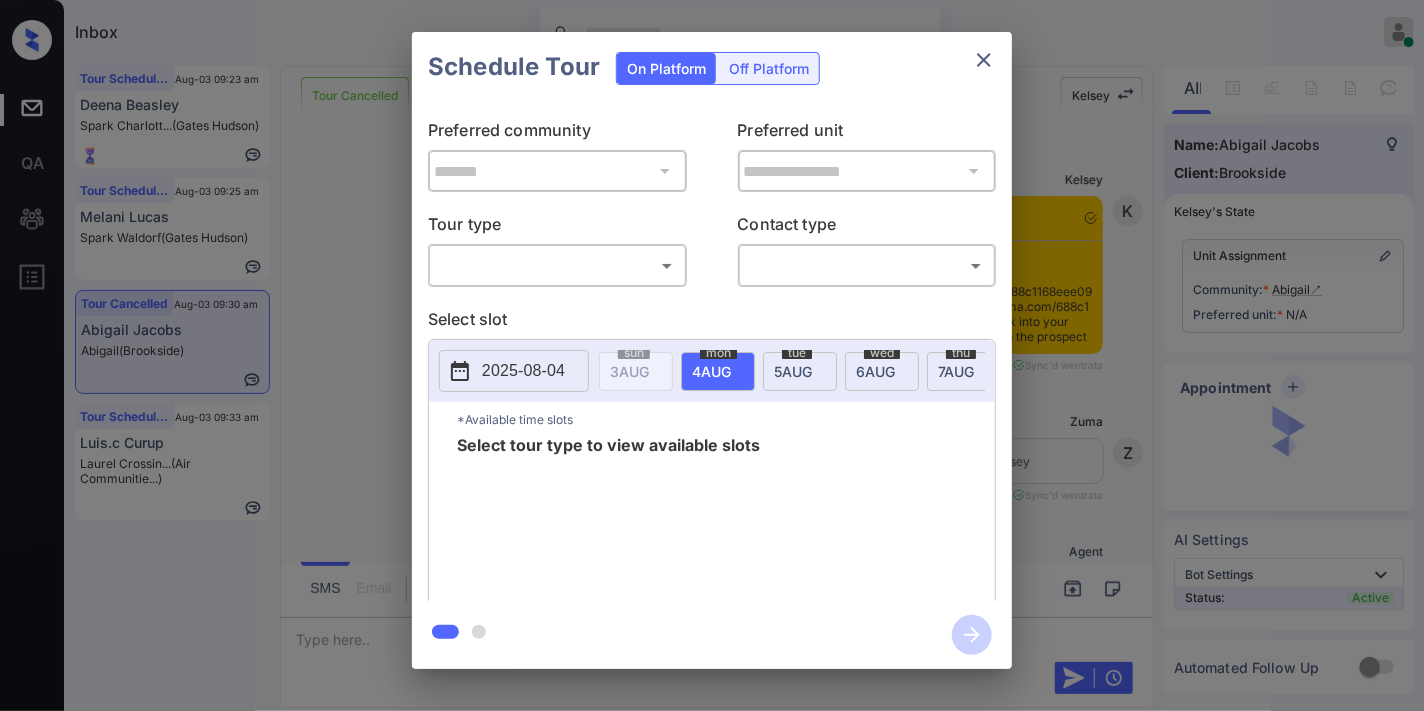 scroll, scrollTop: 8846, scrollLeft: 0, axis: vertical 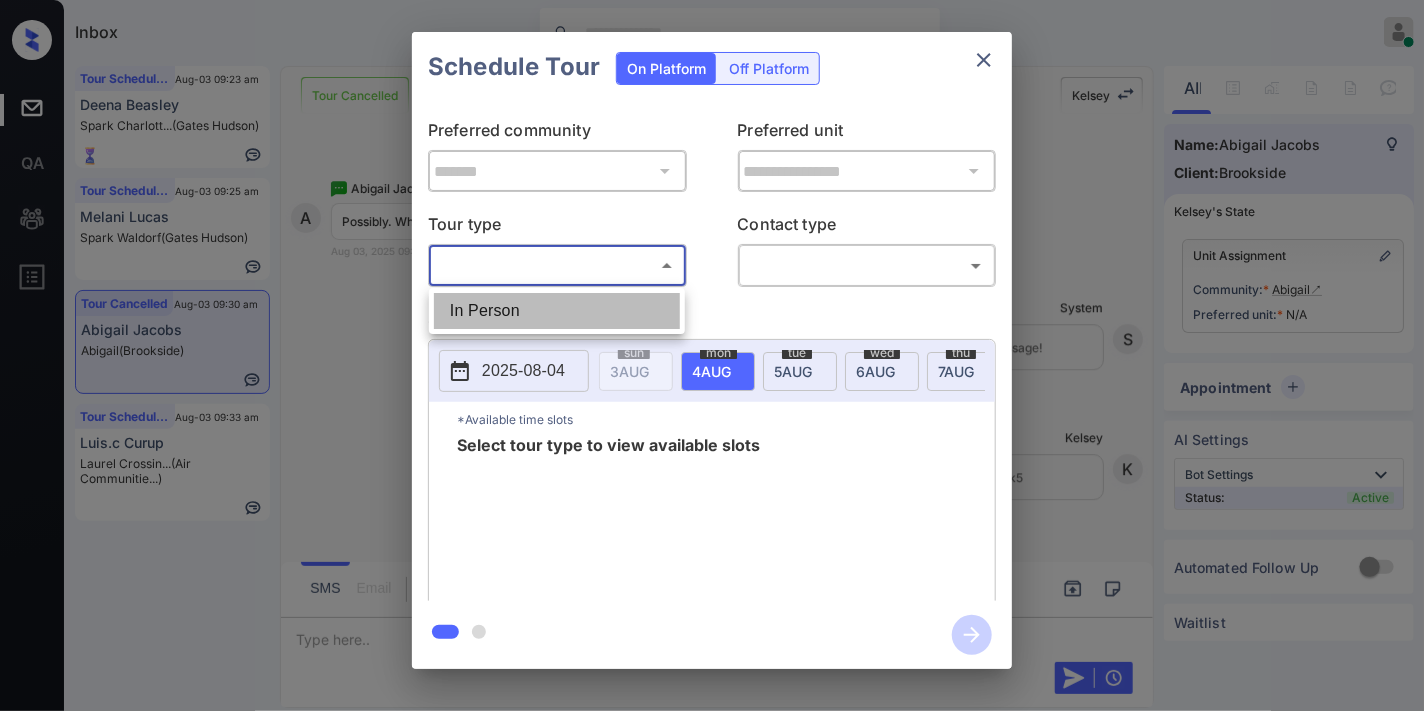 click on "In Person" at bounding box center [557, 311] 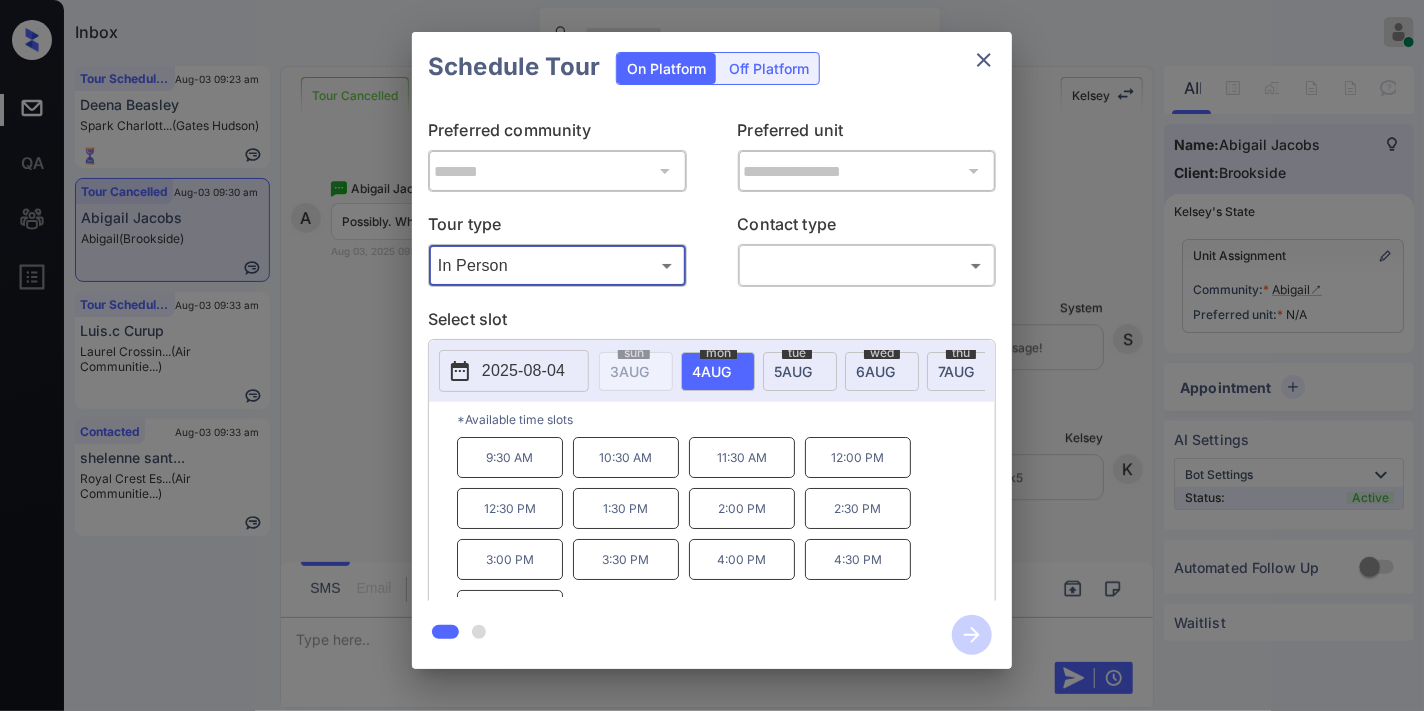 click on "2025-08-04" at bounding box center (514, 371) 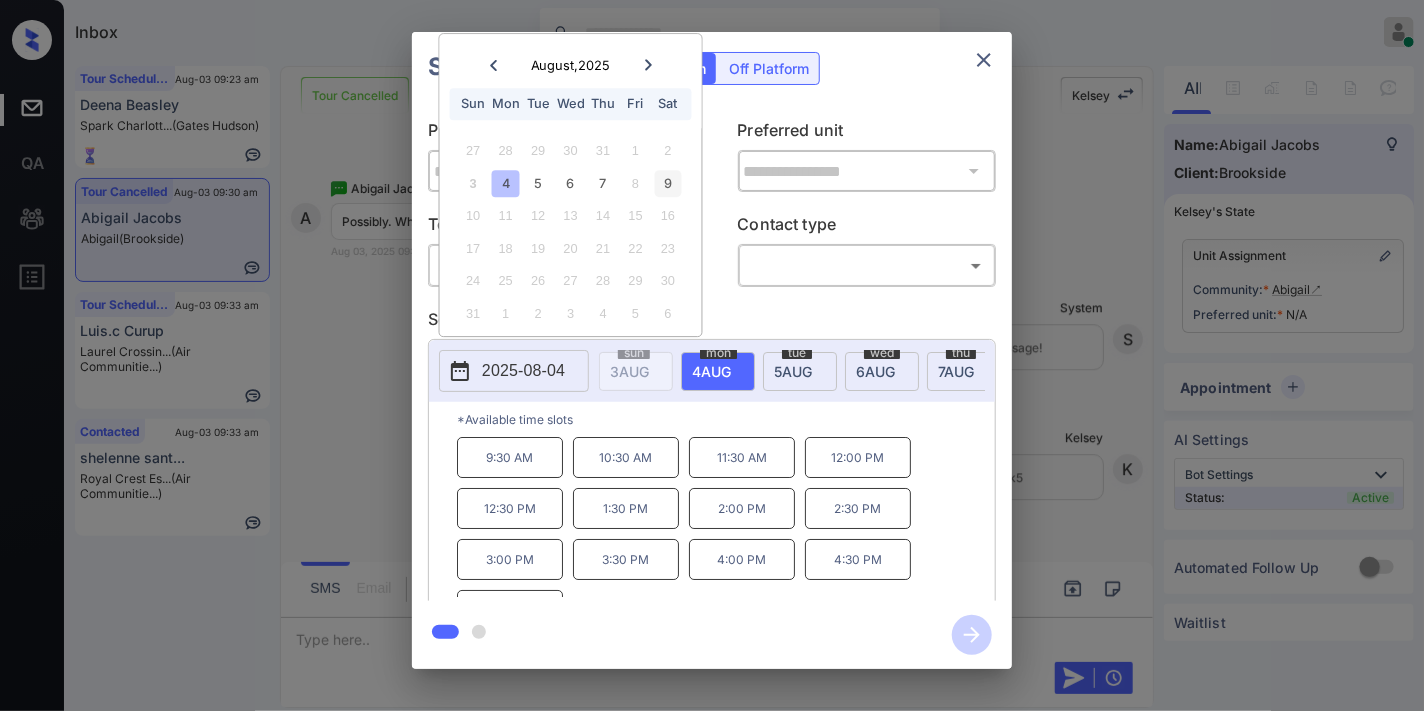 click on "9" at bounding box center [667, 183] 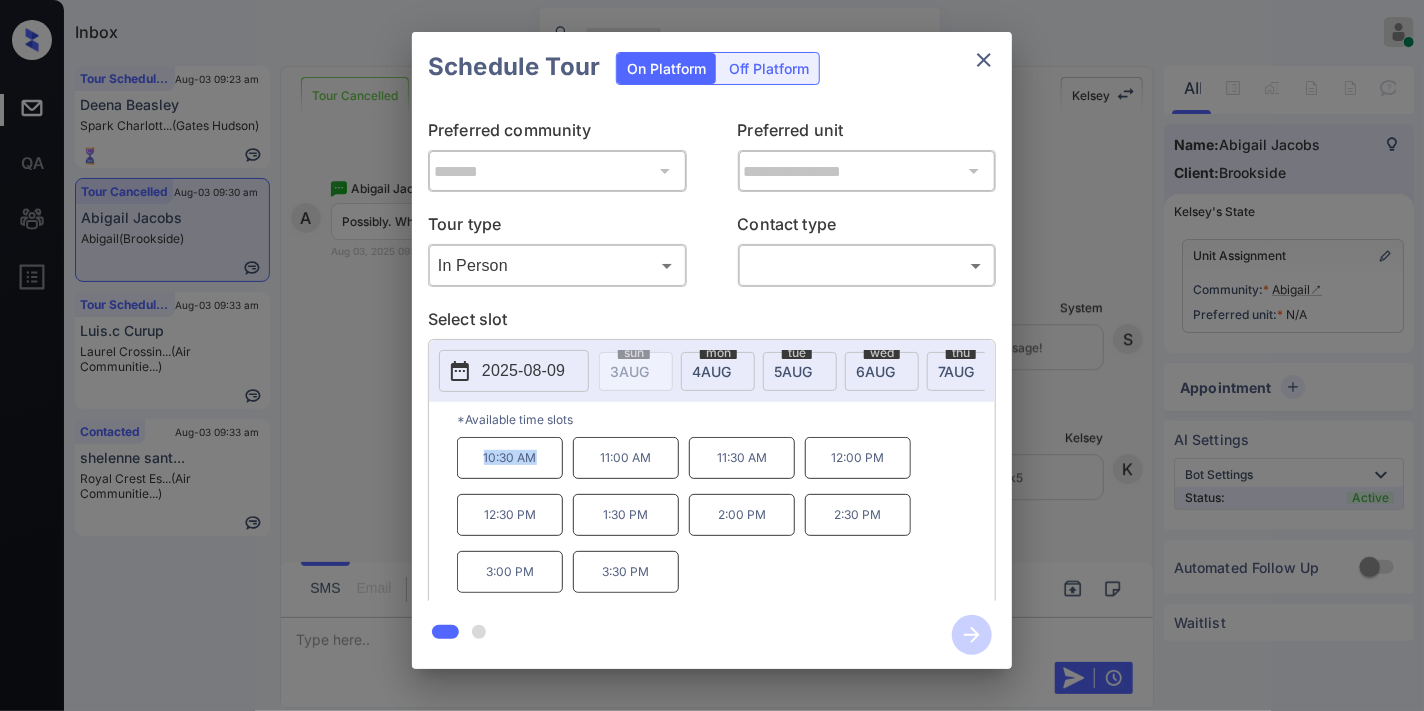 drag, startPoint x: 550, startPoint y: 475, endPoint x: 473, endPoint y: 461, distance: 78.26238 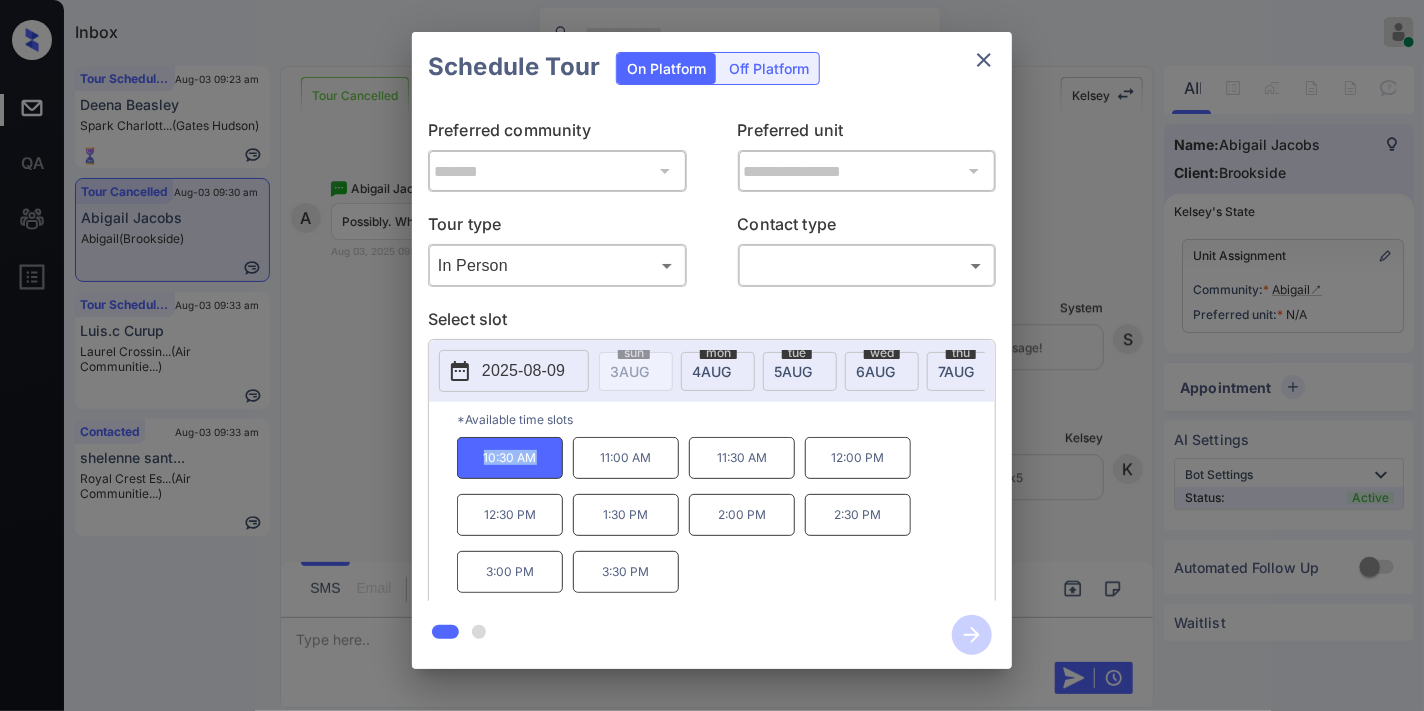 copy on "10:30 AM" 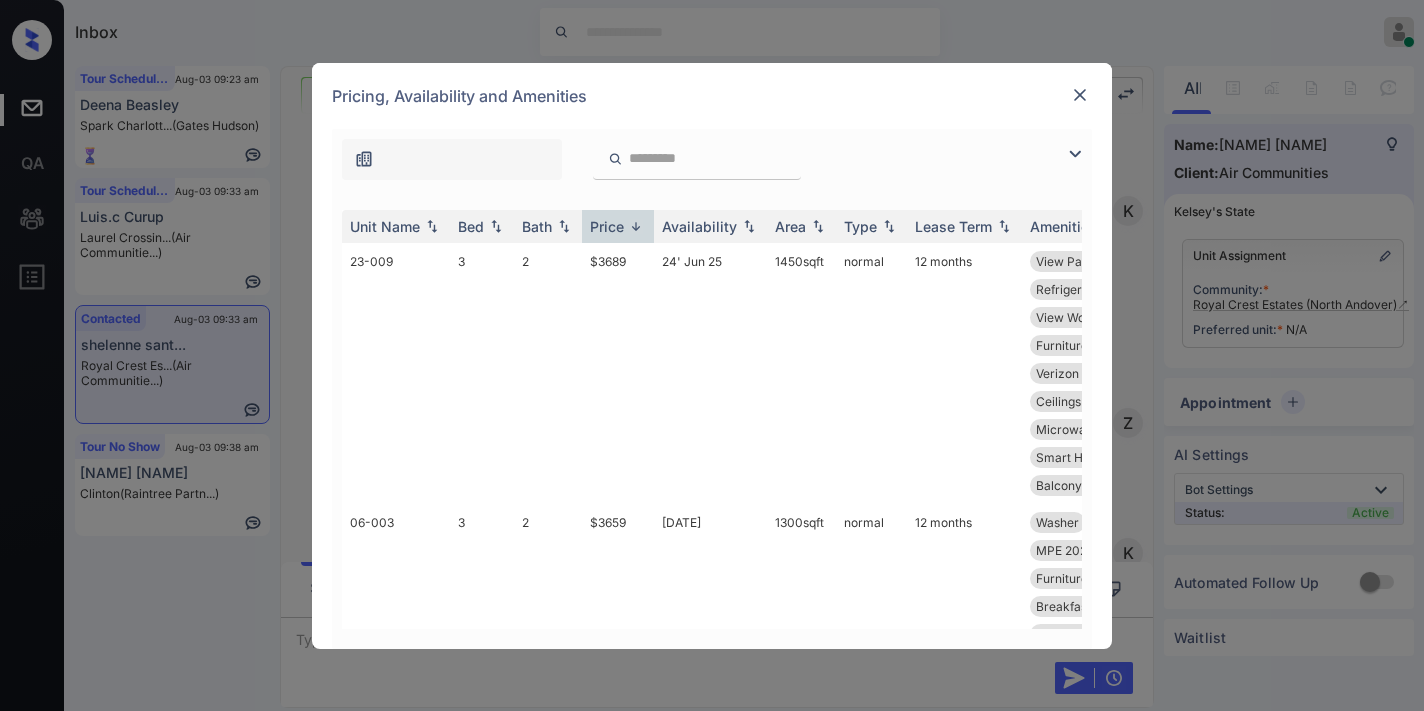 scroll, scrollTop: 0, scrollLeft: 0, axis: both 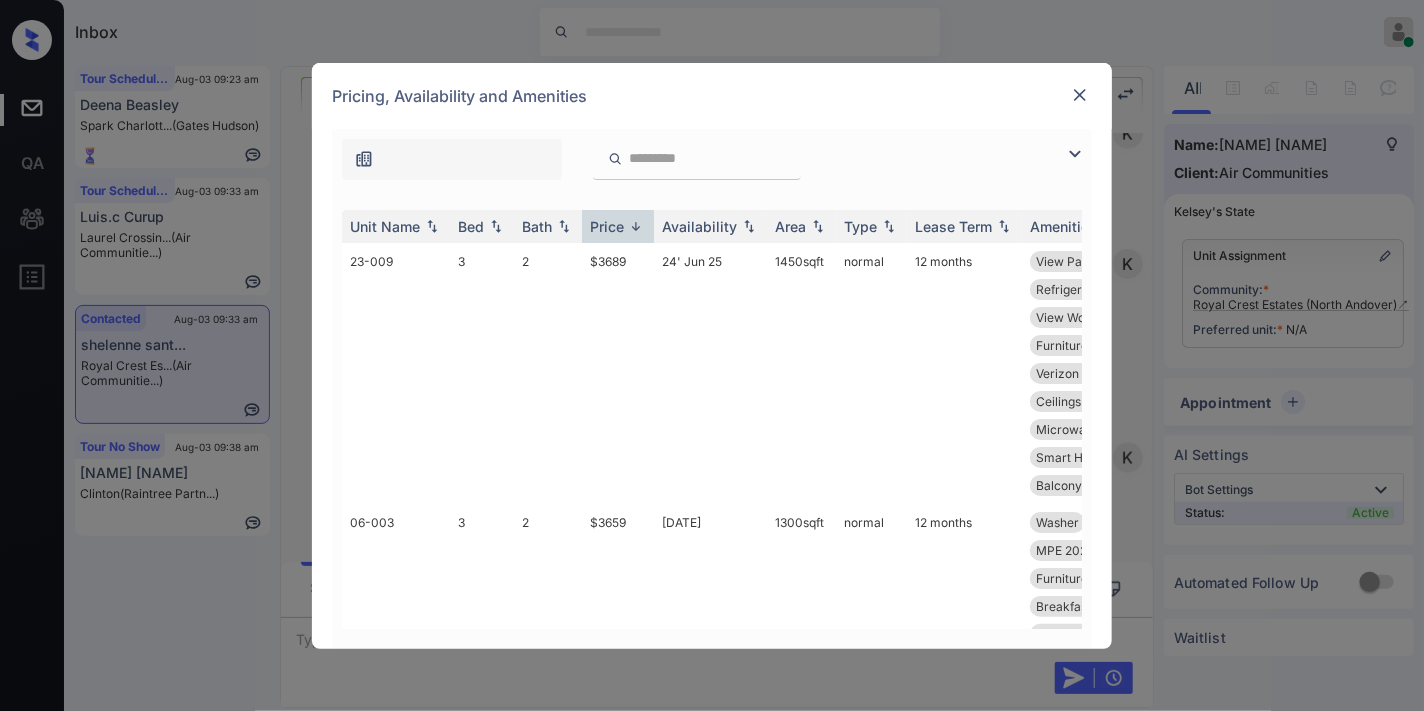 click on "Price" at bounding box center [607, 226] 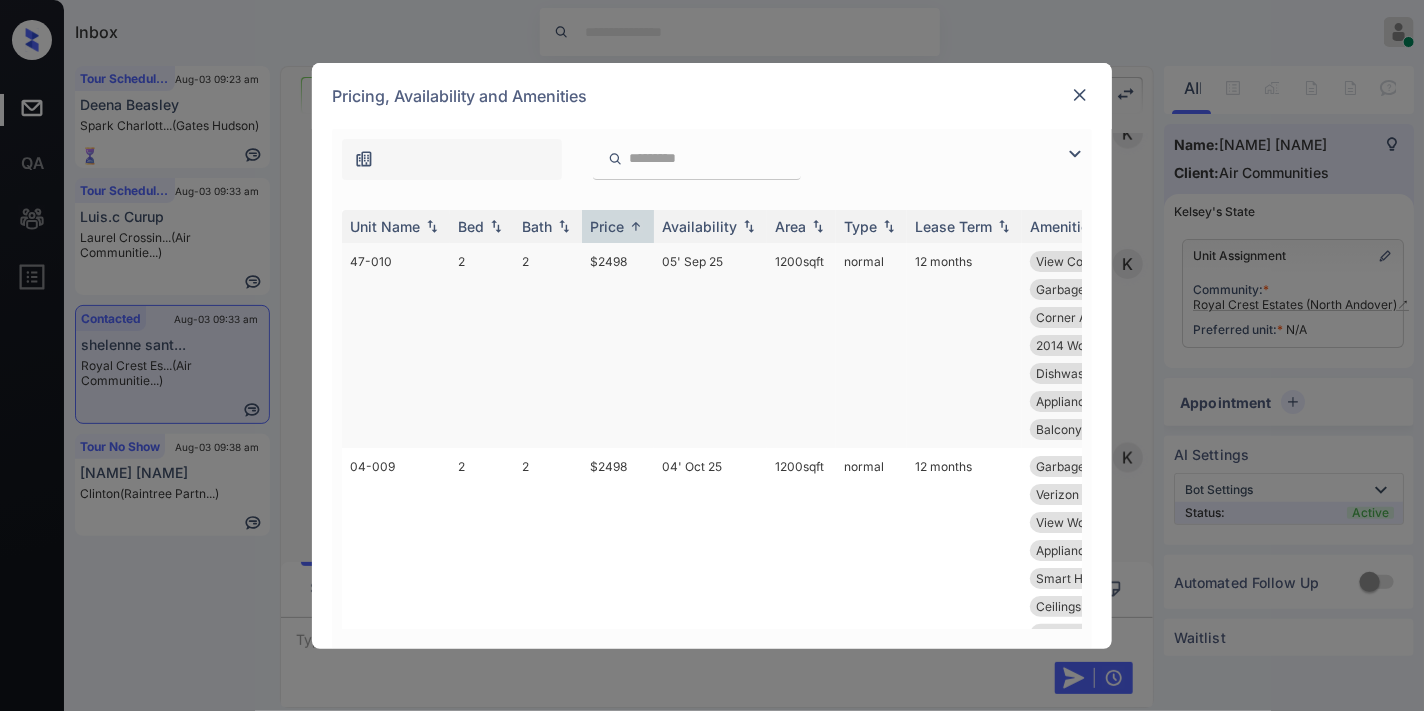 click on "$2498" at bounding box center [618, 345] 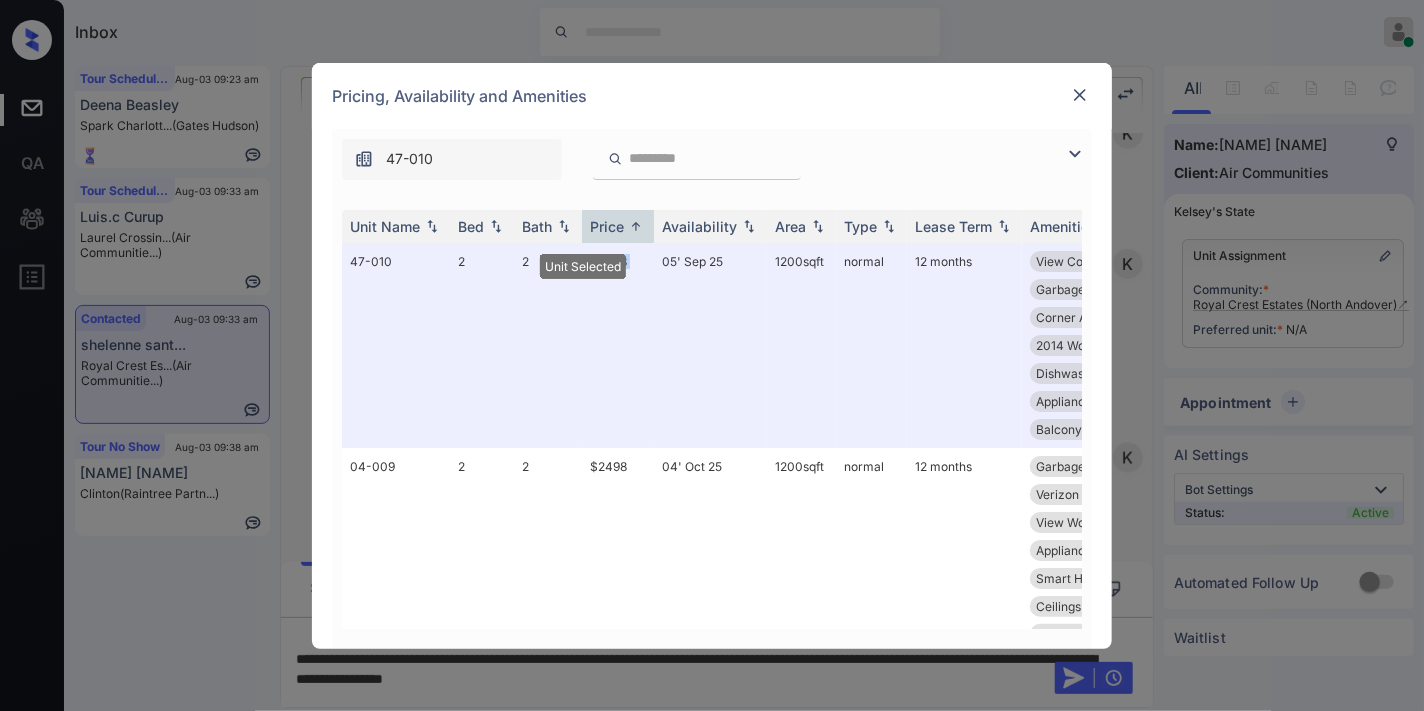 click at bounding box center [1080, 95] 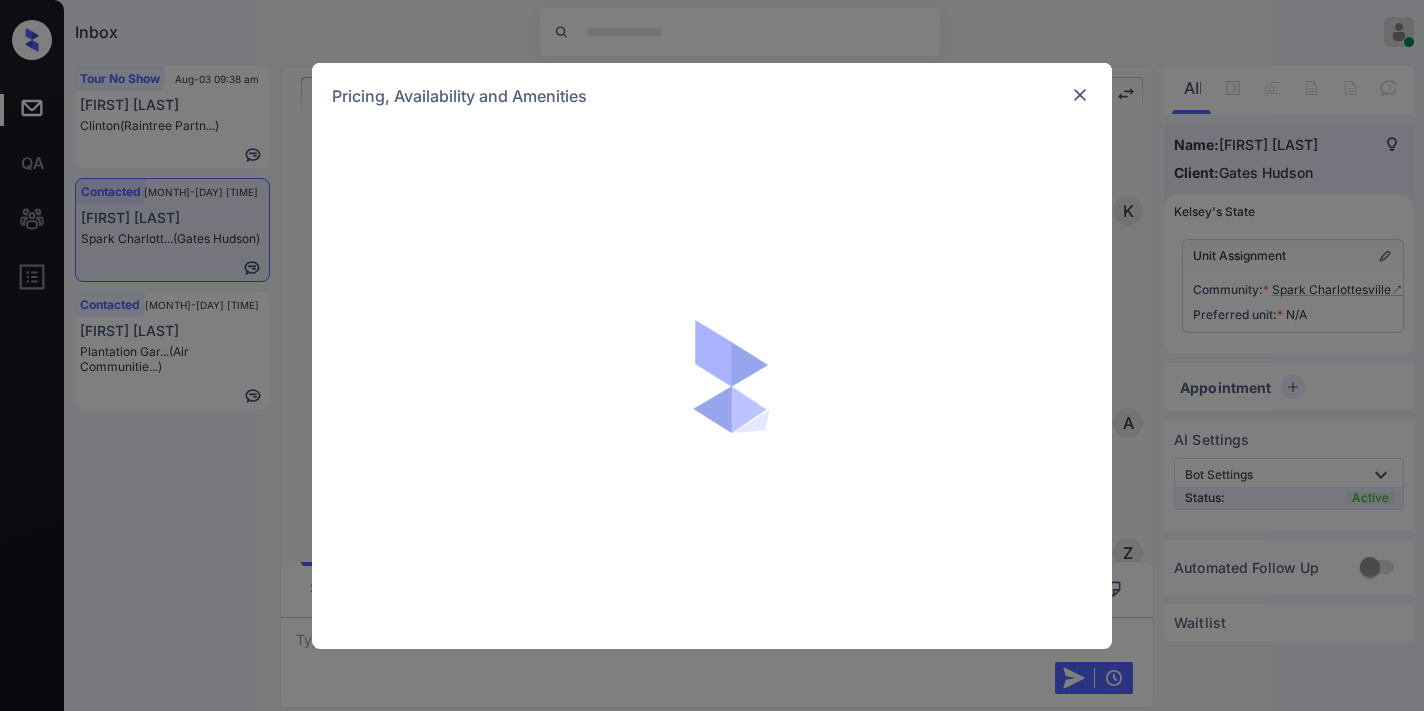 scroll, scrollTop: 0, scrollLeft: 0, axis: both 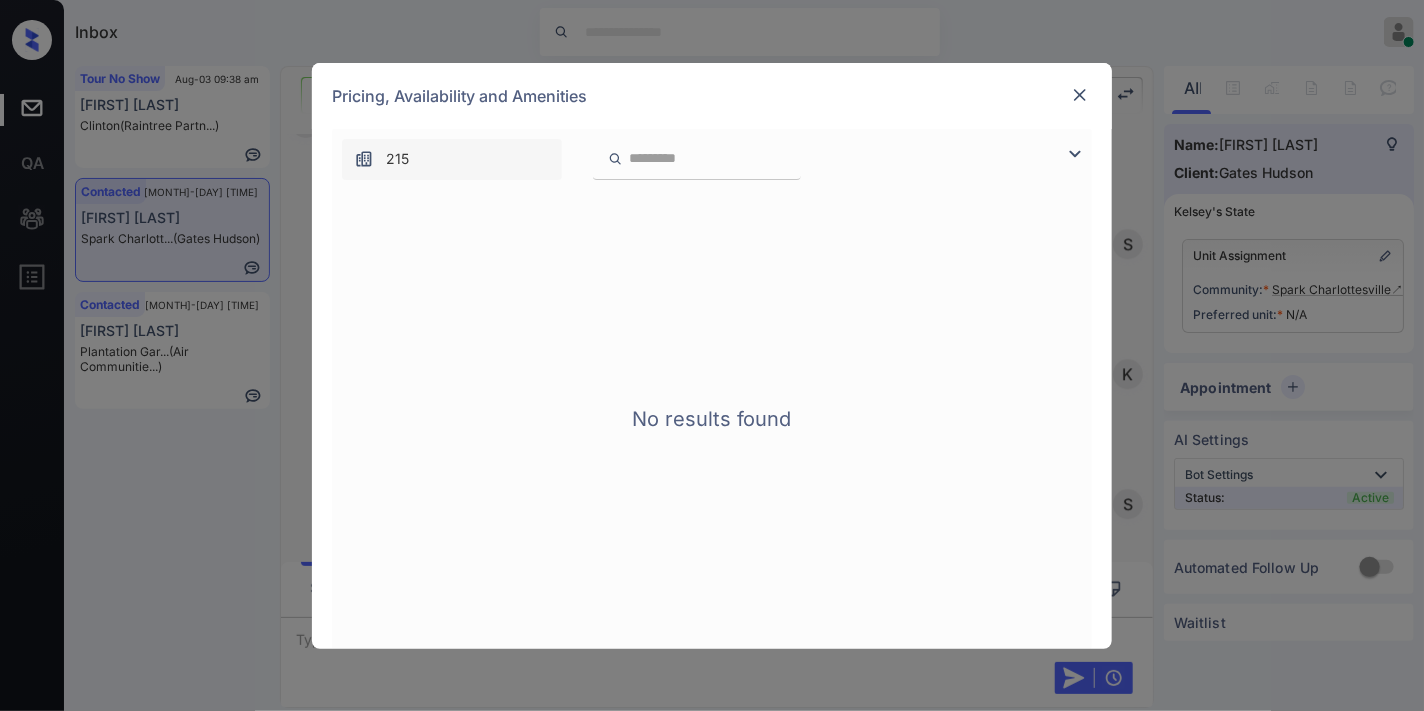 click at bounding box center (1080, 95) 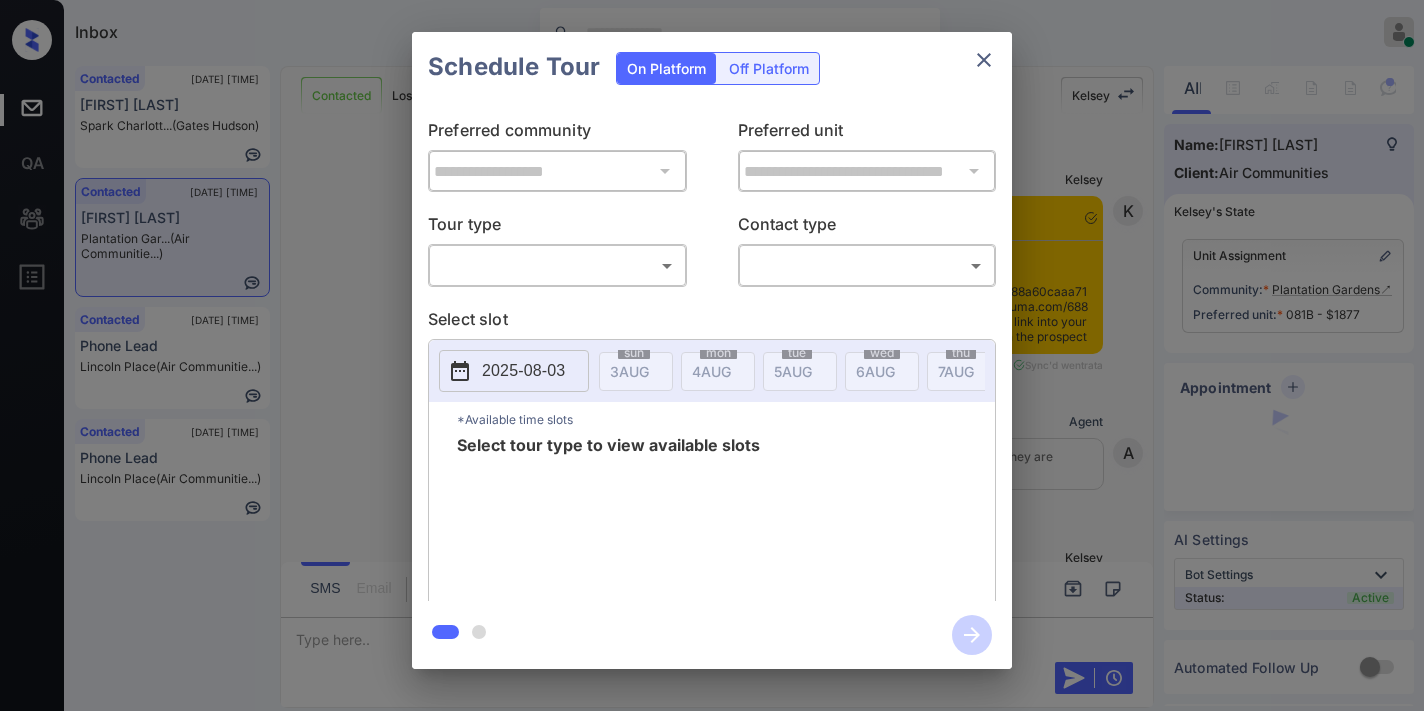 click on "Inbox Samantha Soliven Online Set yourself   offline Set yourself   on break Profile Switch to  dark  mode Sign out Contacted Aug-03 09:39 am   Shaid Rahim Spark Charlott...  (Gates Hudson) Contacted Aug-03 09:40 am   Randy Merritt Plantation Gar...  (Air Communitie...) Contacted Aug-03 09:45 am   Phone Lead Lincoln Place  (Air Communitie...) Contacted Aug-03 09:45 am   Phone Lead Lincoln Place  (Air Communitie...) Contacted Lost Lead Sentiment: Angry Upon sliding the acknowledgement:  Lead will move to lost stage. * ​ SMS and call option will be set to opt out. AFM will be turned off for the lead. Kelsey New Message Kelsey Notes Note: <a href="https://conversation.getzuma.com/688a60caaa7185e83dda4c05">https://conversation.getzuma.com/688a60caaa7185e83dda4c05</a> - Paste this link into your browser to view Kelsey’s conversation with the prospect Jul 30, 2025 11:13 am  Sync'd w  entrata K New Message Agent Lead created because they indicated they are interested in leasing via Zuma IVR. A New Message Kelsey" at bounding box center [712, 355] 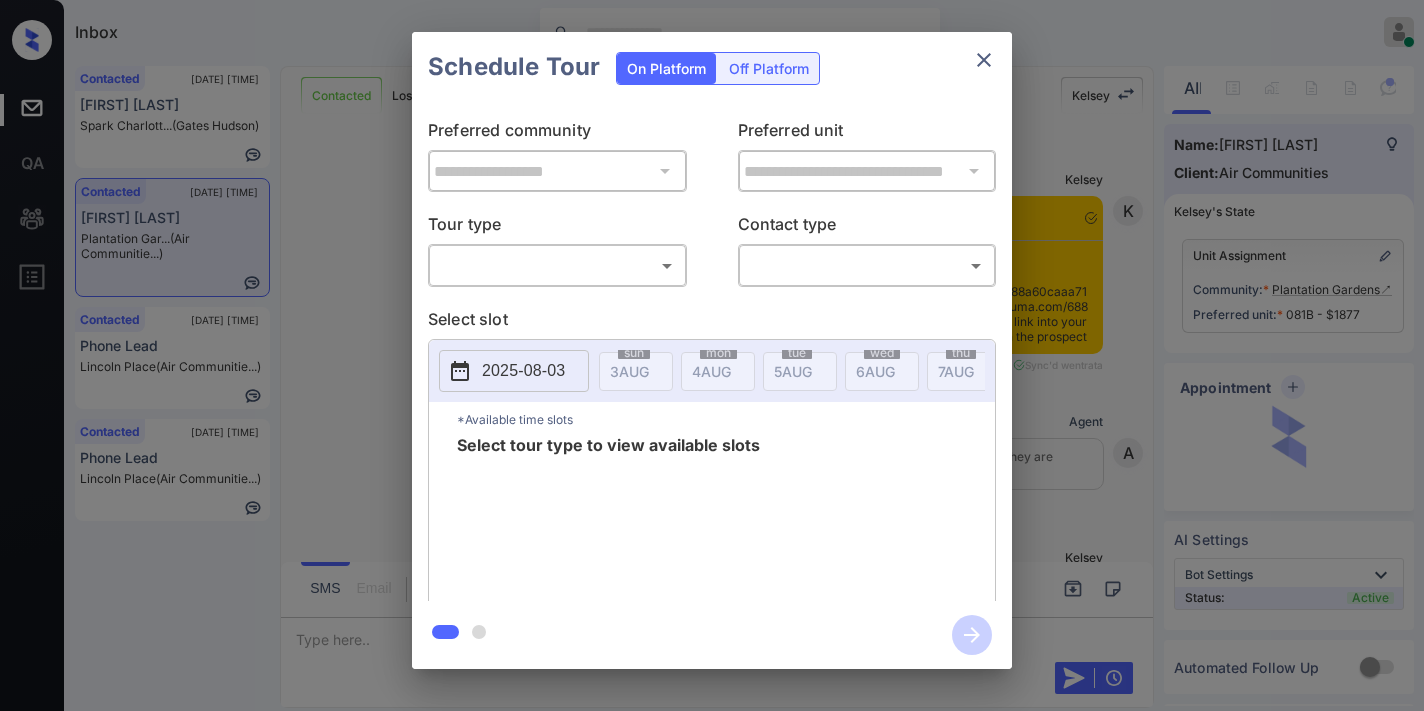 scroll, scrollTop: 0, scrollLeft: 0, axis: both 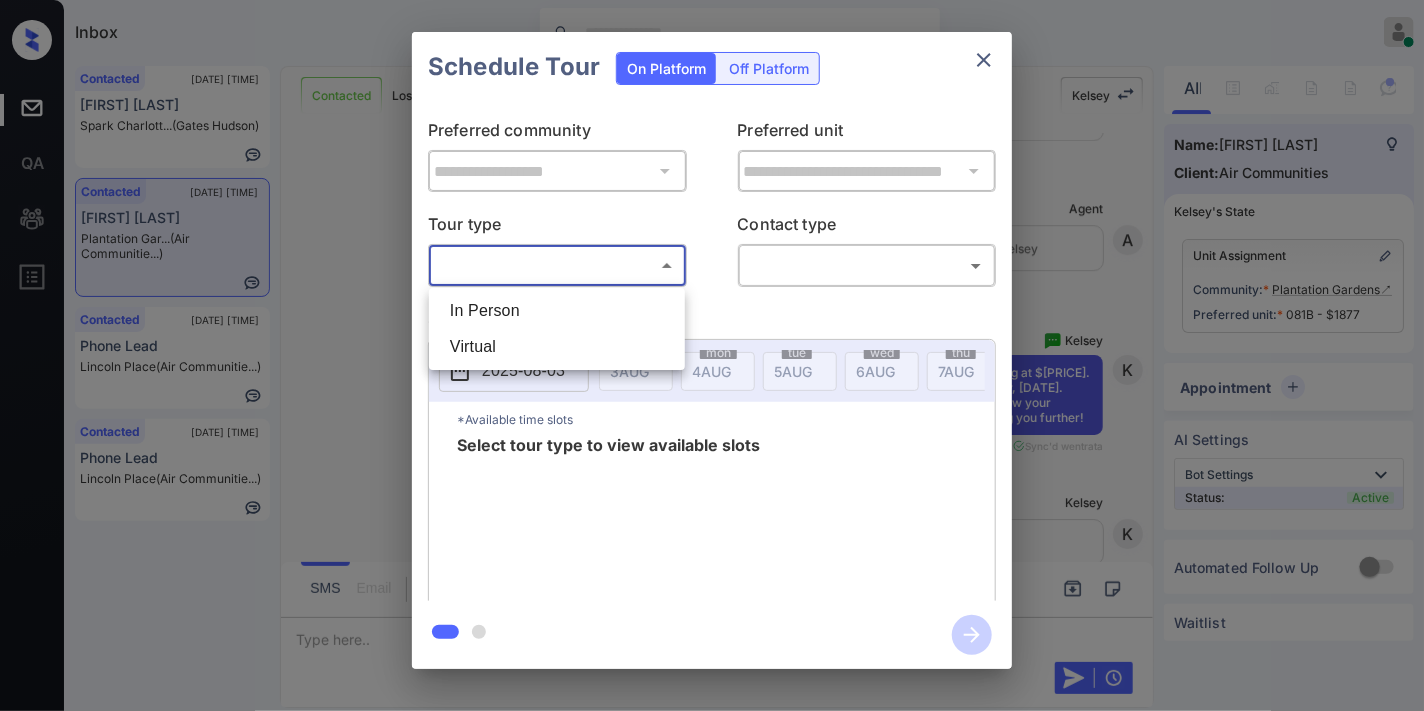 click on "In Person" at bounding box center [557, 311] 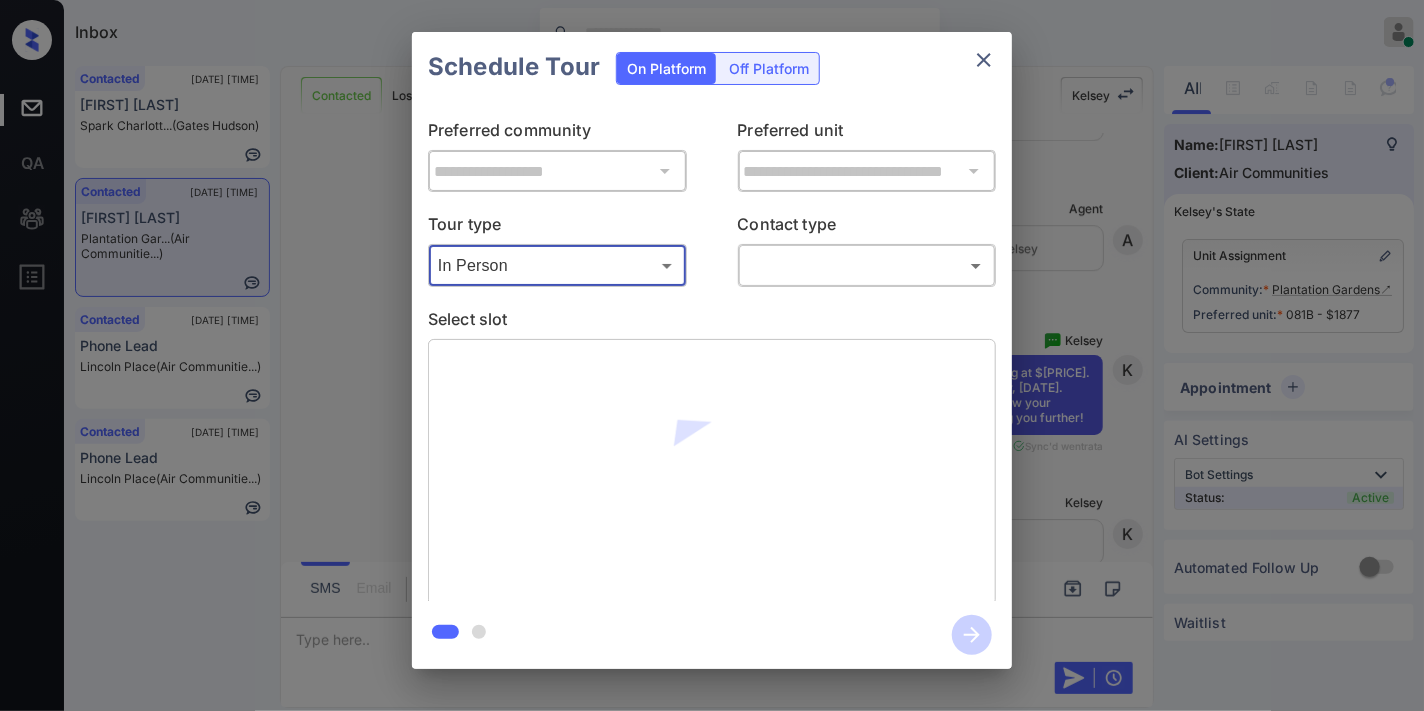 click on "​ ​" at bounding box center [867, 265] 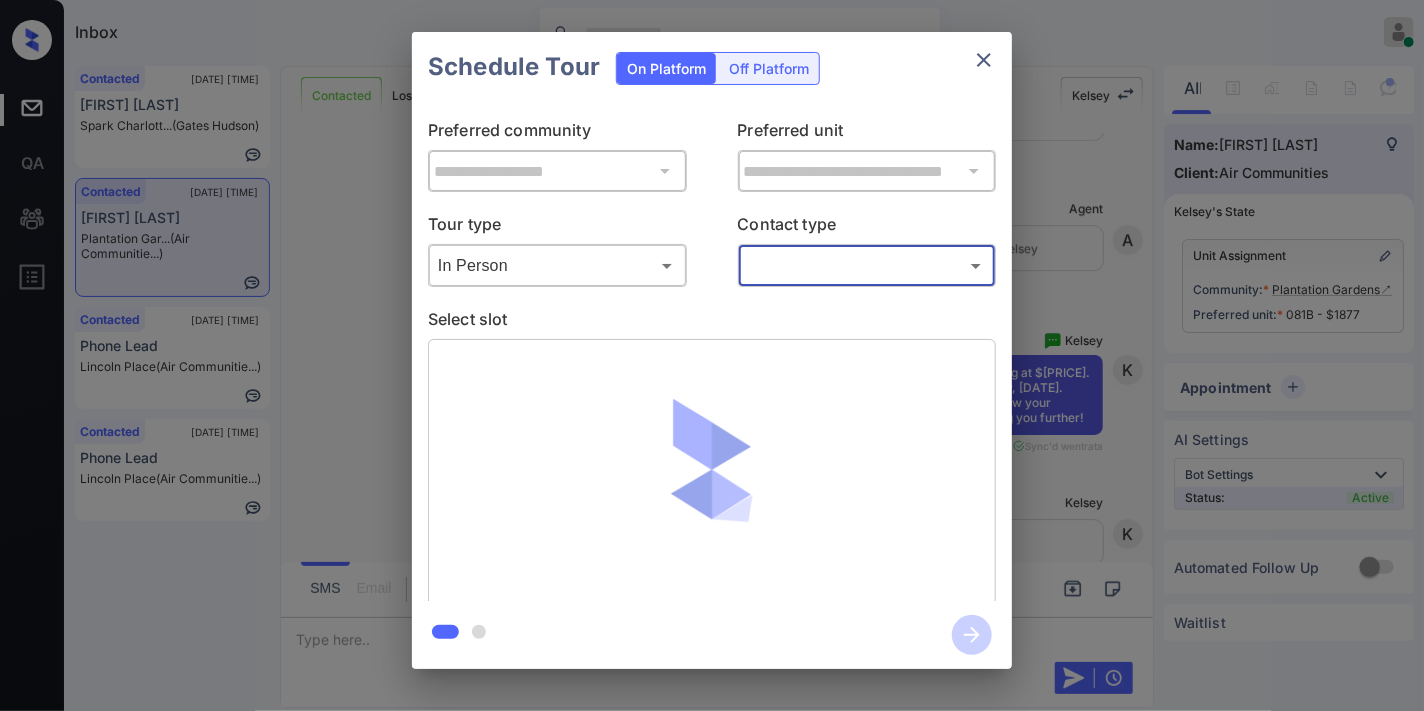 click on "Inbox Samantha Soliven Online Set yourself   offline Set yourself   on break Profile Switch to  dark  mode Sign out Contacted Aug-03 09:39 am   Shaid Rahim Spark Charlott...  (Gates Hudson) Contacted Aug-03 09:40 am   Randy Merritt Plantation Gar...  (Air Communitie...) Contacted Aug-03 09:45 am   Phone Lead Lincoln Place  (Air Communitie...) Contacted Aug-03 09:45 am   Phone Lead Lincoln Place  (Air Communitie...) Contacted Lost Lead Sentiment: Angry Upon sliding the acknowledgement:  Lead will move to lost stage. * ​ SMS and call option will be set to opt out. AFM will be turned off for the lead. Kelsey New Message Kelsey Notes Note: <a href="https://conversation.getzuma.com/688a60caaa7185e83dda4c05">https://conversation.getzuma.com/688a60caaa7185e83dda4c05</a> - Paste this link into your browser to view Kelsey’s conversation with the prospect Jul 30, 2025 11:13 am  Sync'd w  entrata K New Message Agent Lead created because they indicated they are interested in leasing via Zuma IVR. A New Message Kelsey" at bounding box center (712, 355) 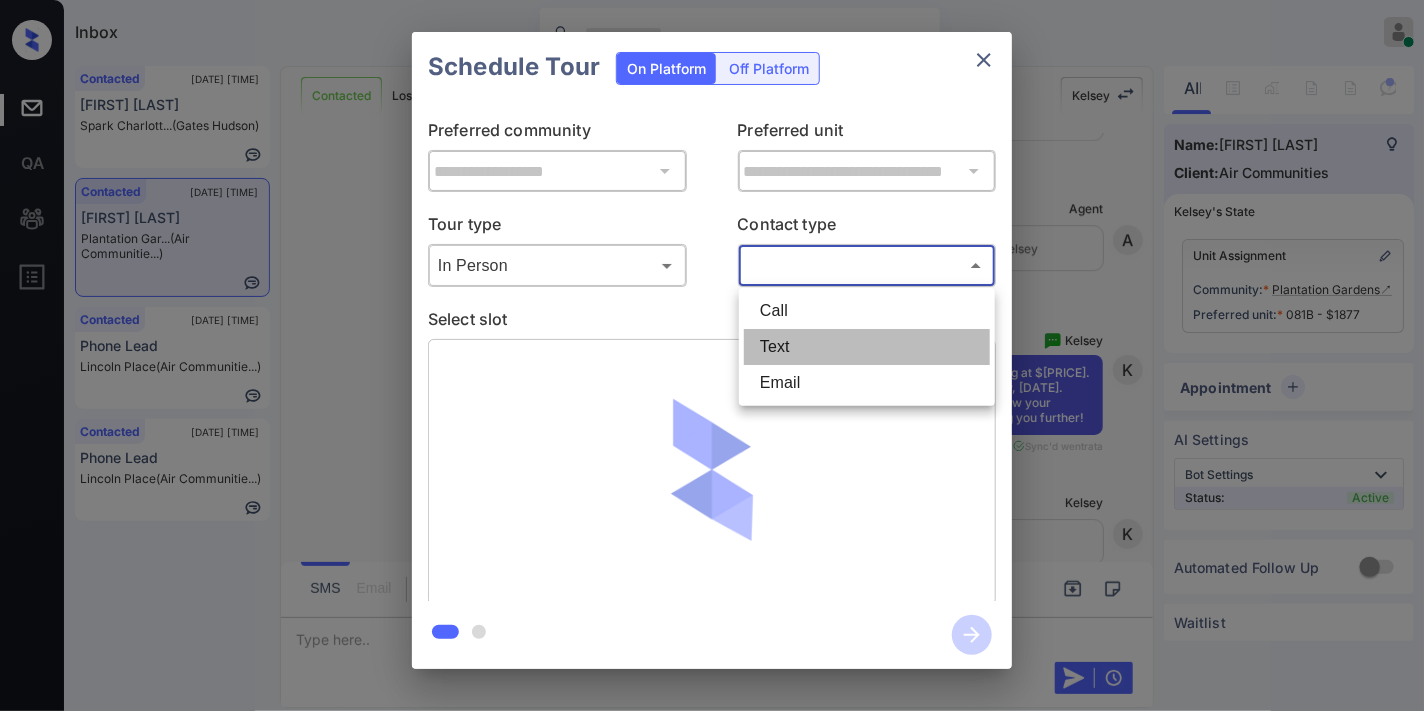 click on "Text" at bounding box center [867, 347] 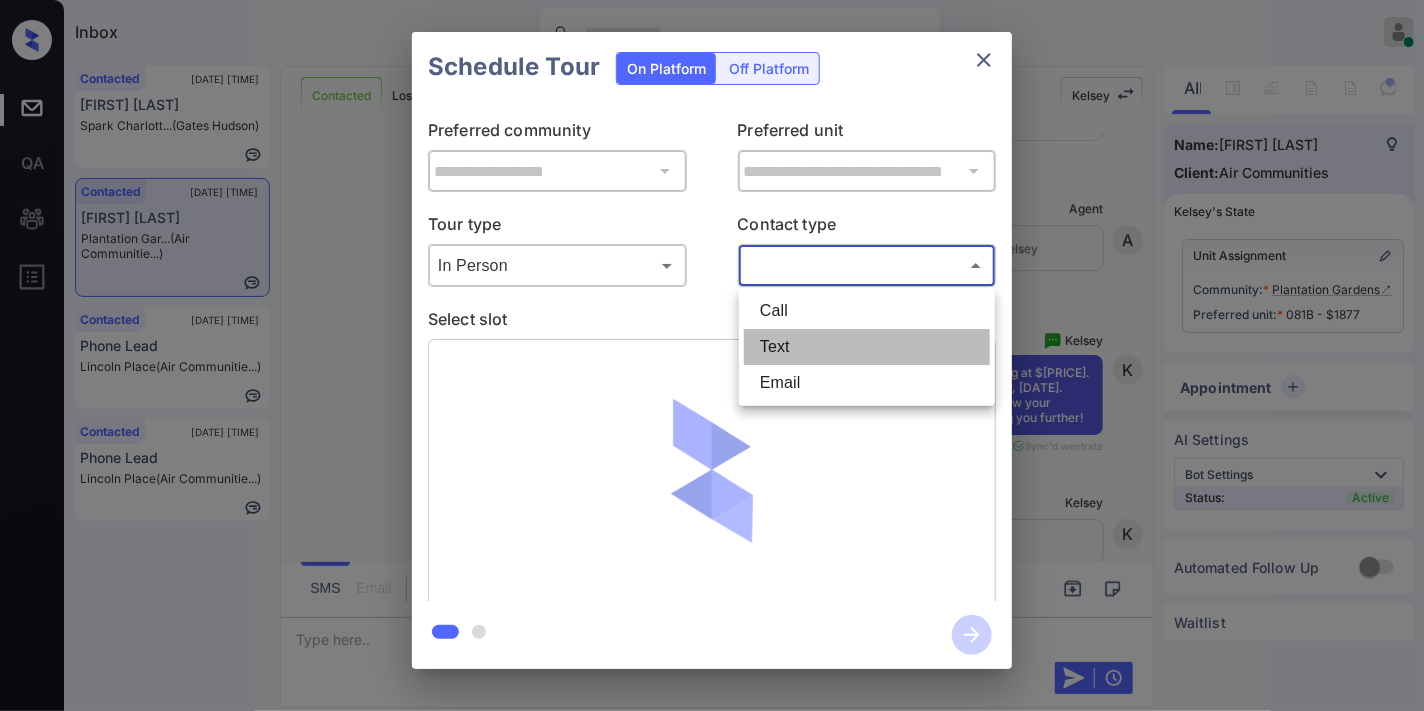 type on "****" 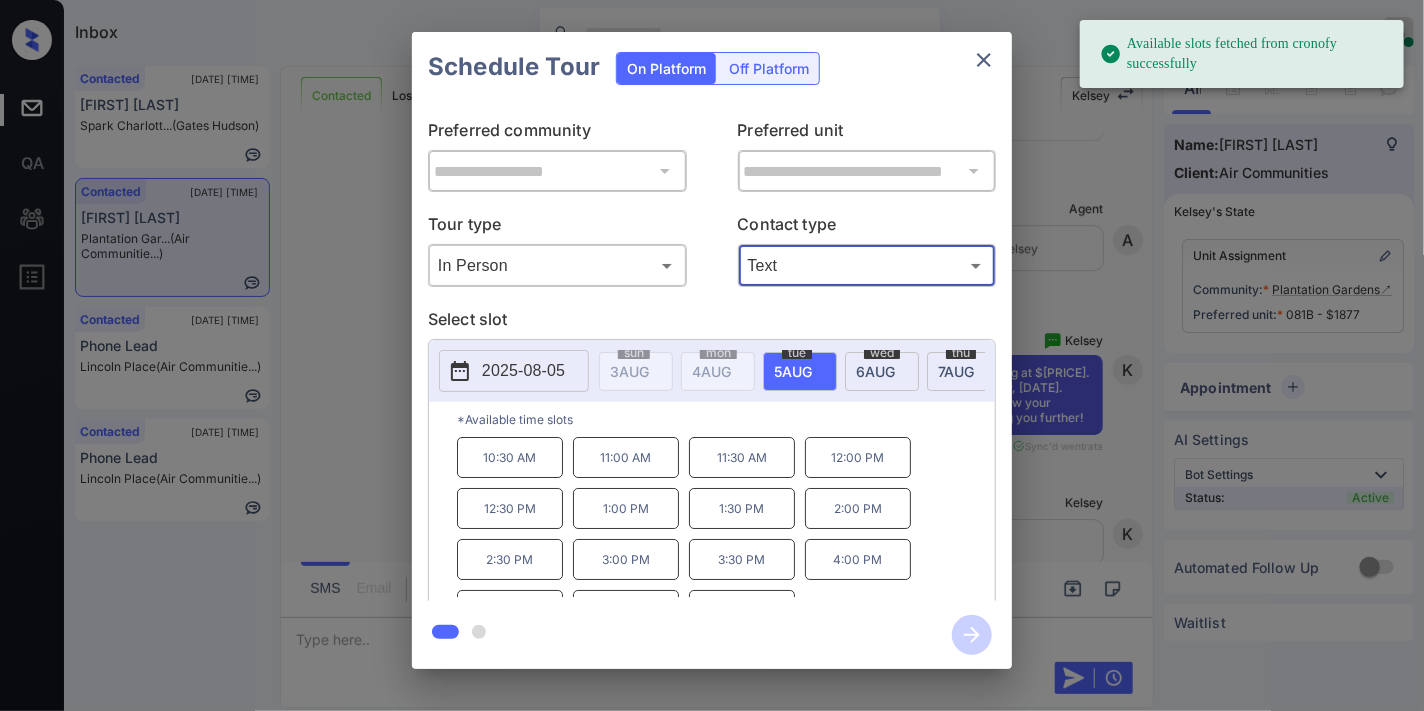 click on "2025-08-05" at bounding box center (523, 371) 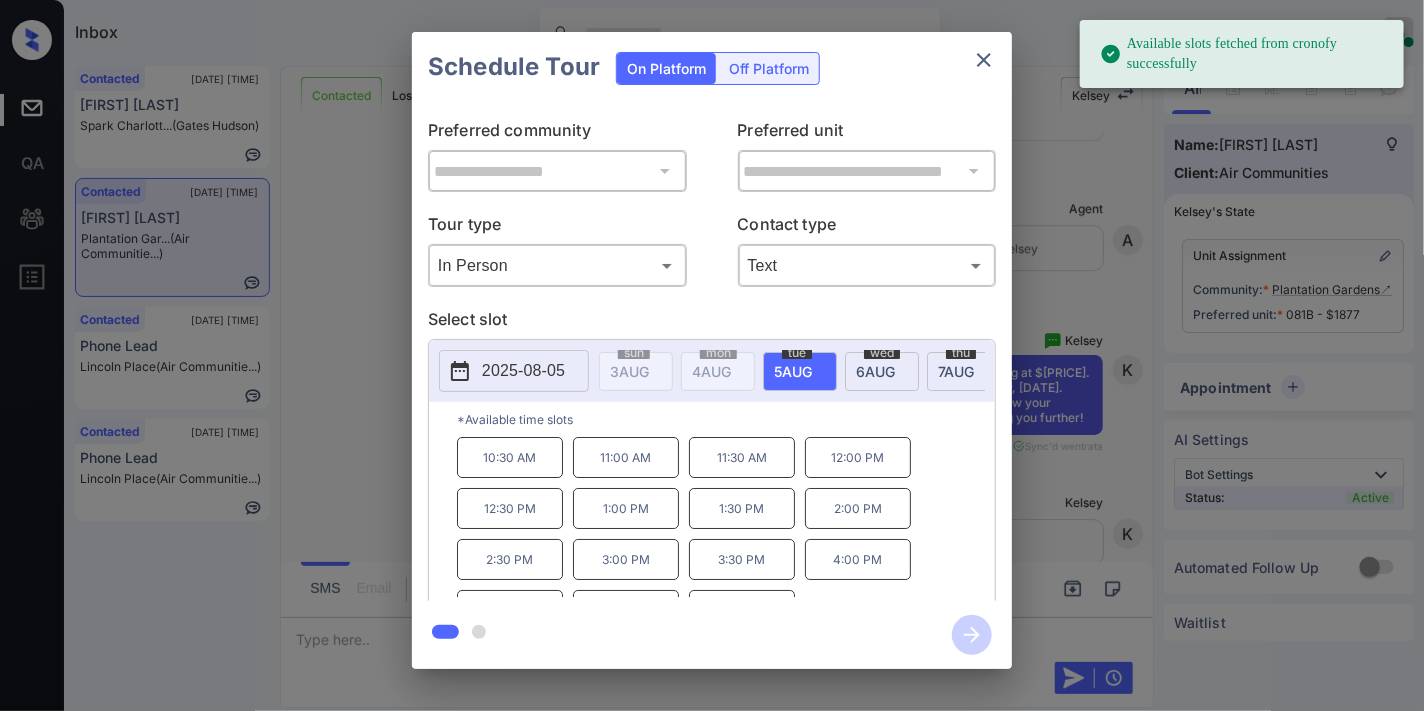 click on "10:30 AM" at bounding box center (510, 457) 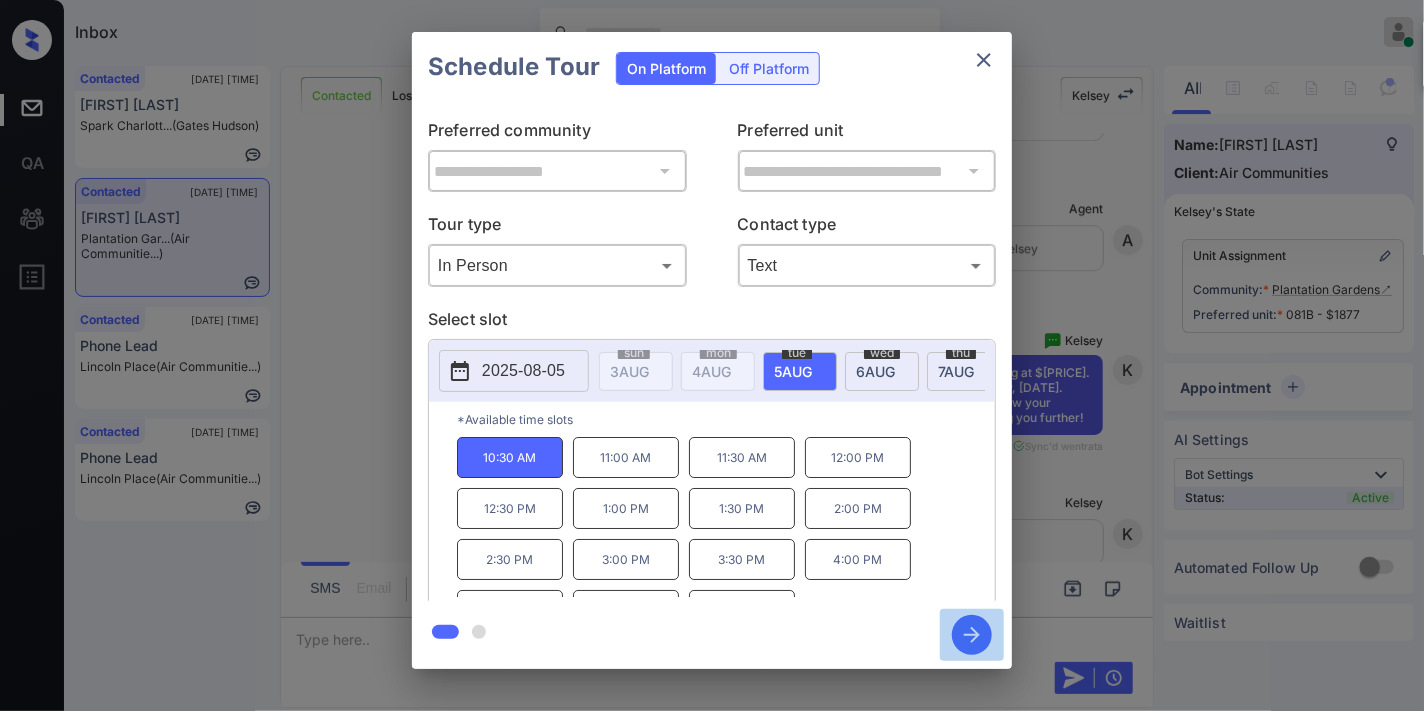 click 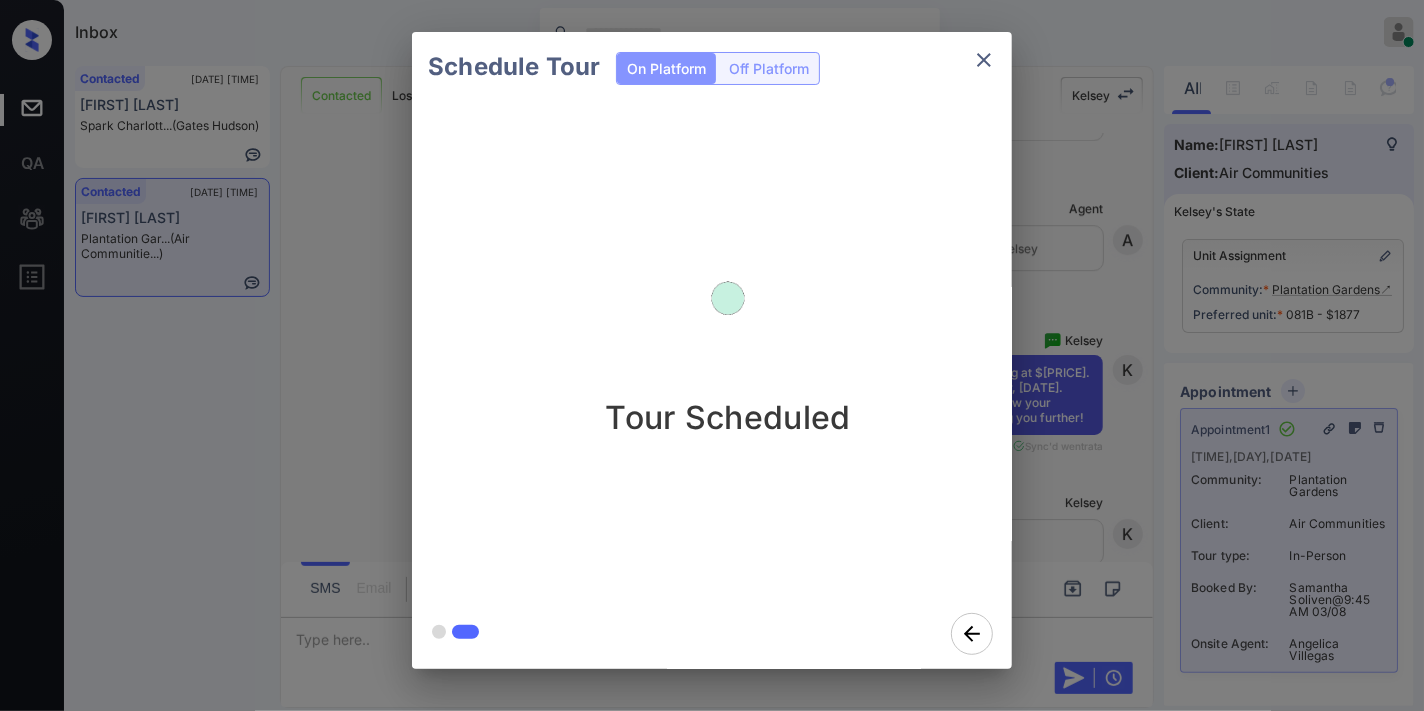 click 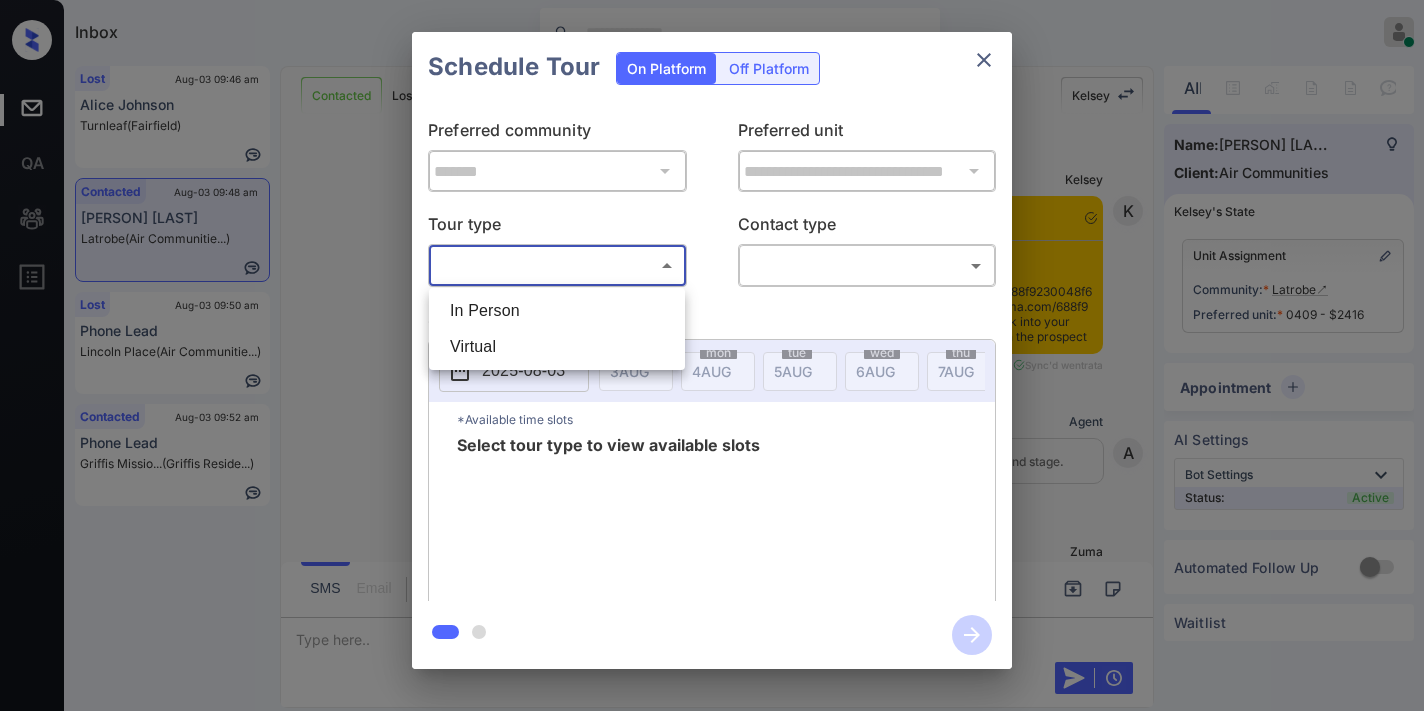 scroll, scrollTop: 0, scrollLeft: 0, axis: both 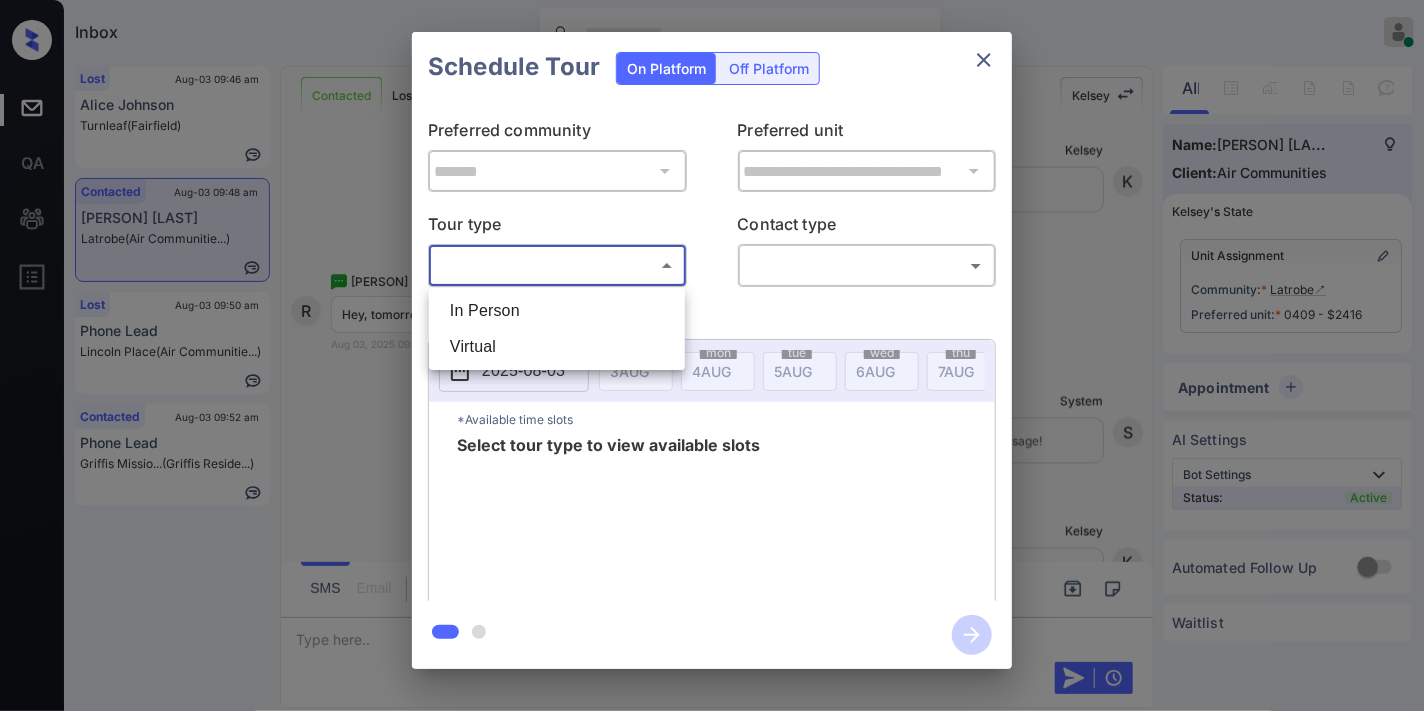 click on "In Person" at bounding box center (557, 311) 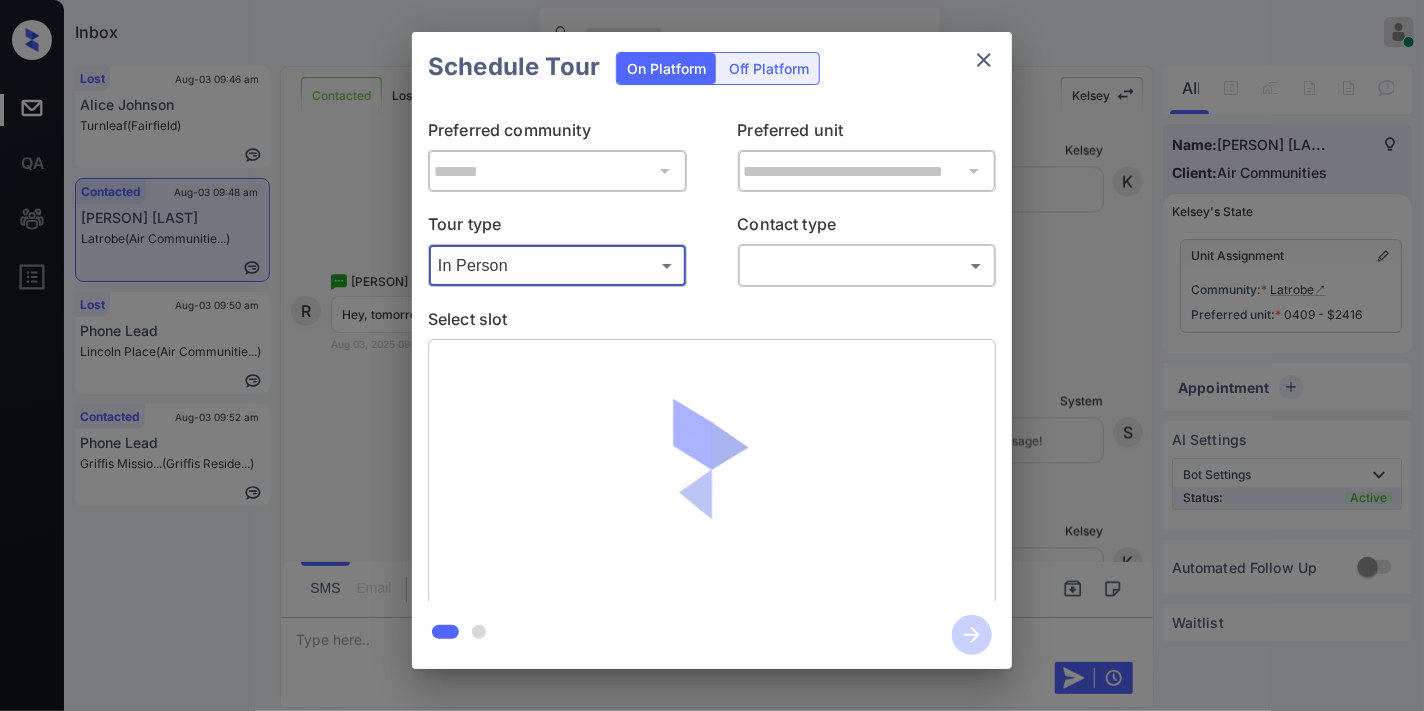 click on "Inbox [PERSON] [PERSON] Online Set yourself   offline Set yourself   on break Profile Switch to  dark  mode Sign out Lost [MONTH]-[DAY] [TIME]   [PERSON] [PERSON] ([LOCATION]) Contacted [MONTH]-[DAY] [TIME]   [PERSON] [BRAND]  (Air Communitie...) Lost [MONTH]-[DAY] [TIME]   Phone Lead [BRAND]  (Air Communitie...) Contacted [MONTH]-[DAY] [TIME]   Phone Lead [BRAND]  ( [BRAND] [BRAND]...) Contacted Lost Lead Sentiment: Angry Upon sliding the acknowledgement:  Lead will move to lost stage. * ​ SMS and call option will be set to opt out. AFM will be turned off for the lead. [PERSON] New Message [PERSON] Notes Note: <a href="[URL]">[URL]</a> - Paste this link into your browser to view [PERSON]’s conversation with the prospect [MONTH] [DAY], [YEAR] [TIME]  Sync'd w  entrata [PERSON] New Message Agent Lead created via emailParser in Inbound stage. [MONTH] [DAY], [YEAR] [TIME] [PERSON] New Message Zuma Lead transferred to leasing agent: [PERSON]" at bounding box center [712, 355] 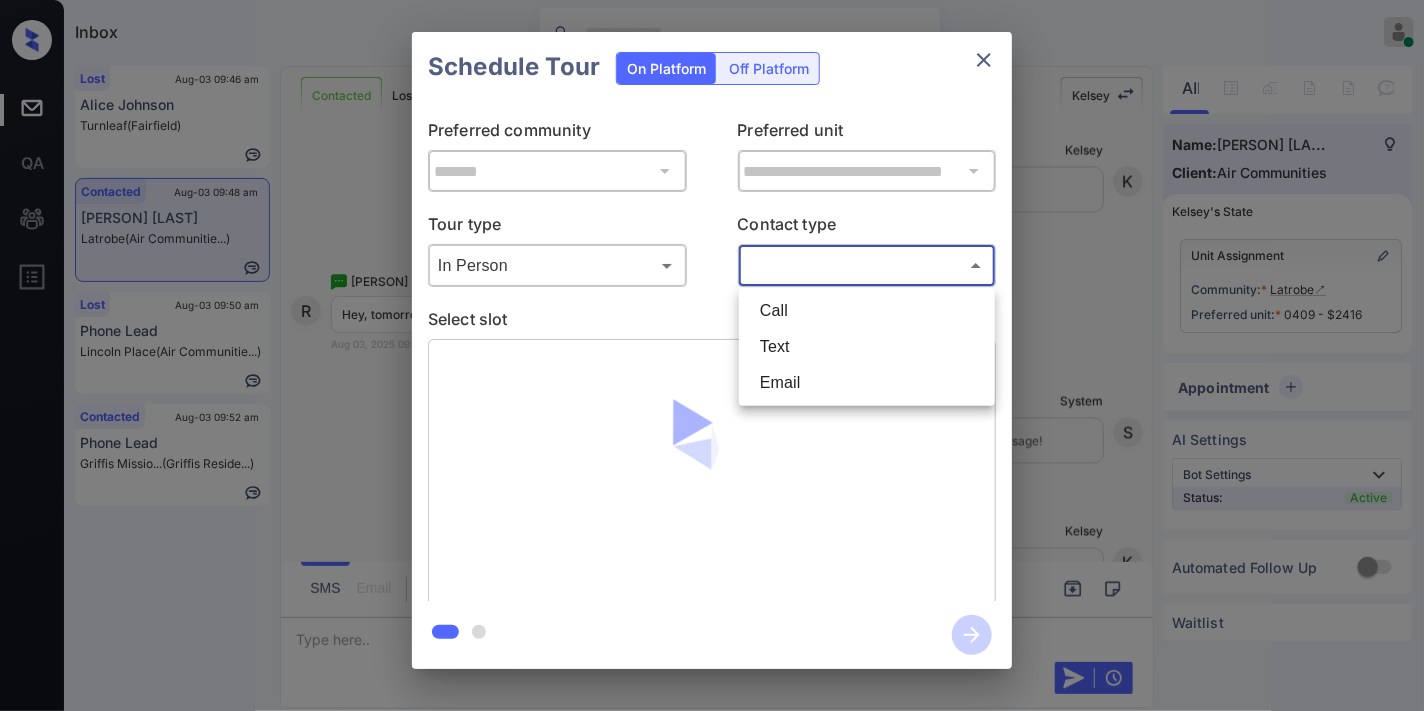 click on "Text" at bounding box center (867, 347) 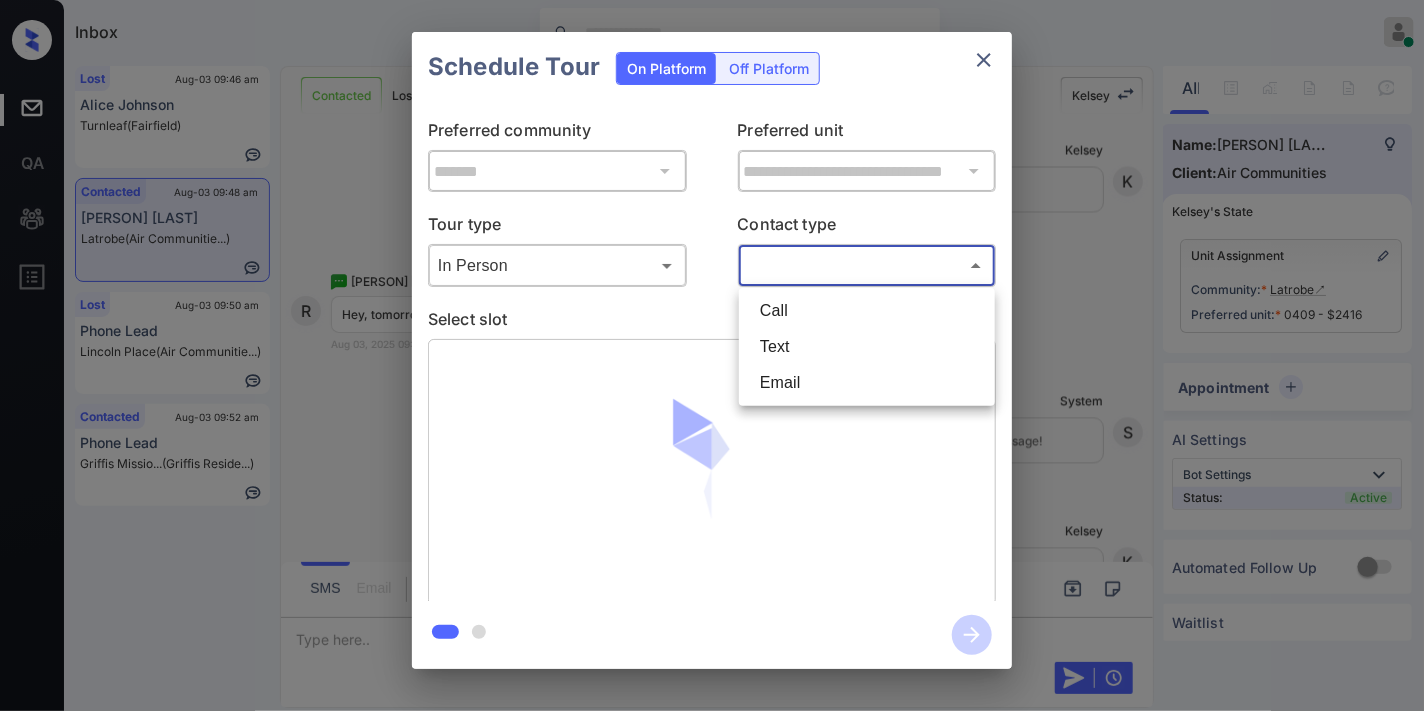 type on "****" 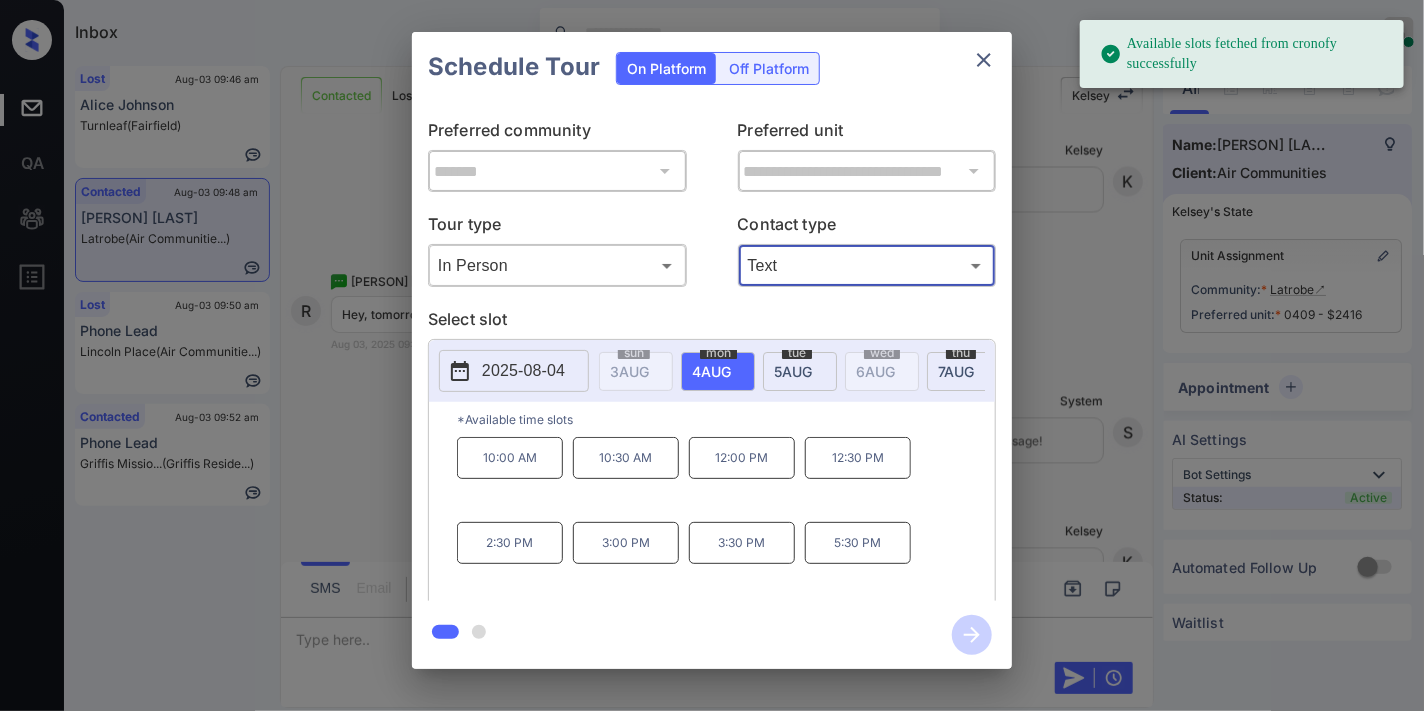 click on "10:30 AM" at bounding box center [626, 458] 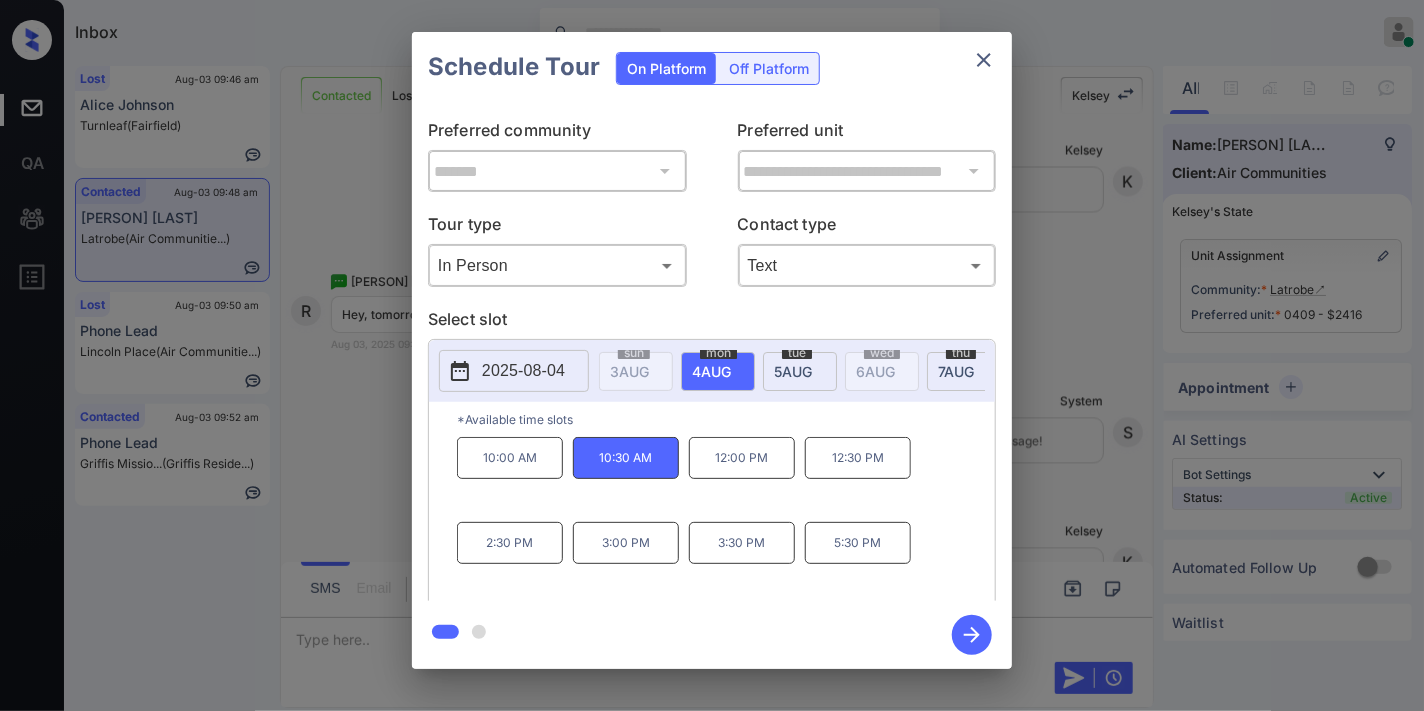 click 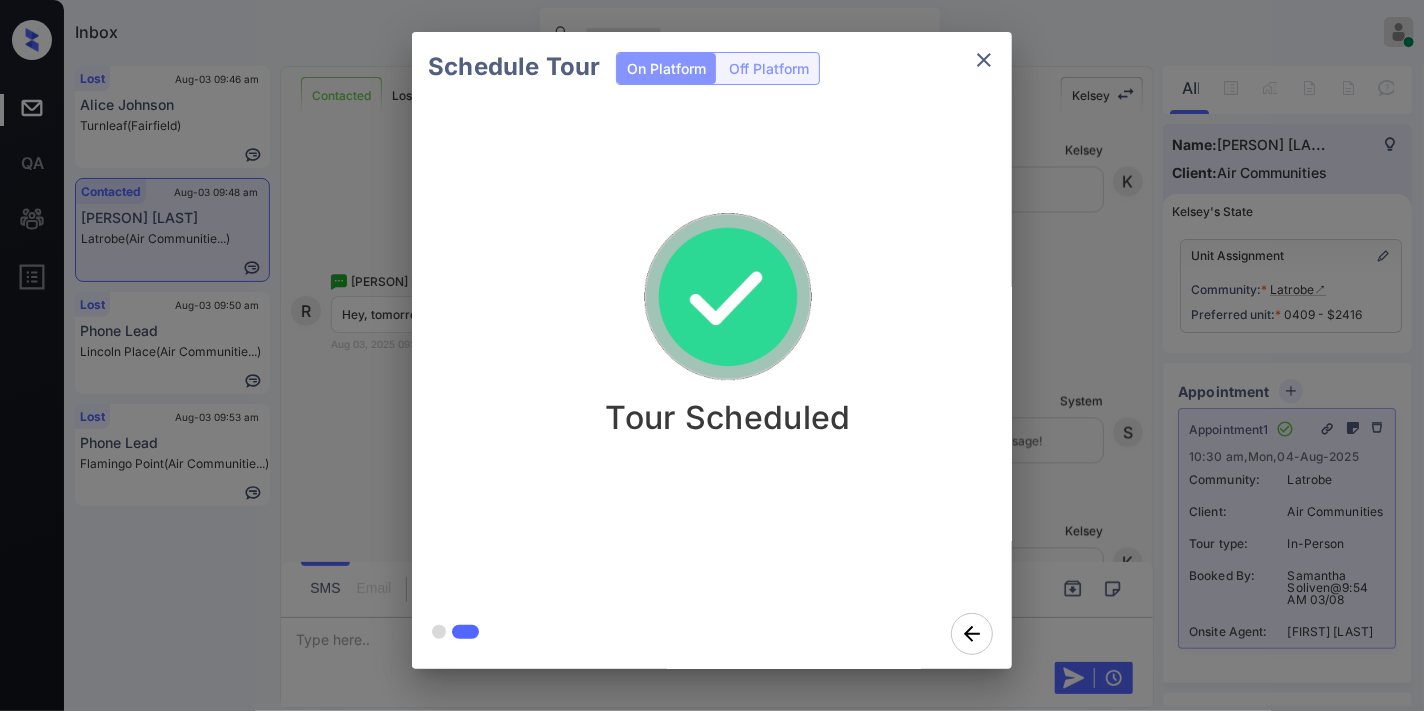 click 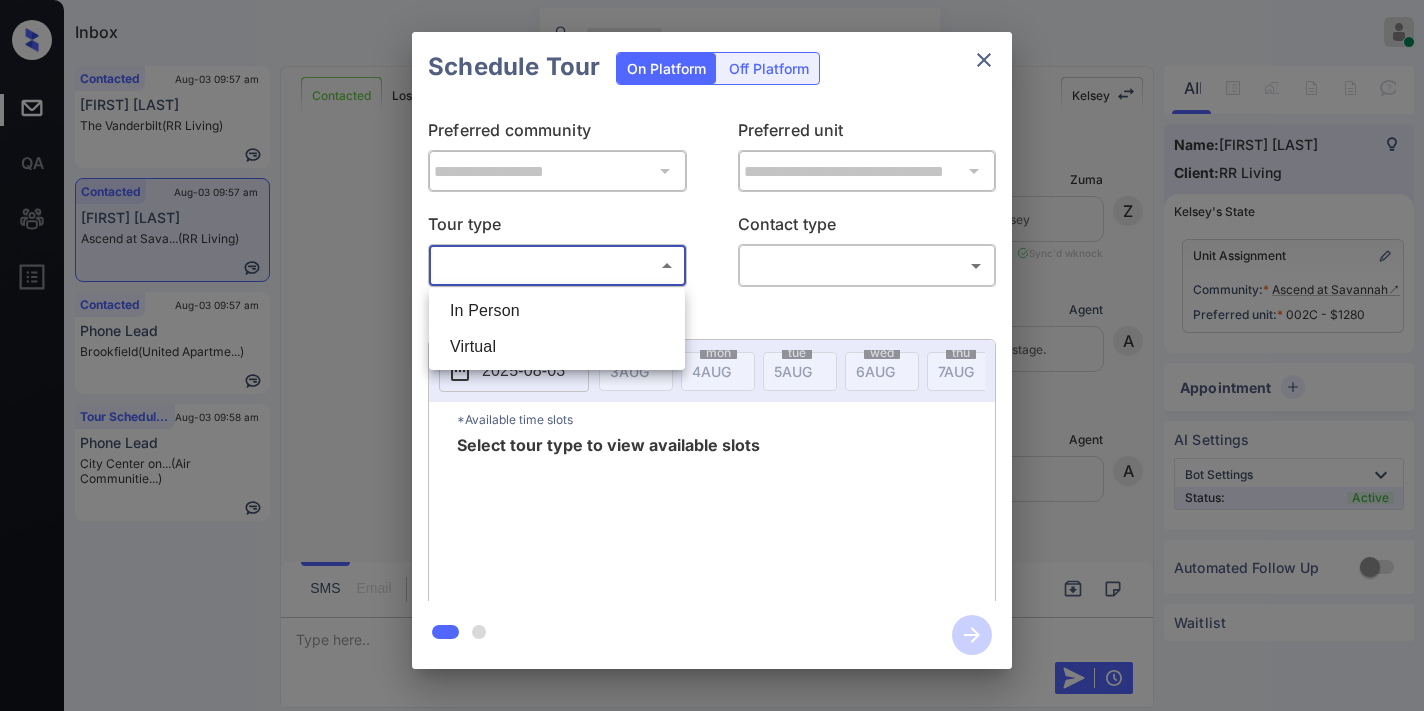 click on "Inbox [FIRST] [LAST] Online Set yourself   offline Set yourself   on break Profile Switch to  dark  mode Sign out Contacted [MONTH]-[DAY] [TIME]   [FIRST] [LAST] The Vanderbilt  (RR Living) Contacted [MONTH]-[DAY] [TIME]   [FIRST] [LAST] Ascend at Sava...  (RR Living) Contacted [MONTH]-[DAY] [TIME]   Phone Lead Brookfield  (United Apartme...) Tour Scheduled [MONTH]-[DAY] [TIME]   Phone Lead City Center on...  (Air Communitie...) Contacted Lost Lead Sentiment: Angry Upon sliding the acknowledgement:  Lead will move to lost stage. * ​ SMS and call option will be set to opt out. AFM will be turned off for the lead. [FIRST] New Message Zuma Lead transferred to leasing agent: [FIRST] [MONTH] [DAY], [YEAR] [TIME]  Sync'd w  knock Z New Message Agent Lead created via webhook in Inbound stage. [MONTH] [DAY], [YEAR] [TIME] A New Message Agent AFM Request sent to [FIRST]. [MONTH] [DAY], [YEAR] [TIME] A New Message Agent Notes Note: Structured Note:
Move In Date: [YEAR]-[MONTH]-[DAY]
[MONTH] [DAY], [YEAR] [TIME] A New Message [FIRST] [MONTH] [DAY], [YEAR] [TIME] K New Message [FIRST]" at bounding box center (712, 355) 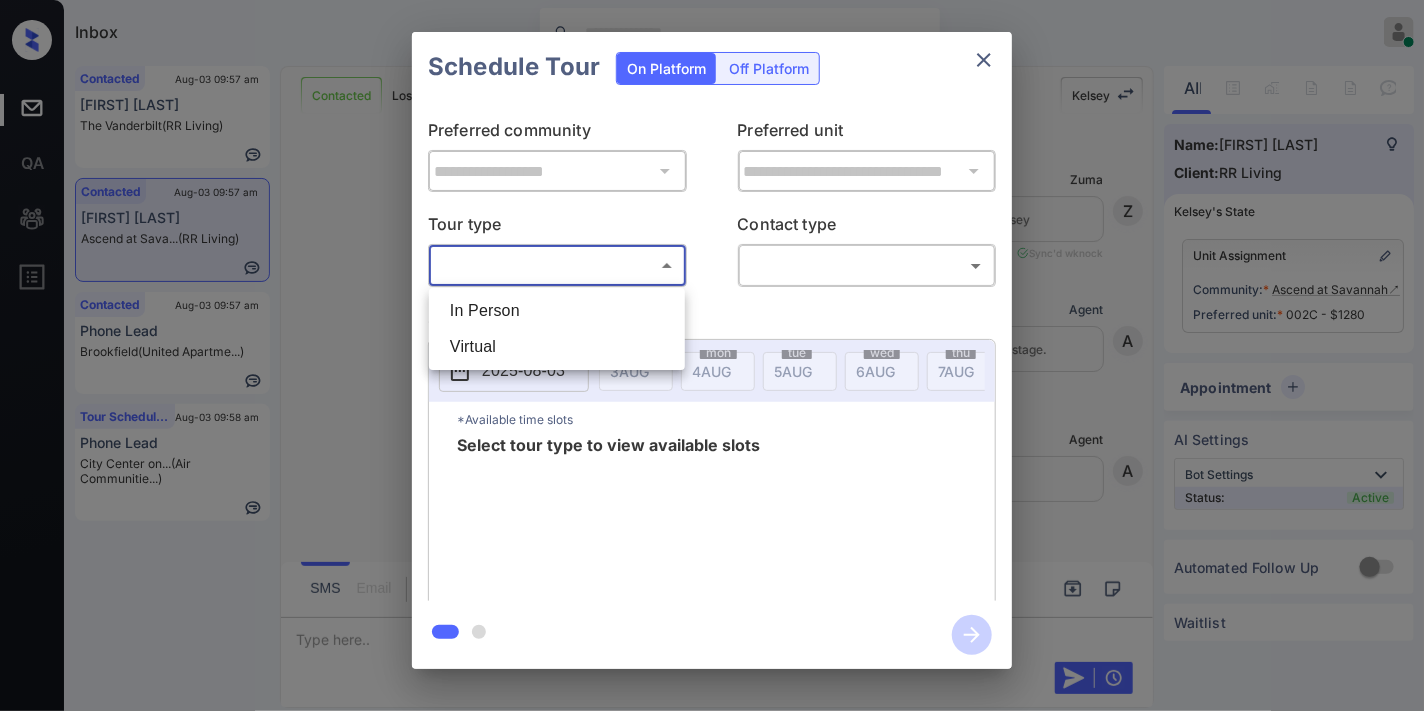 scroll, scrollTop: 1734, scrollLeft: 0, axis: vertical 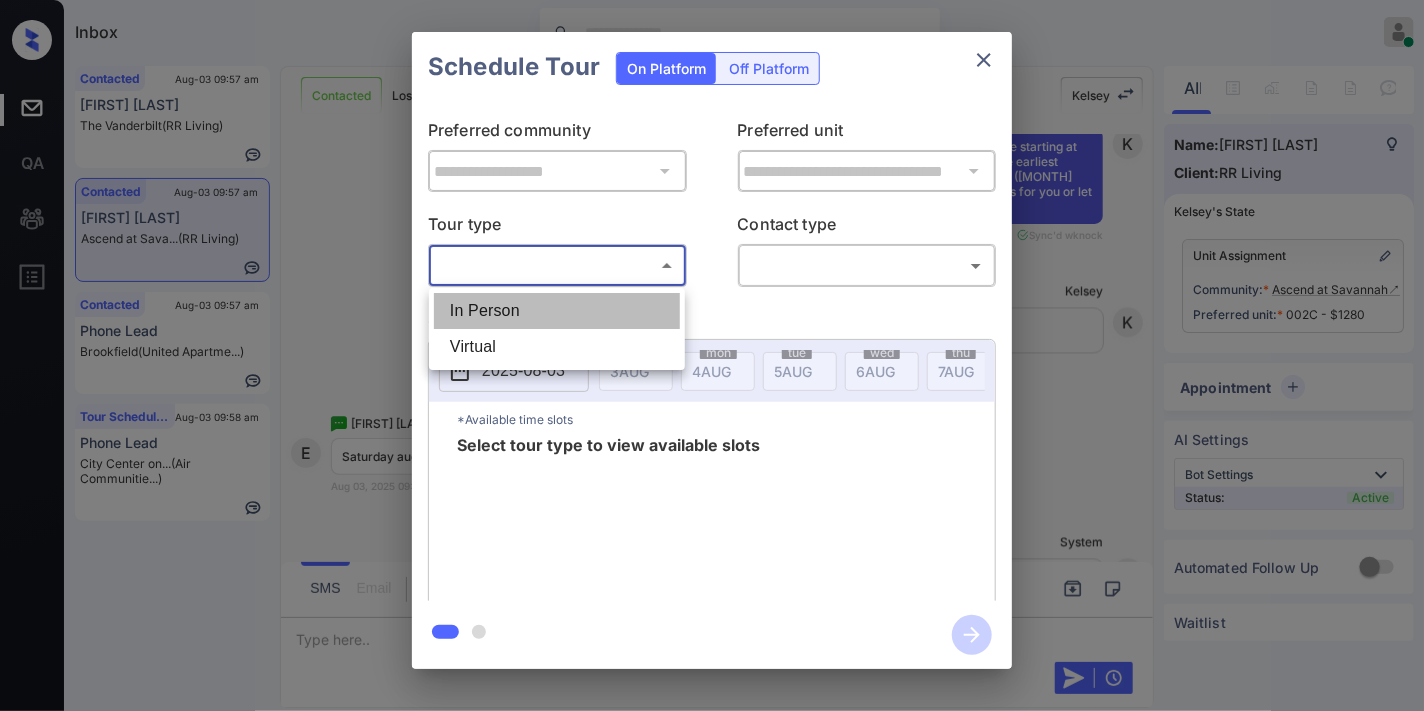 click on "In Person" at bounding box center [557, 311] 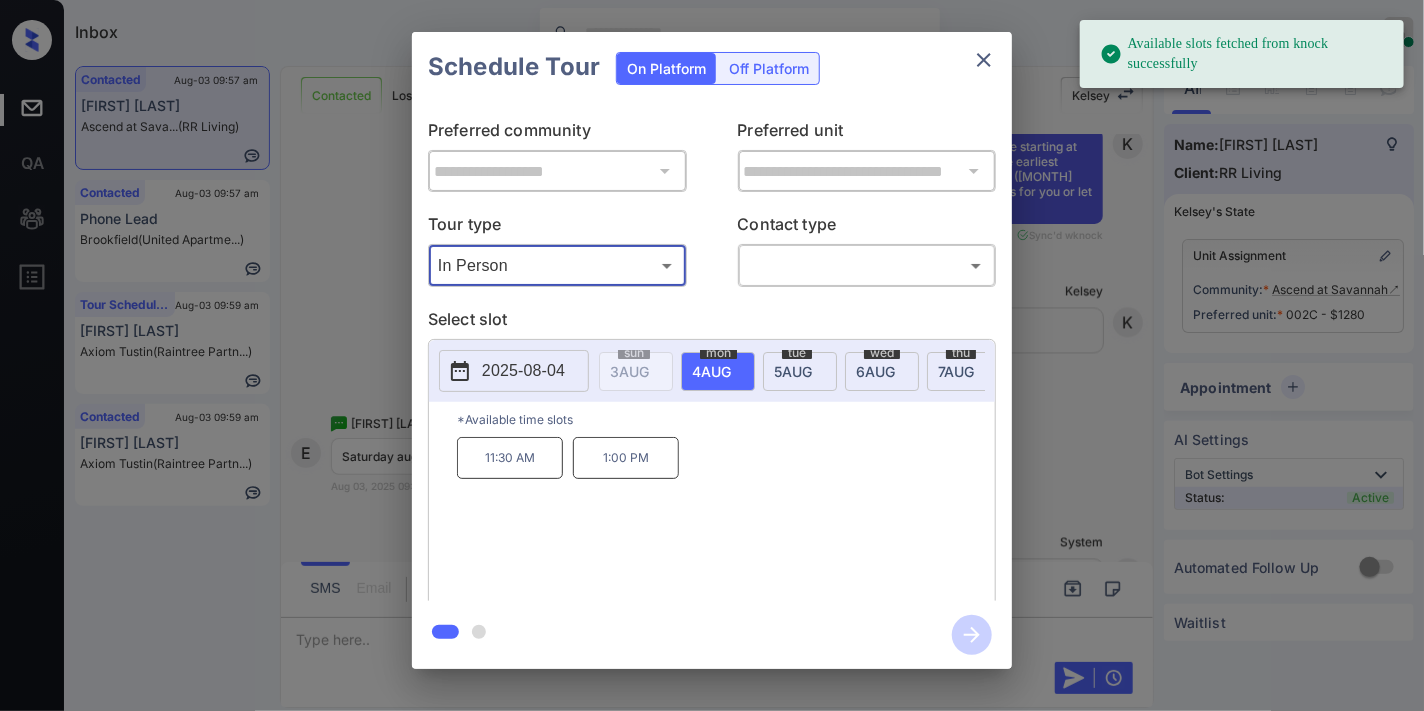 click on "2025-08-04" at bounding box center [523, 371] 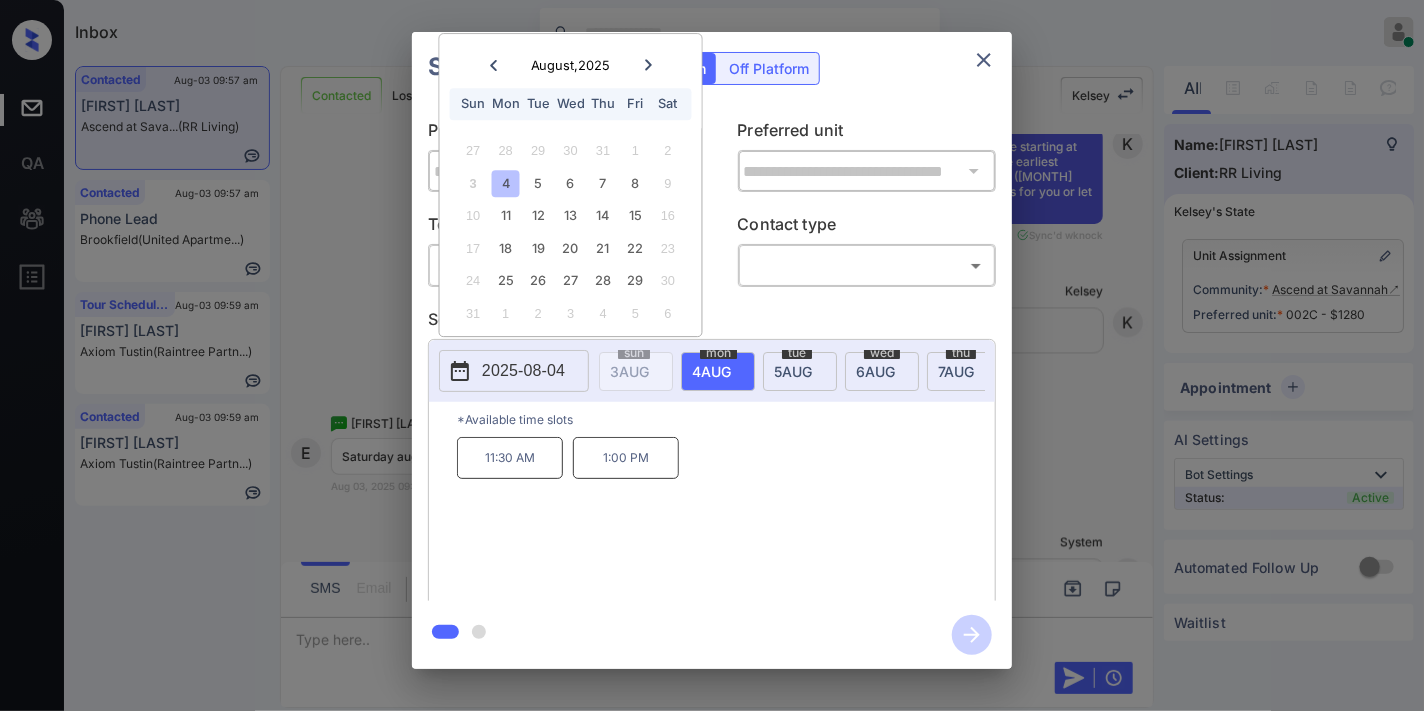 click 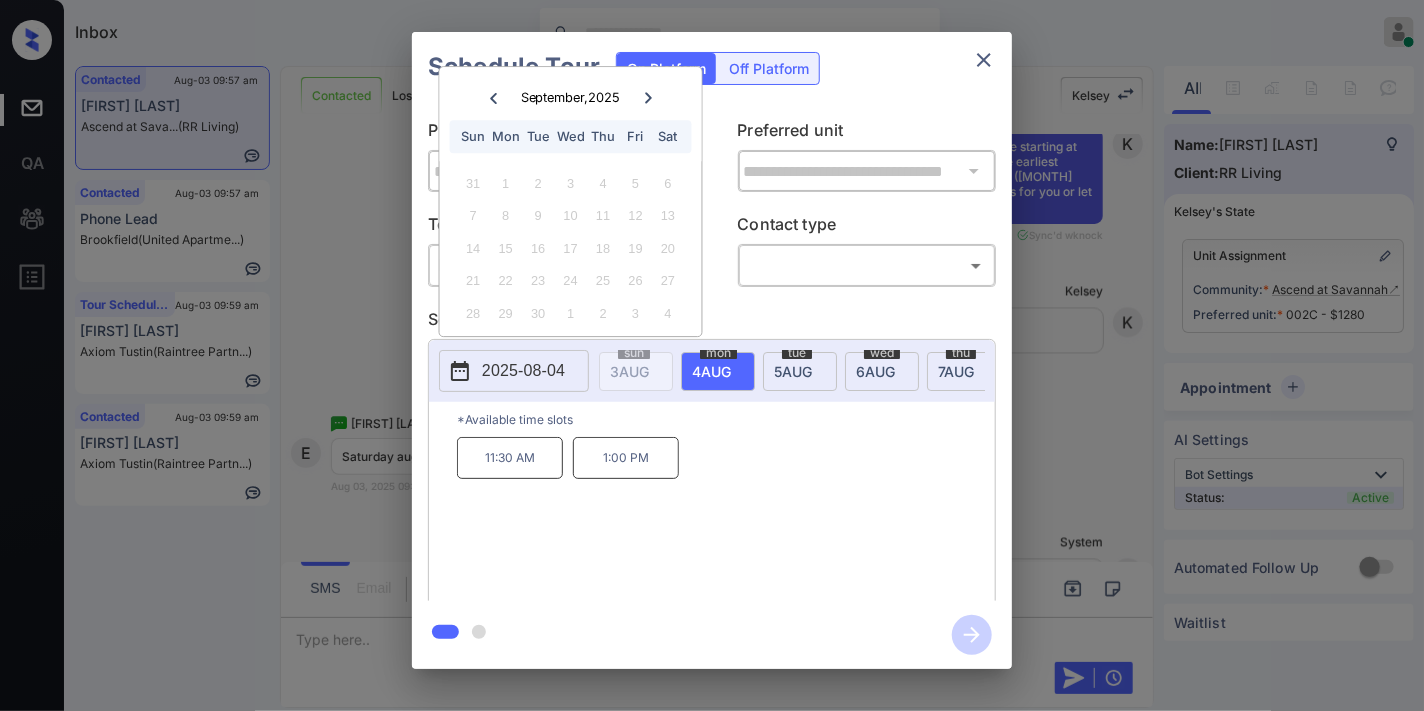 click 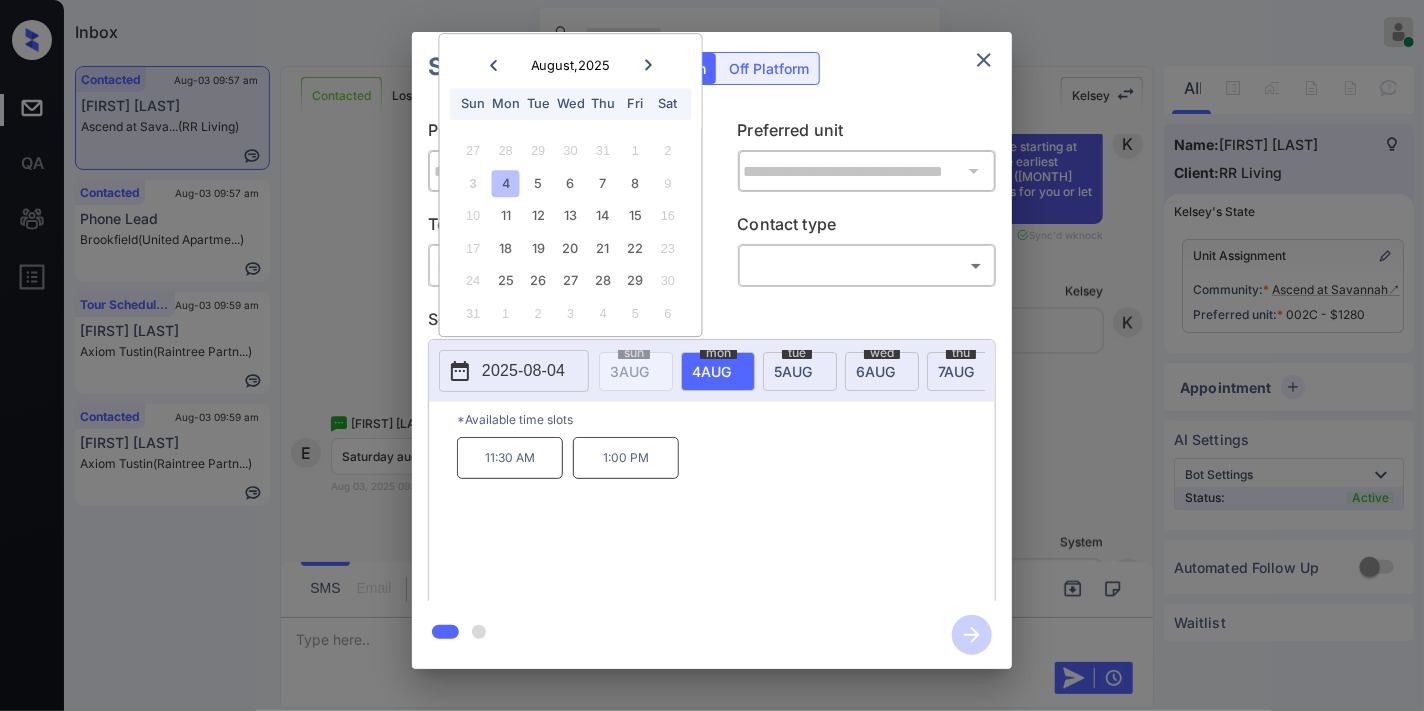 click 